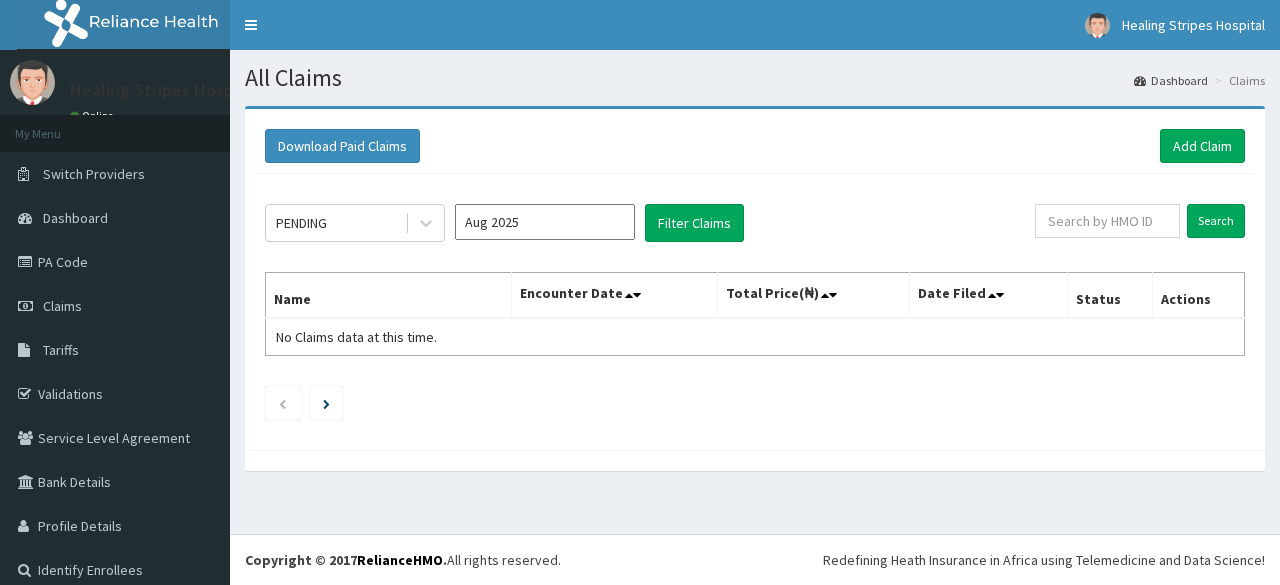scroll, scrollTop: 0, scrollLeft: 0, axis: both 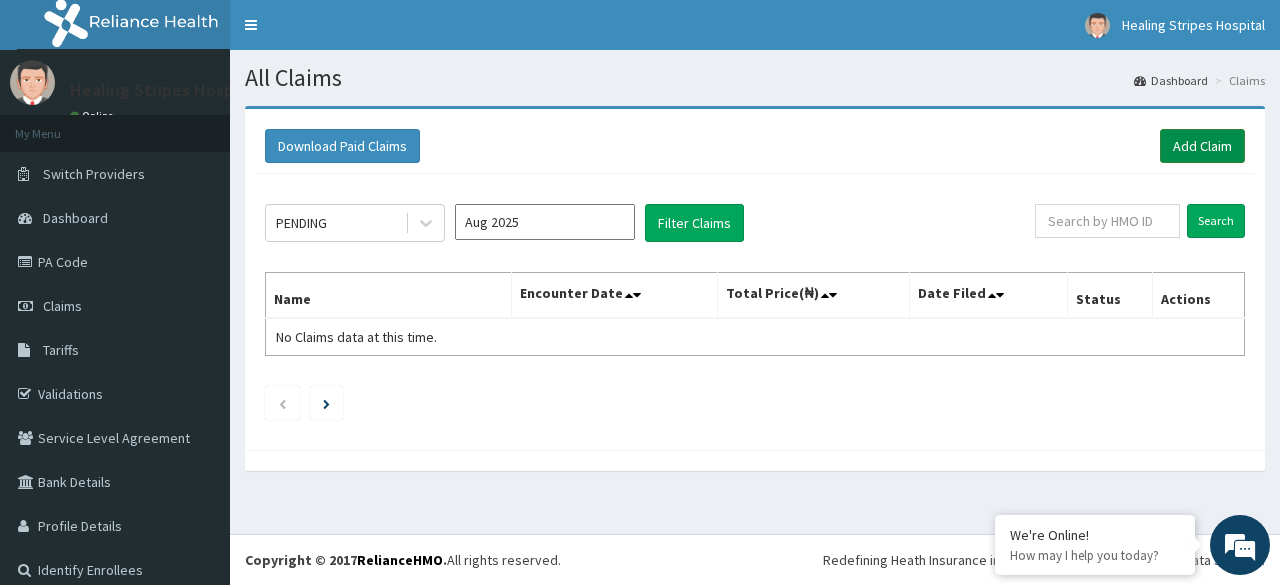 click on "Add Claim" at bounding box center [1202, 146] 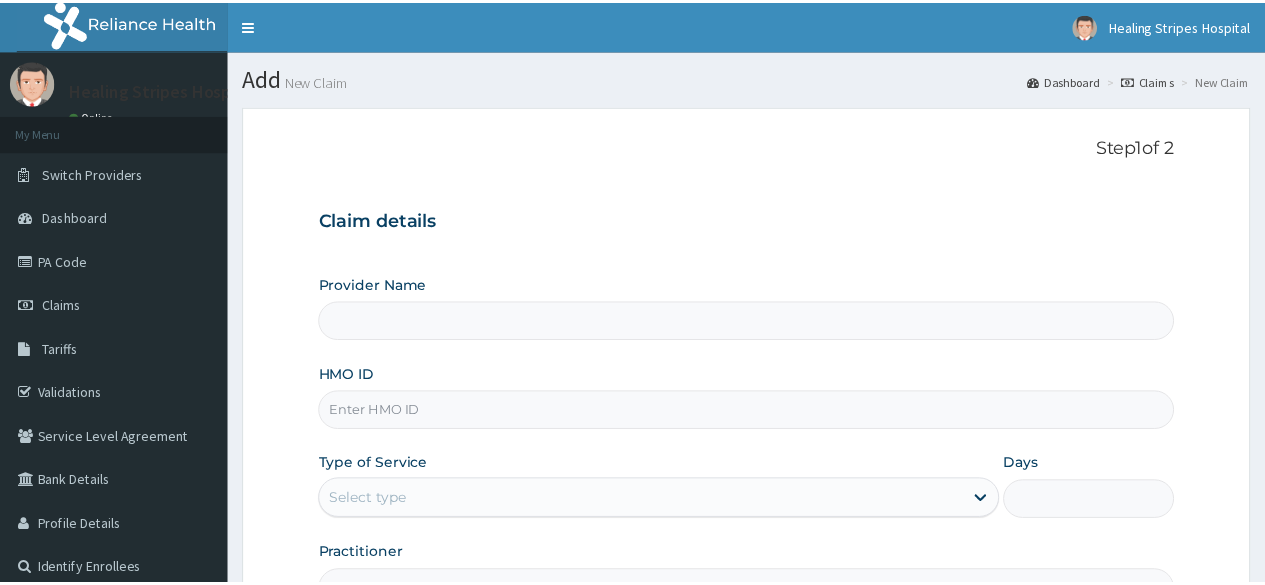 scroll, scrollTop: 0, scrollLeft: 0, axis: both 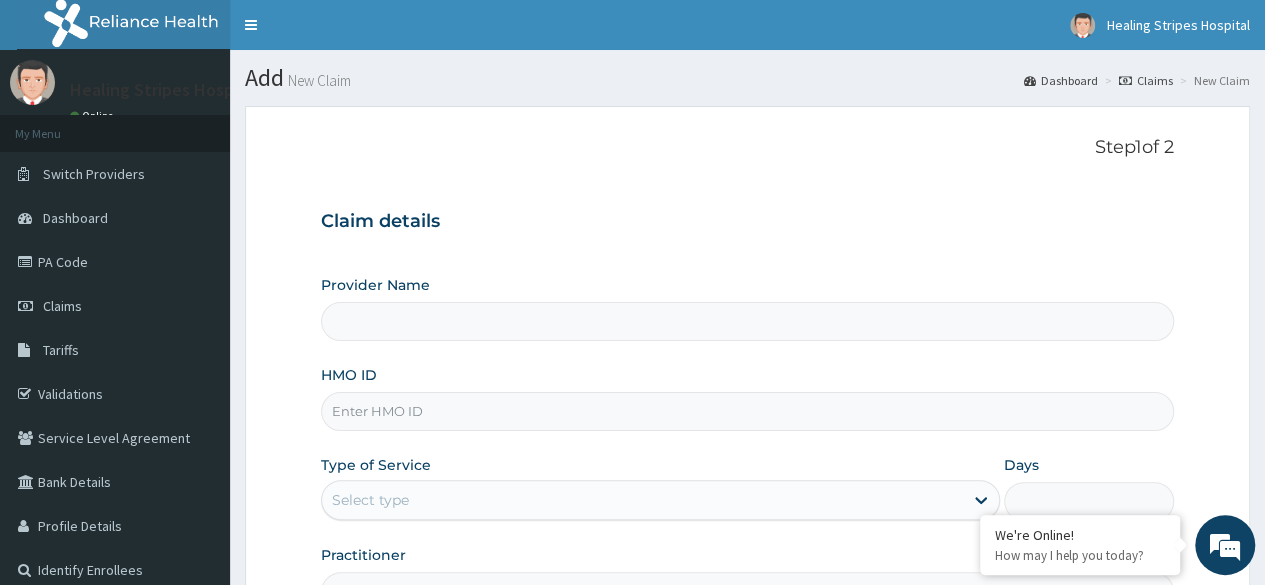 type on "Healing Stripes Hospital" 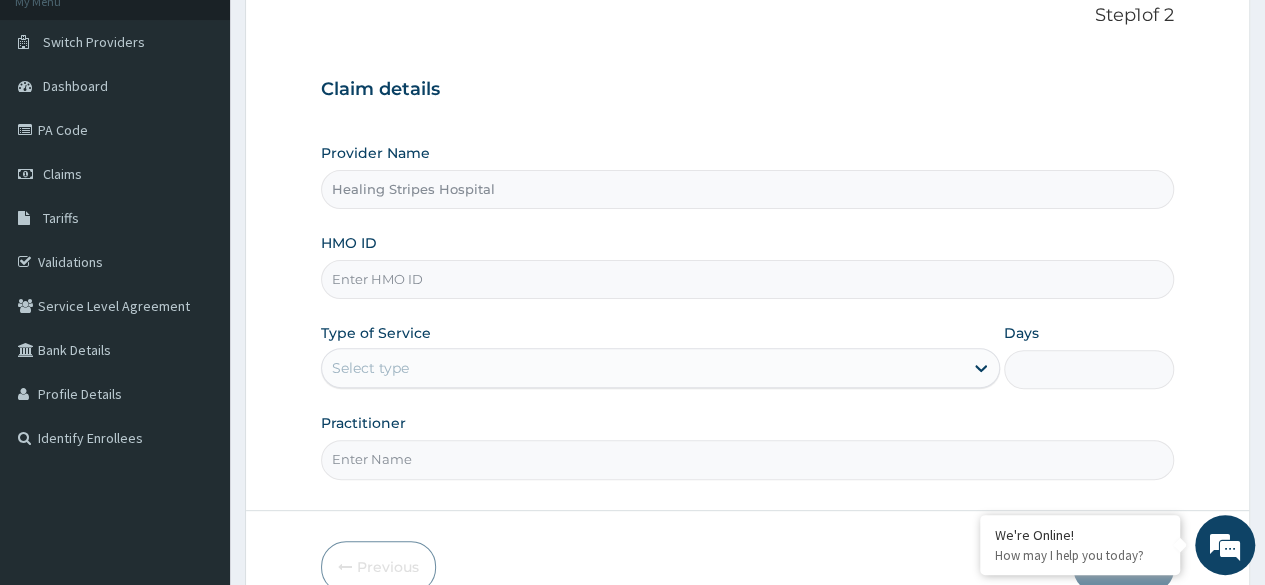 scroll, scrollTop: 200, scrollLeft: 0, axis: vertical 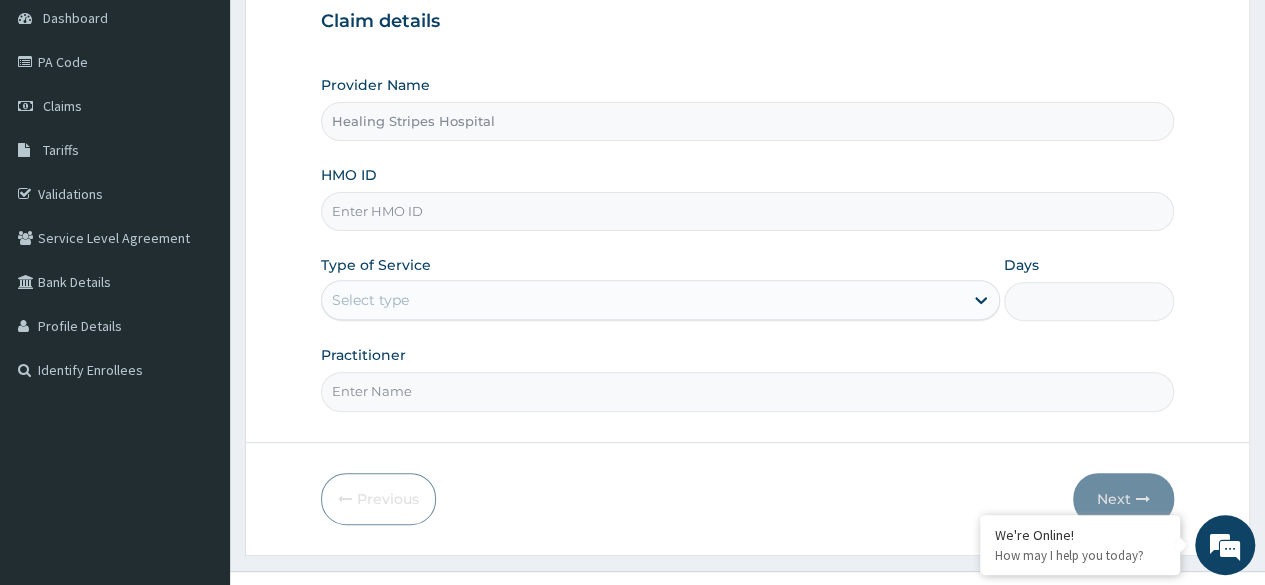 click on "HMO ID" at bounding box center (747, 211) 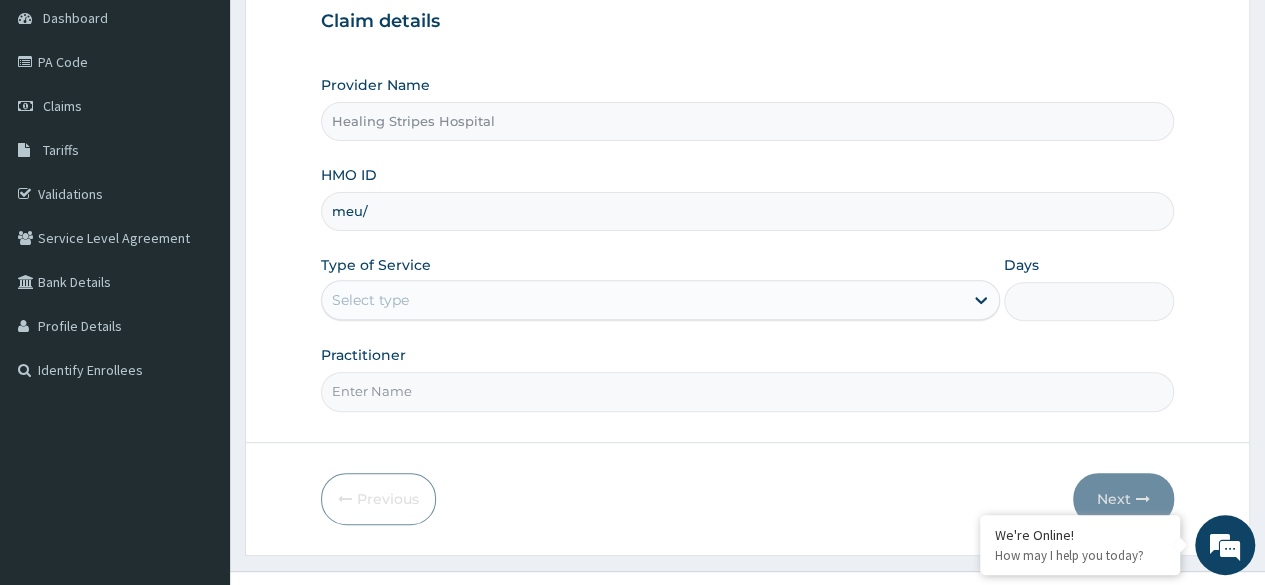 scroll, scrollTop: 0, scrollLeft: 0, axis: both 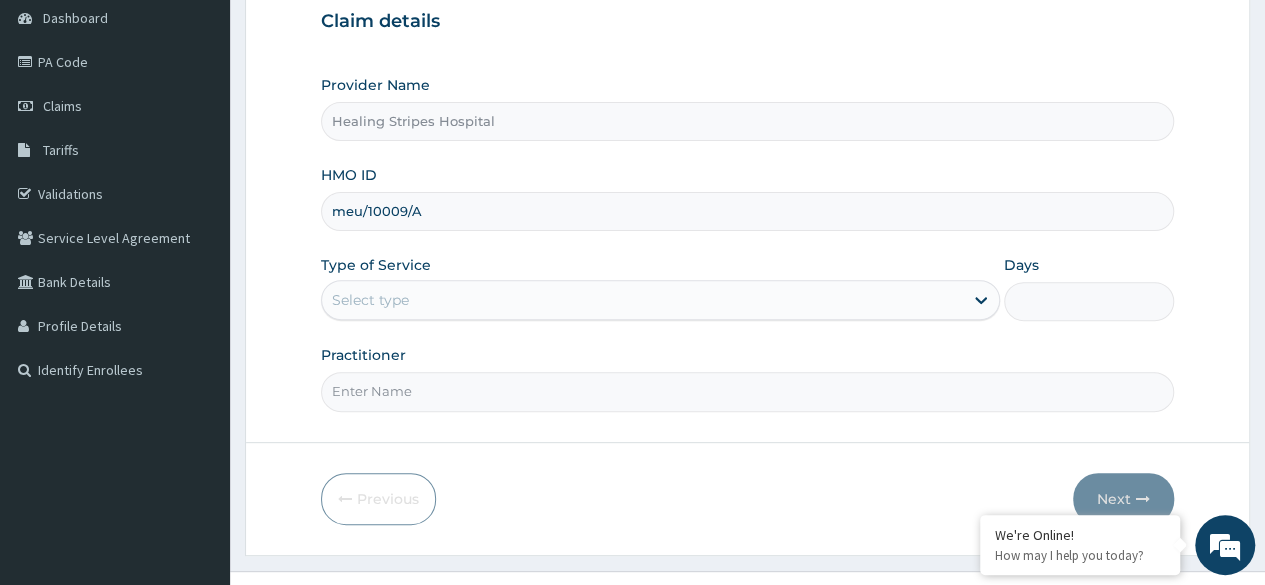 click on "meu/10009/A" at bounding box center (747, 211) 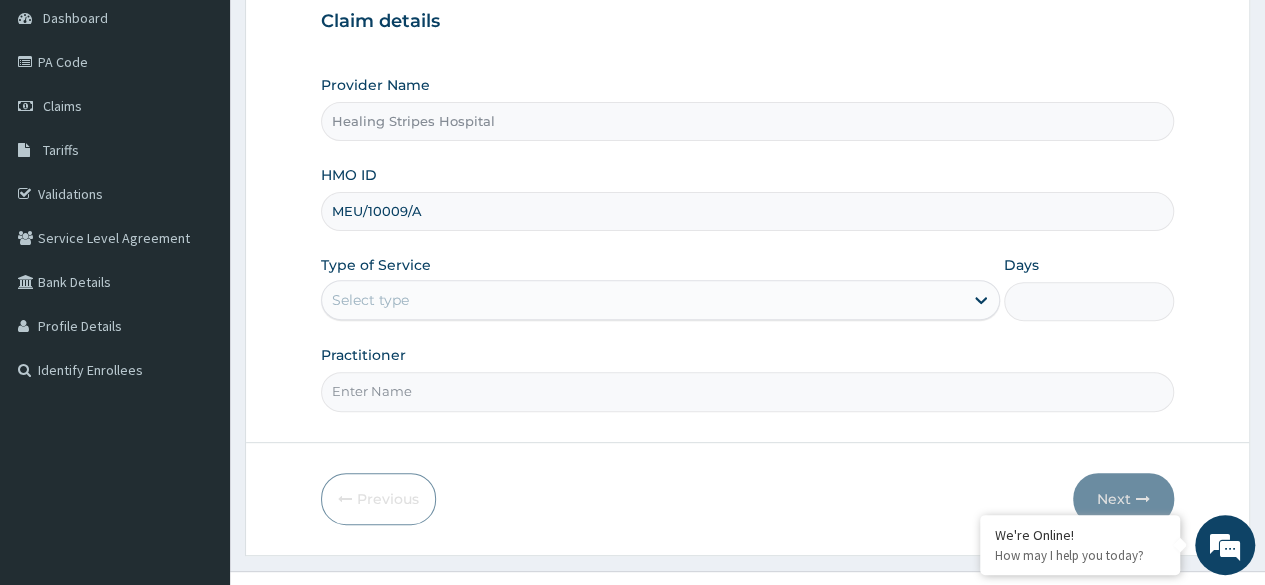type on "MEU/10009/A" 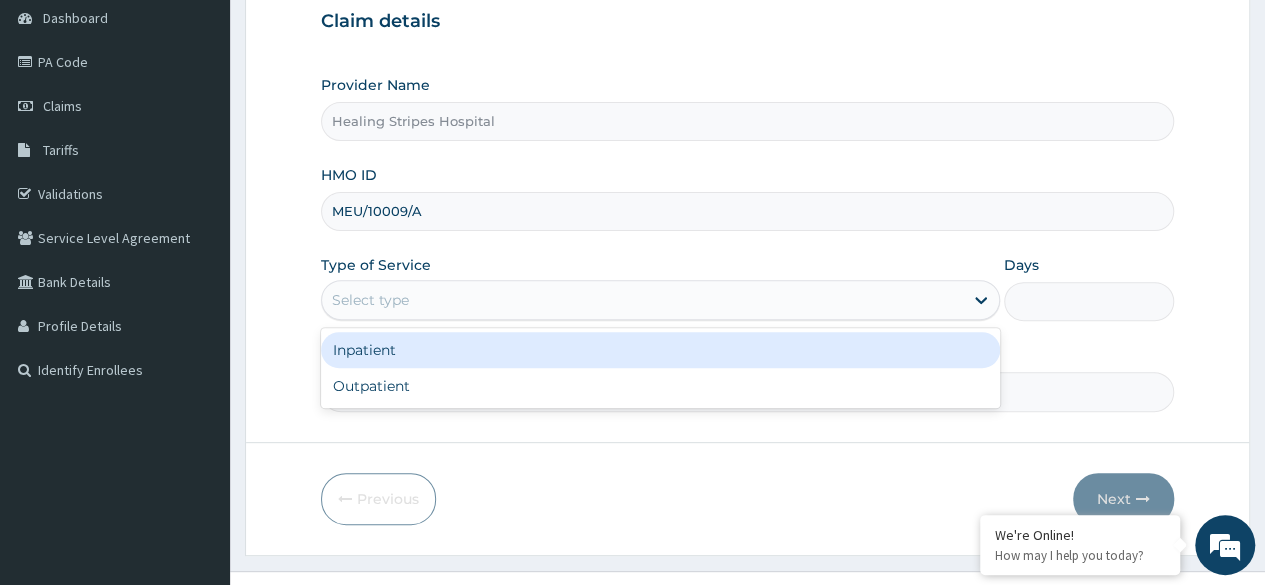 click on "Select type" at bounding box center (660, 300) 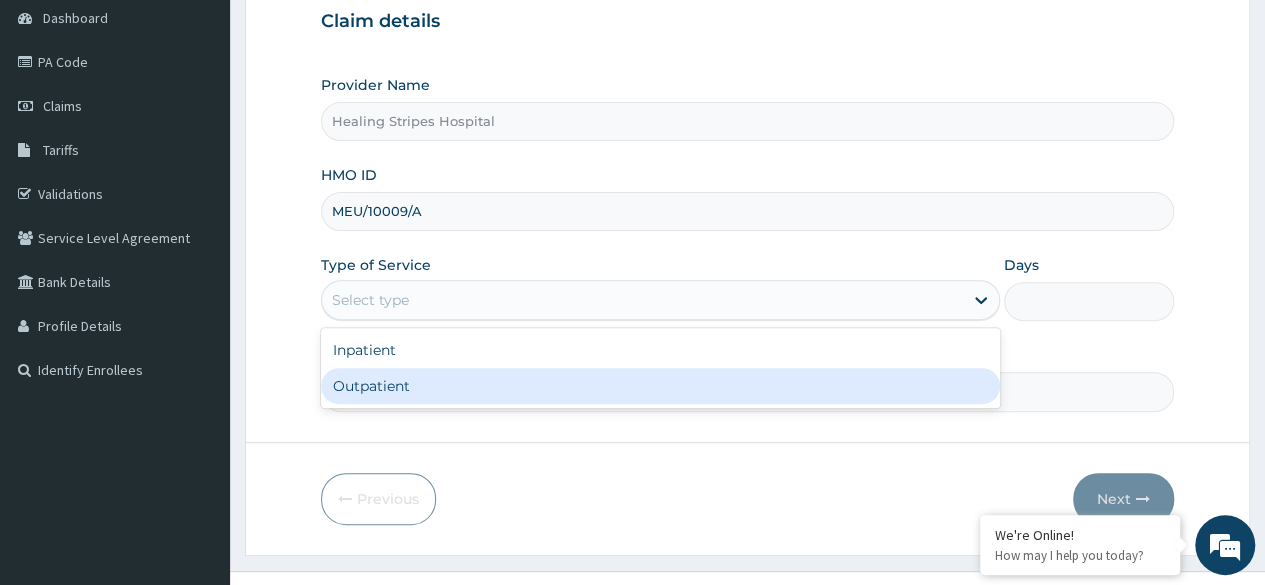 click on "Outpatient" at bounding box center [660, 386] 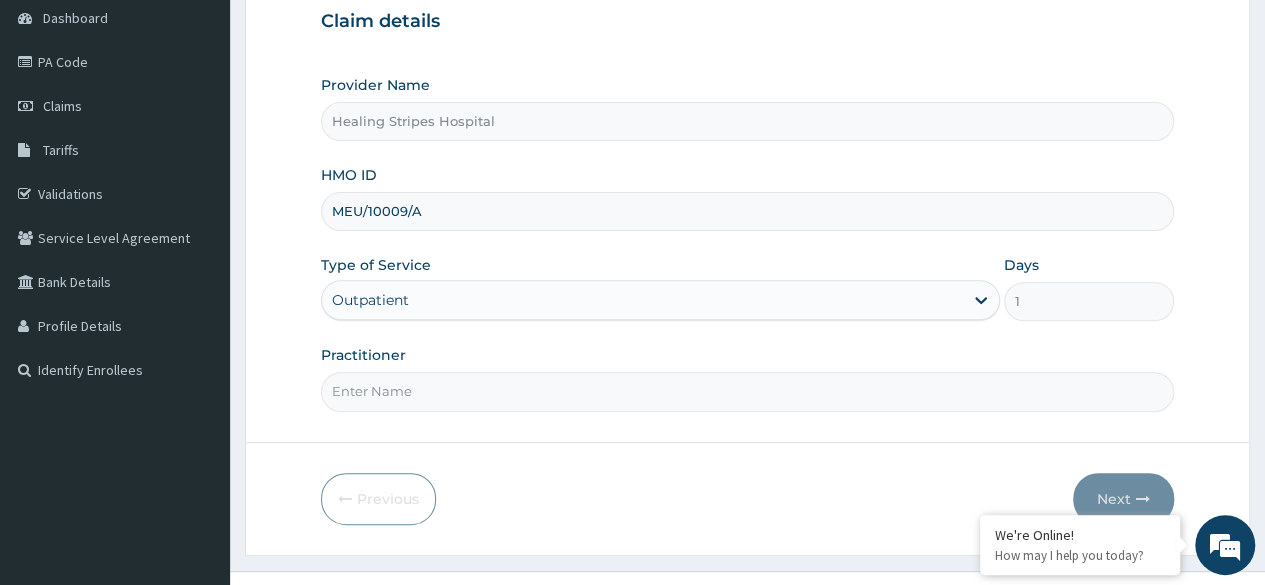 scroll, scrollTop: 232, scrollLeft: 0, axis: vertical 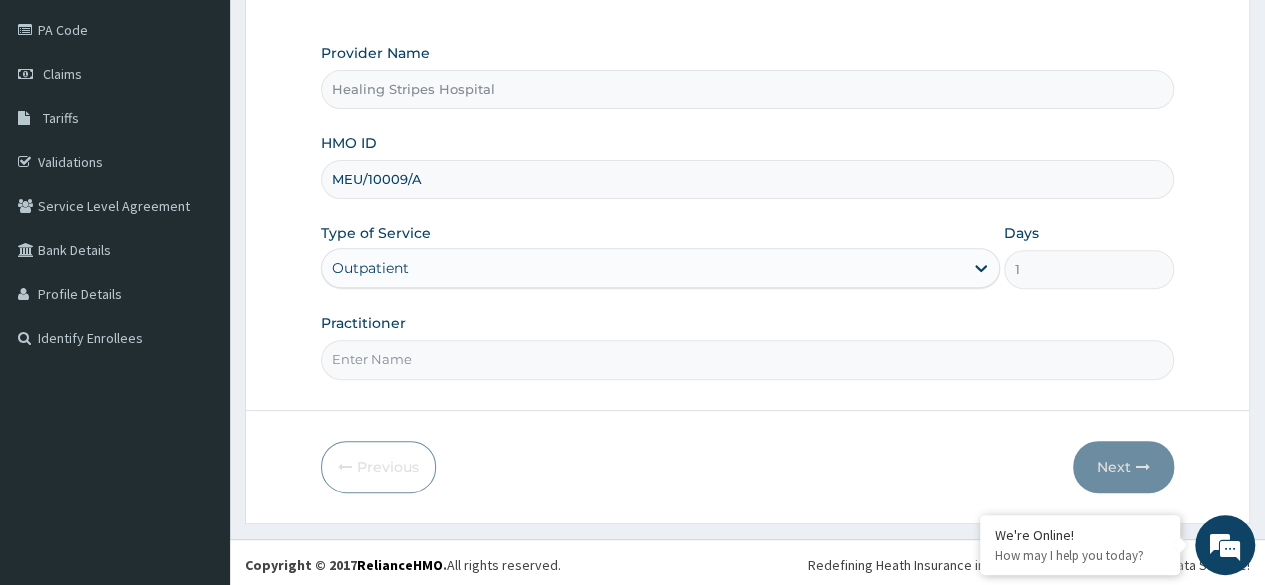 click on "Practitioner" at bounding box center (747, 359) 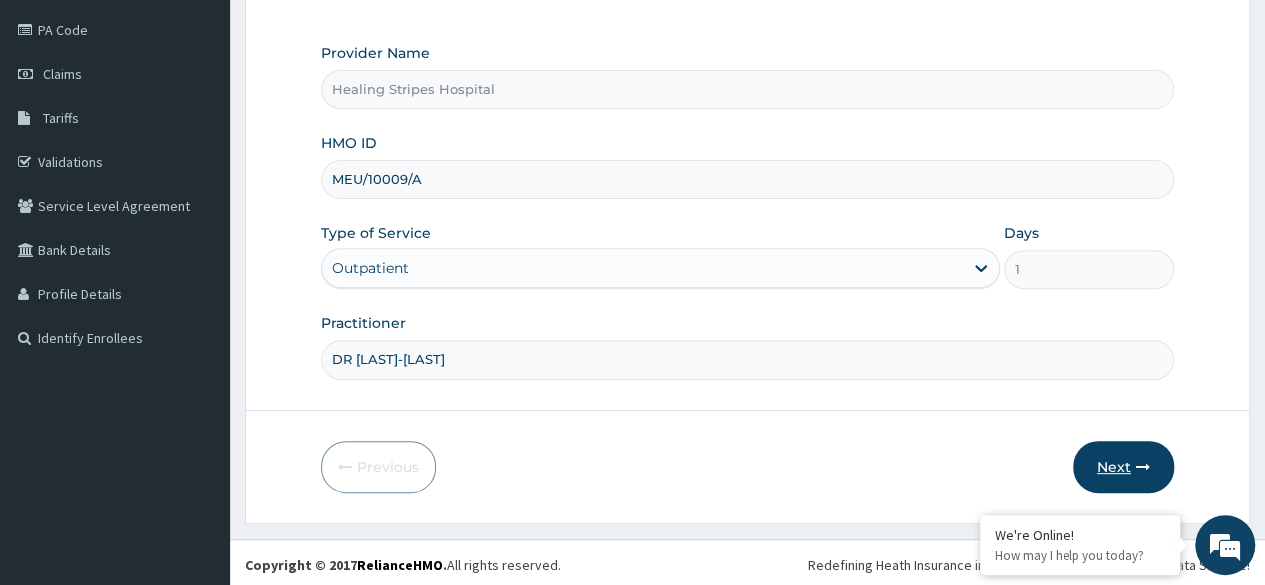 type on "DR FEMI-OLA" 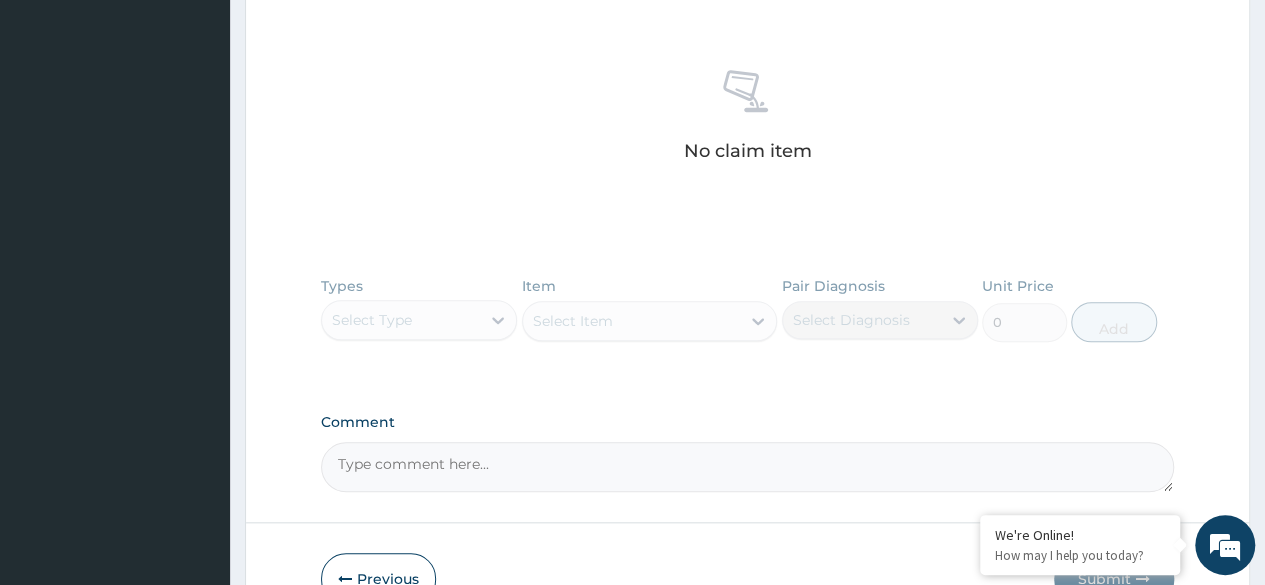 scroll, scrollTop: 848, scrollLeft: 0, axis: vertical 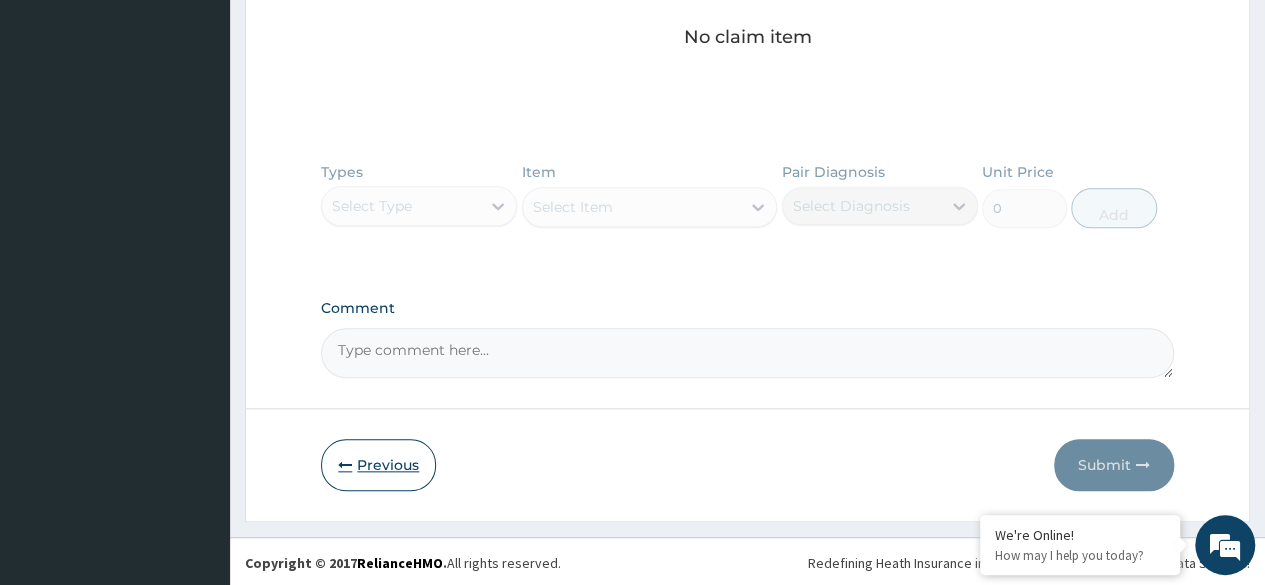 click on "Previous" at bounding box center (378, 465) 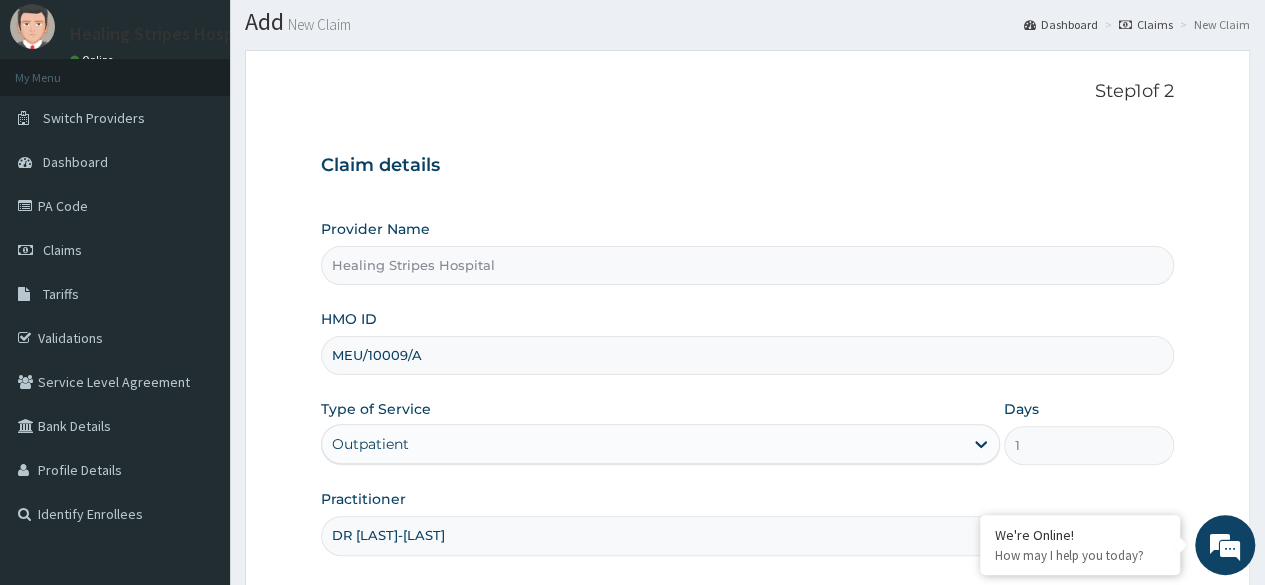 scroll, scrollTop: 0, scrollLeft: 0, axis: both 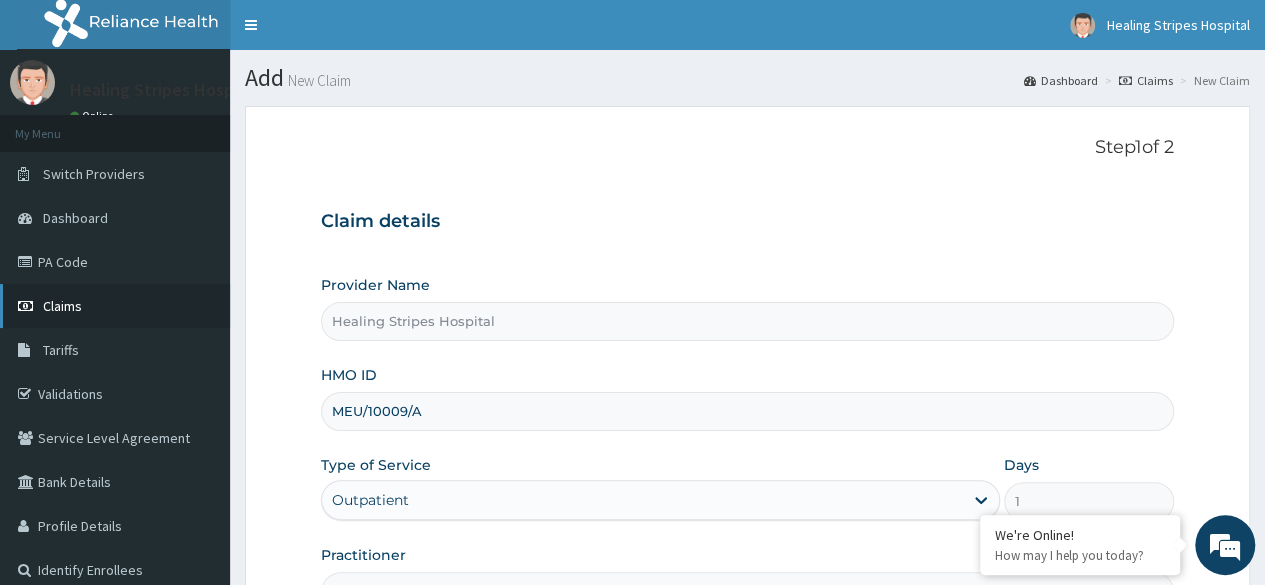 click on "Claims" at bounding box center (62, 306) 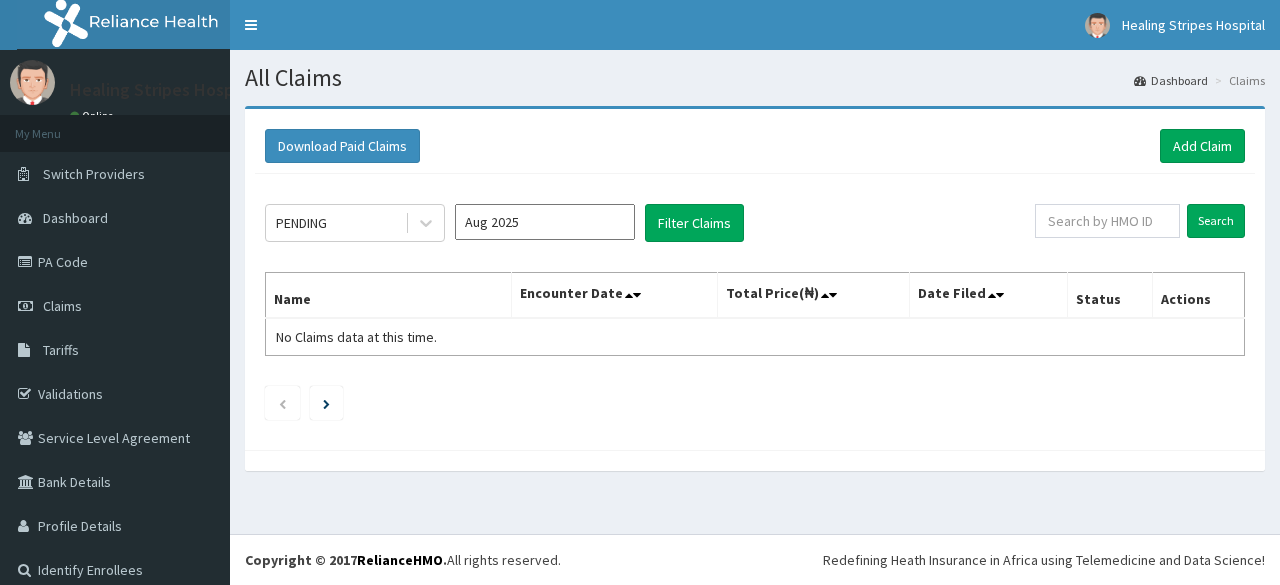 scroll, scrollTop: 0, scrollLeft: 0, axis: both 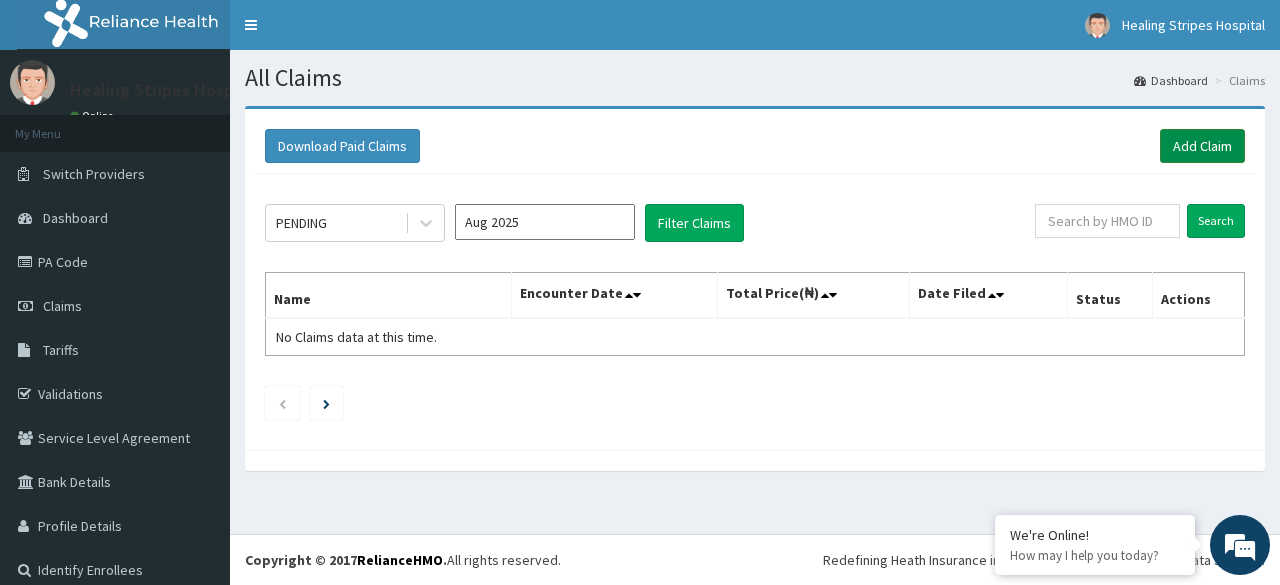 click on "Add Claim" at bounding box center (1202, 146) 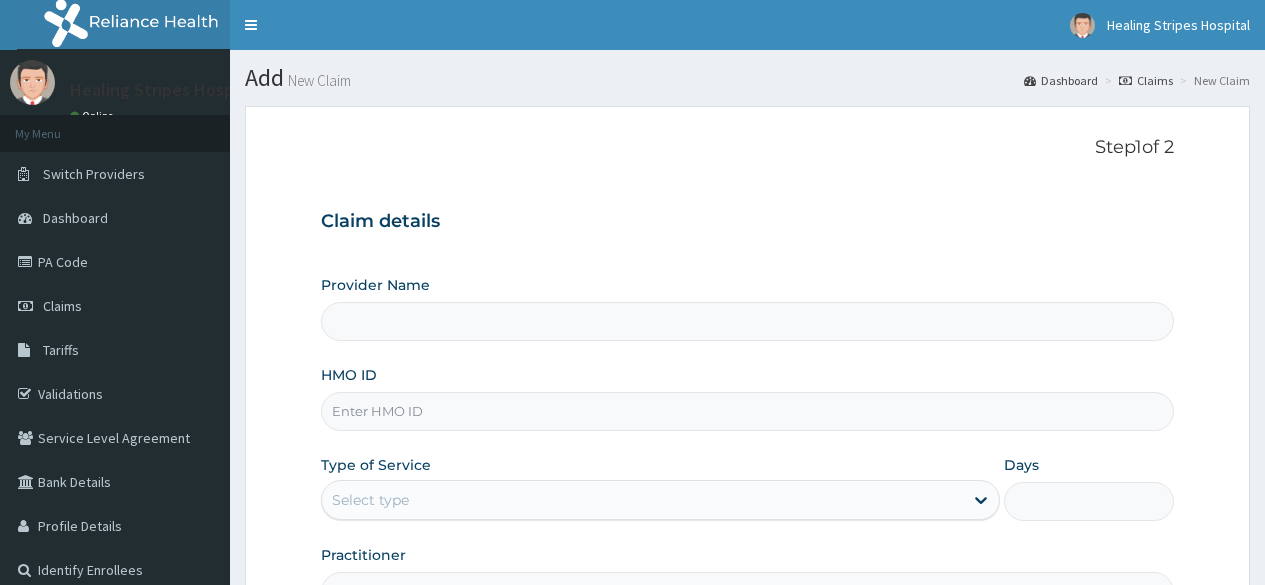 scroll, scrollTop: 0, scrollLeft: 0, axis: both 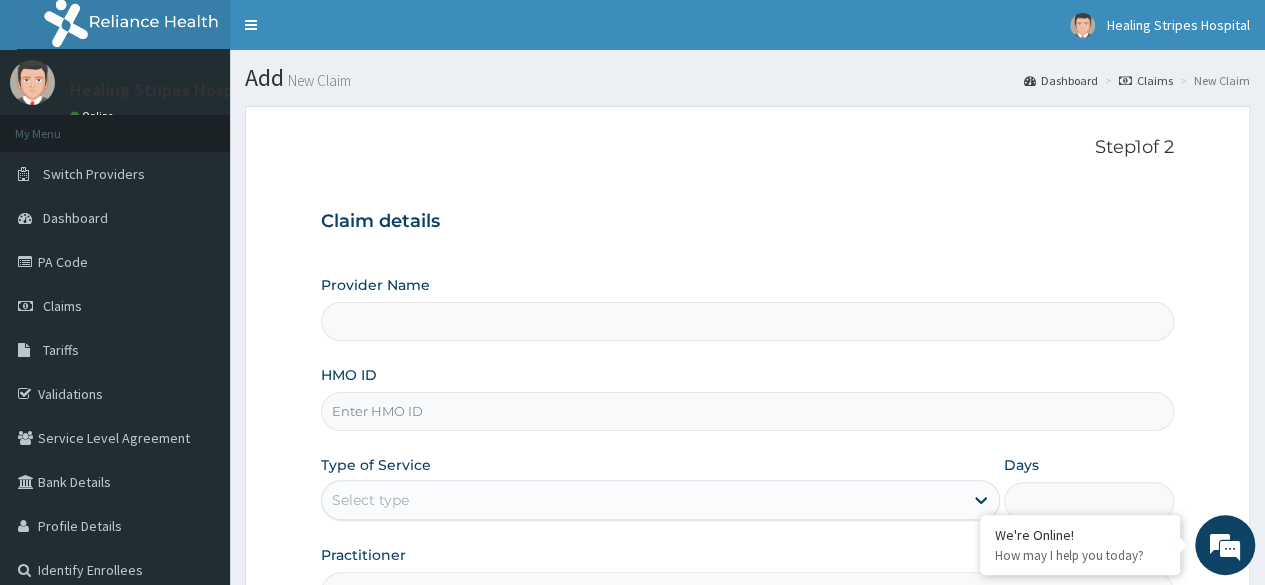 type on "Healing Stripes Hospital" 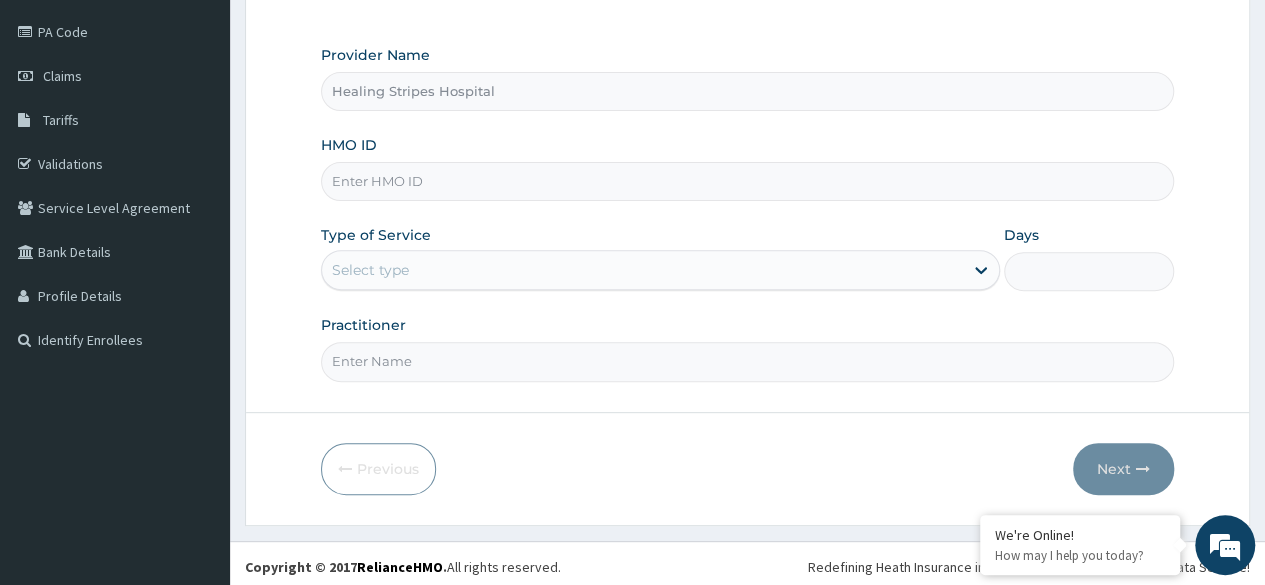 scroll, scrollTop: 232, scrollLeft: 0, axis: vertical 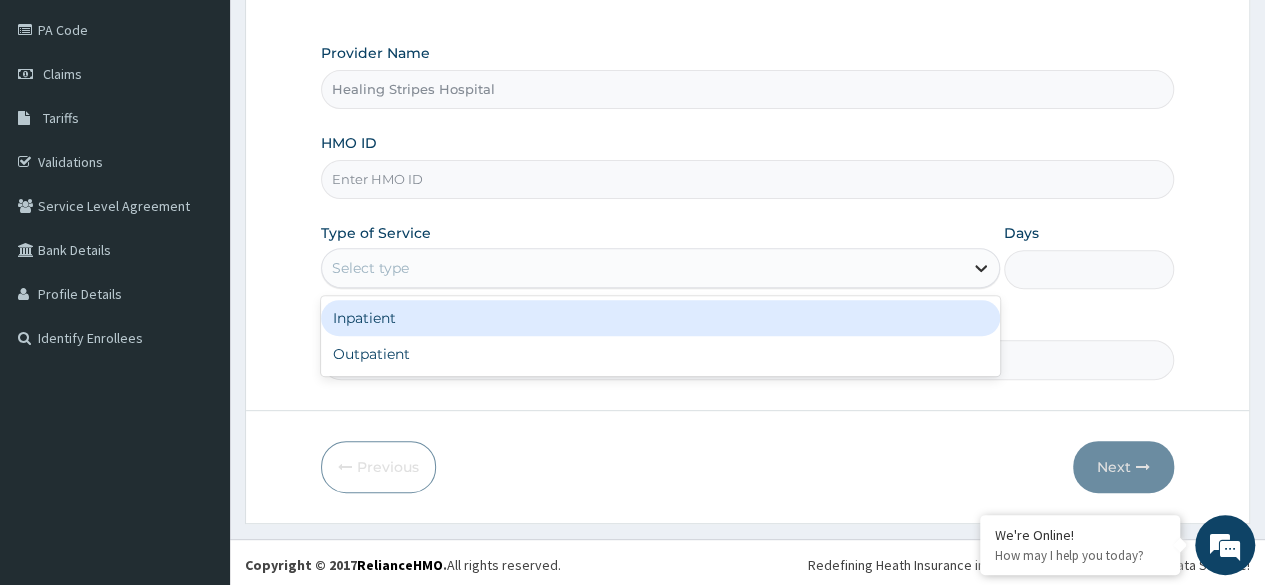 click 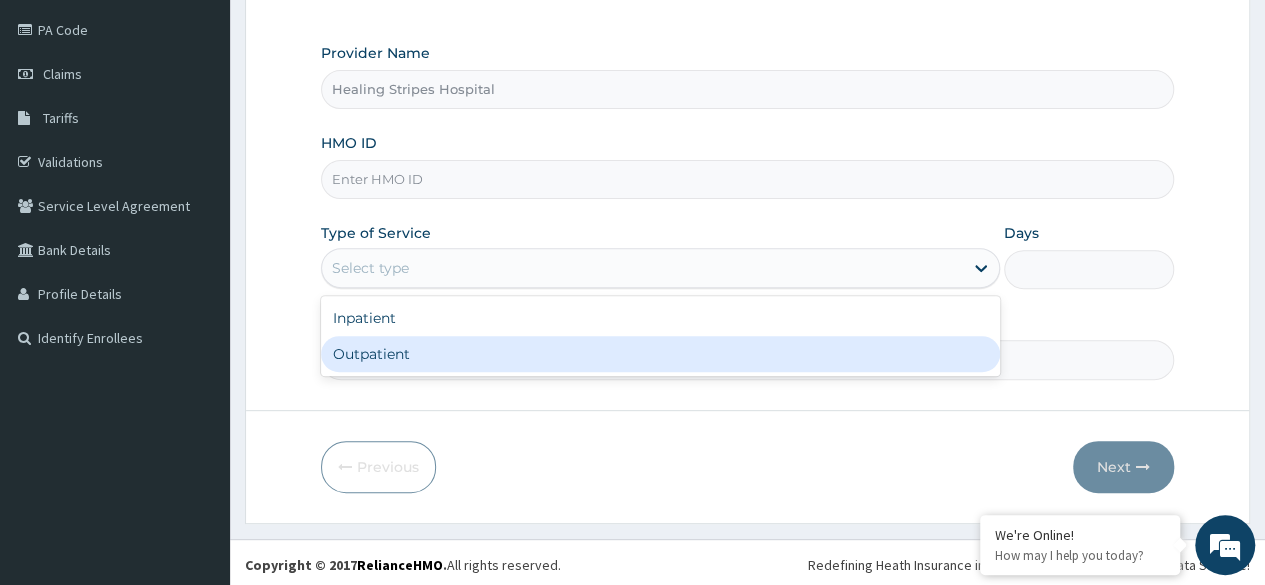 click on "Outpatient" at bounding box center [660, 354] 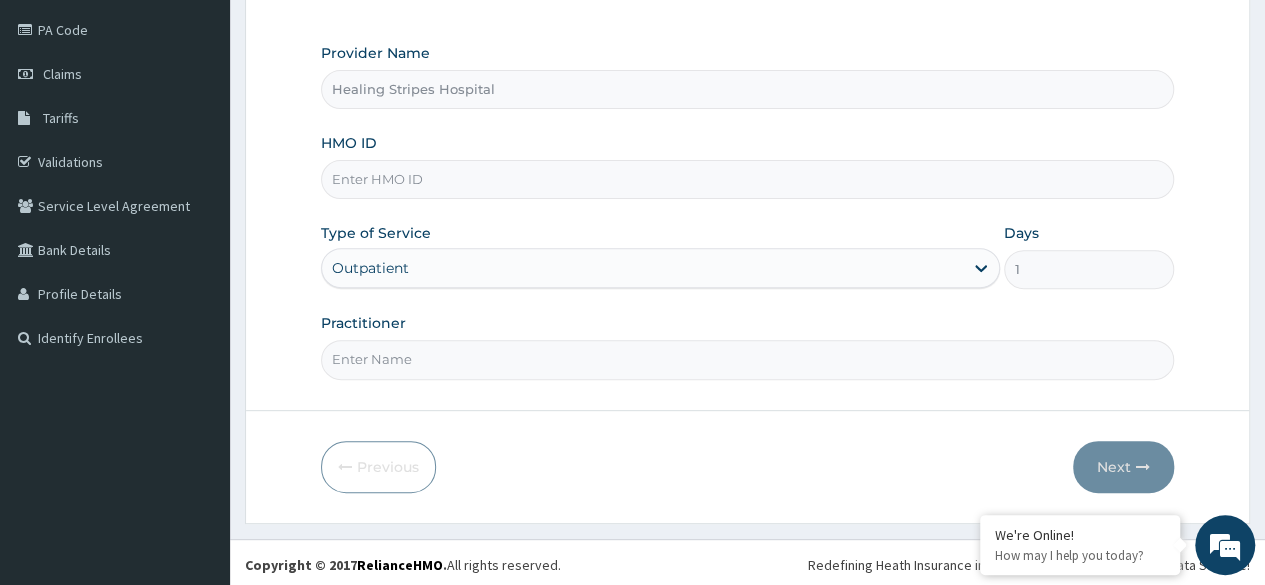 scroll, scrollTop: 0, scrollLeft: 0, axis: both 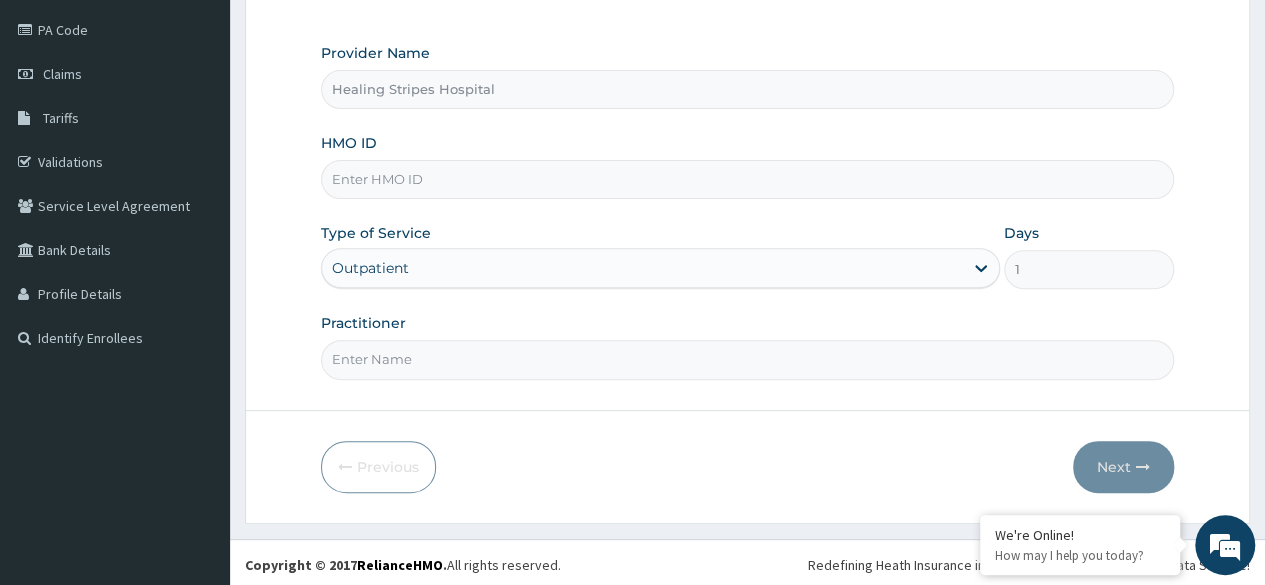click on "Practitioner" at bounding box center [747, 359] 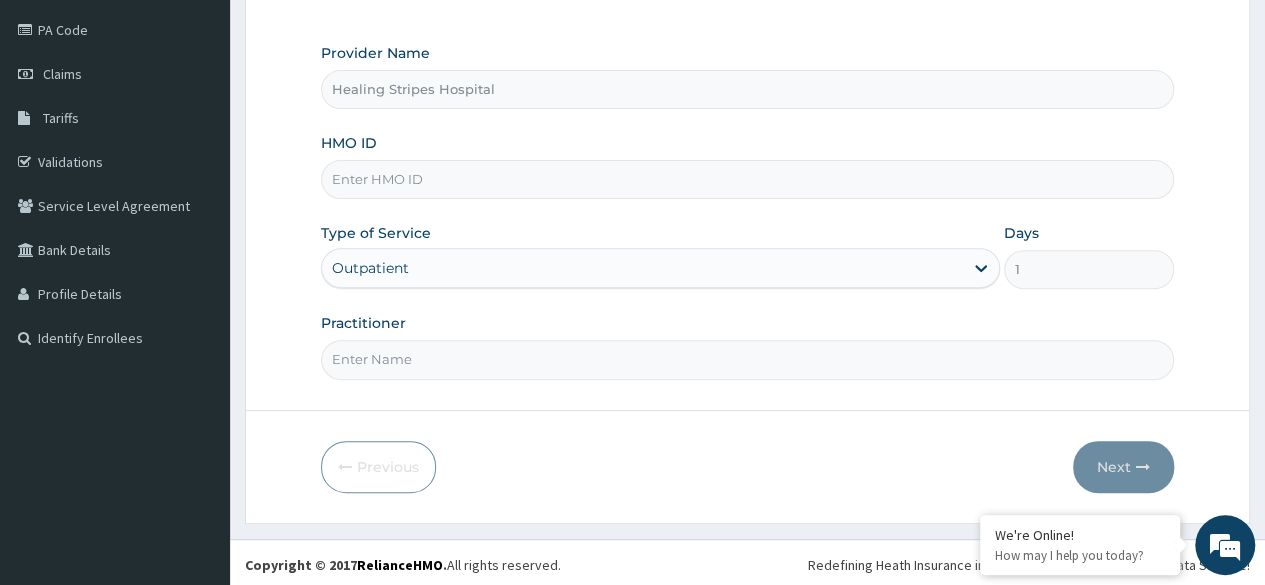type on "d" 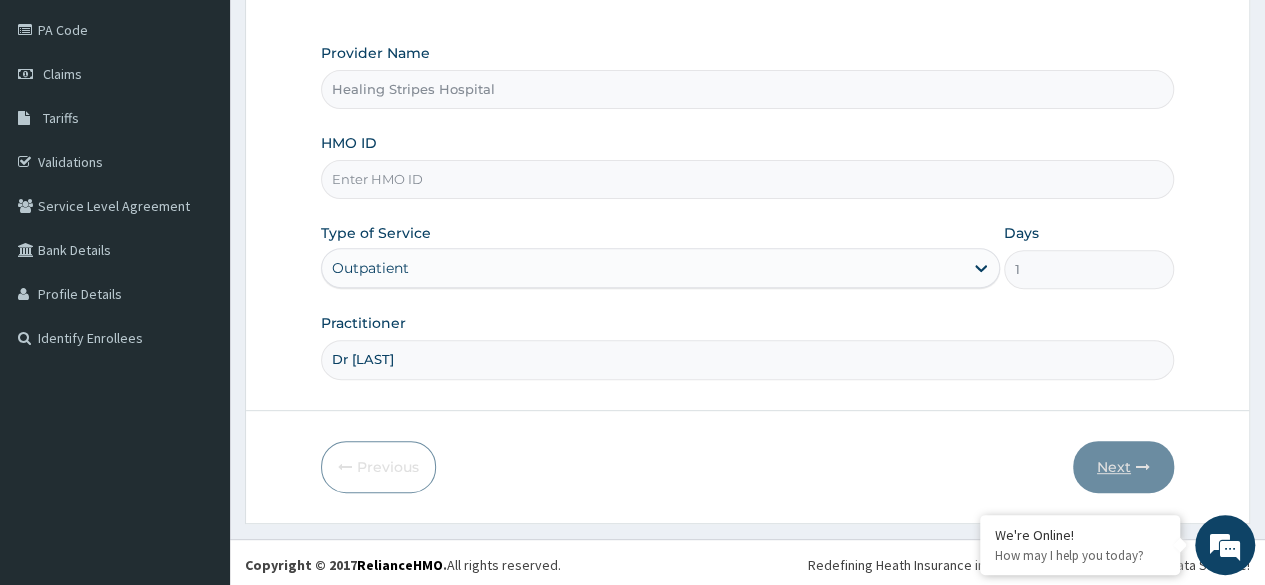type on "Dr Femi-ola" 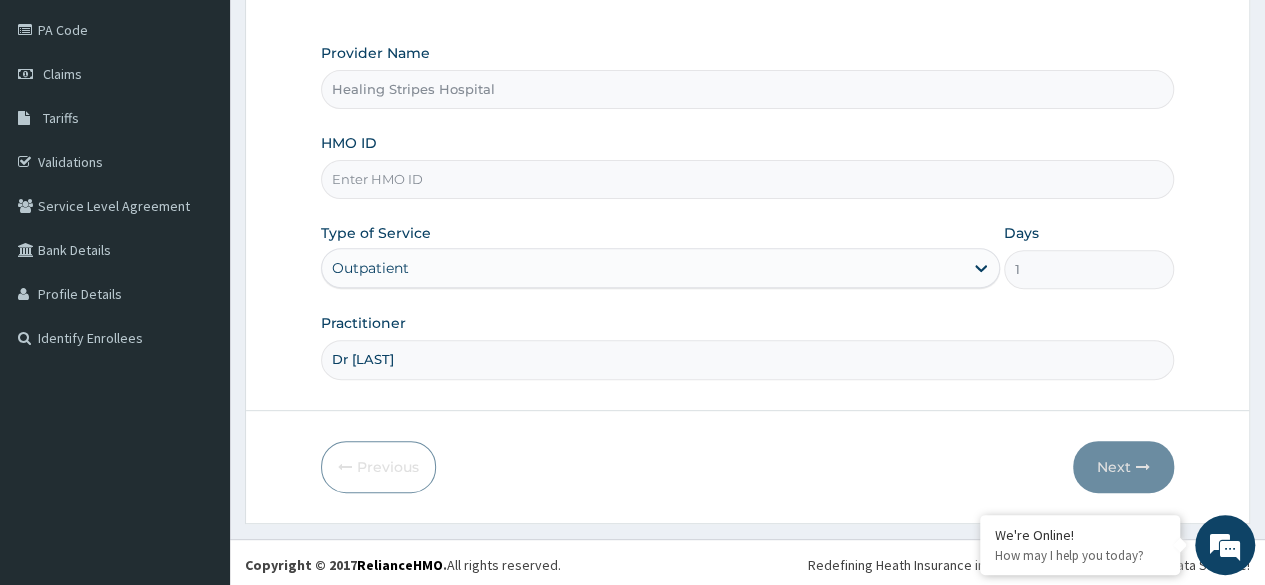 click on "HMO ID" at bounding box center (747, 179) 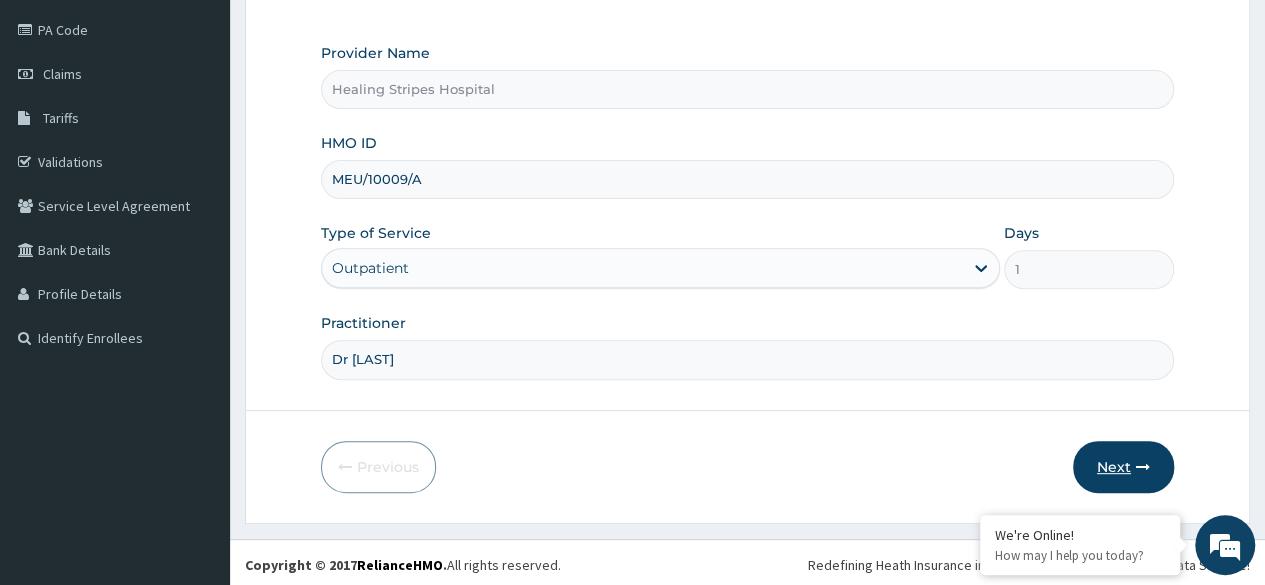 type on "MEU/10009/A" 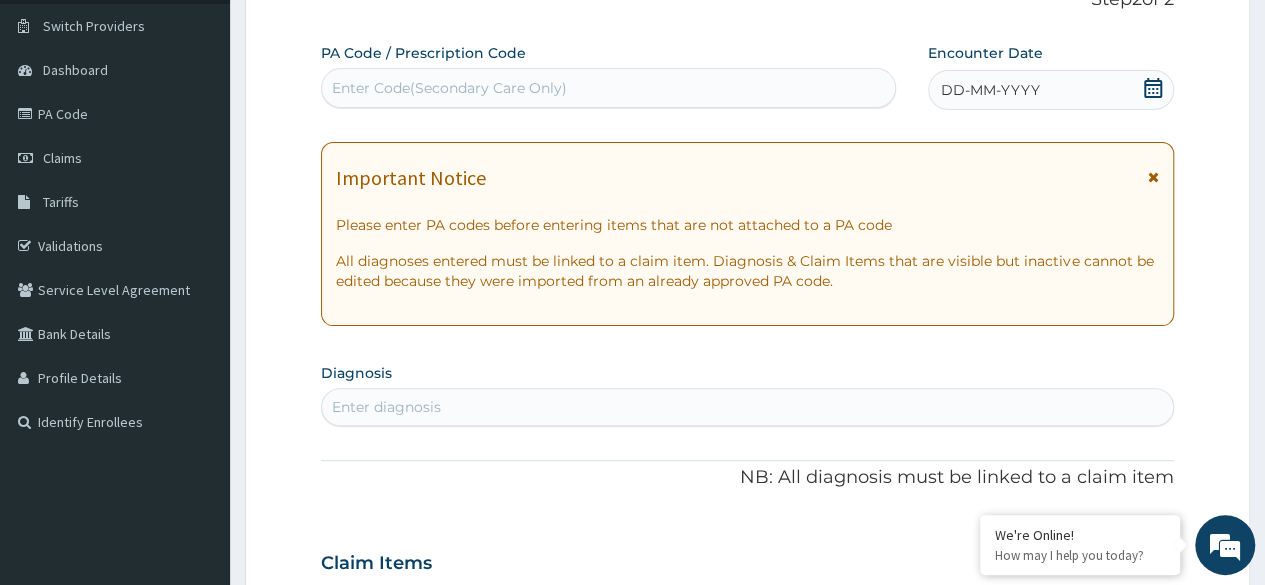 scroll, scrollTop: 0, scrollLeft: 0, axis: both 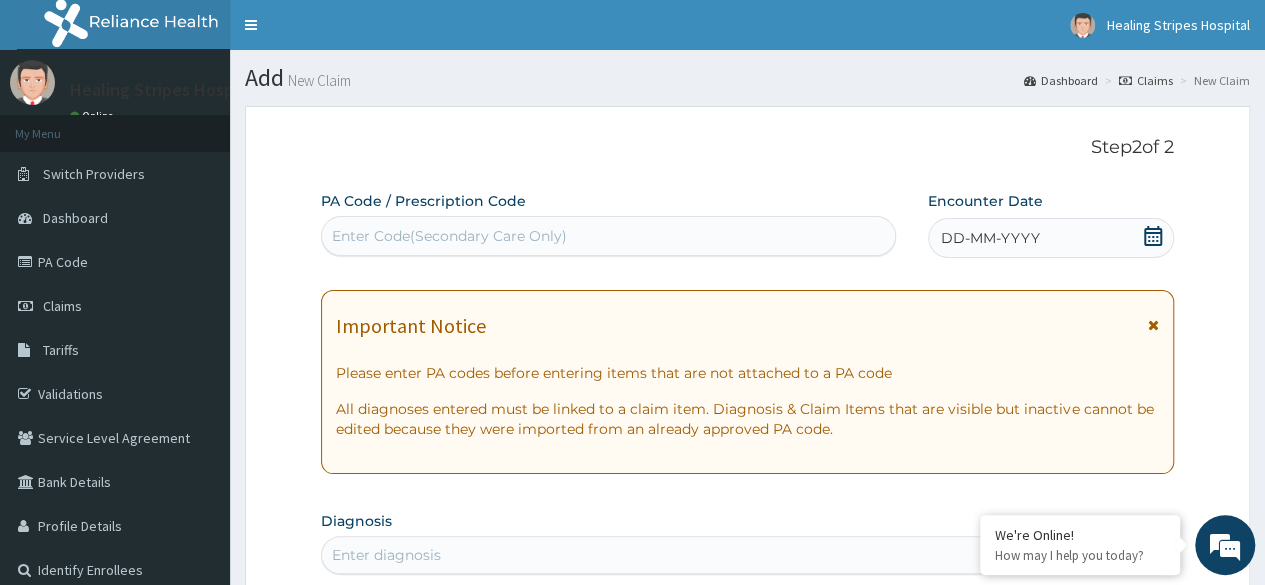 click 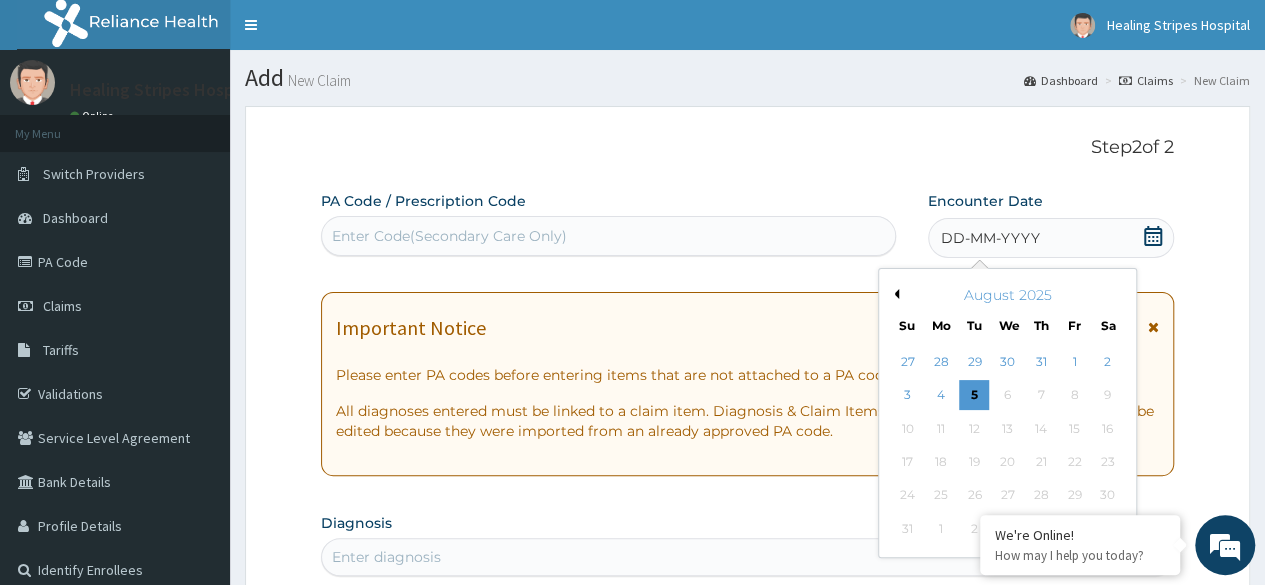 click on "August 2025" at bounding box center (1007, 295) 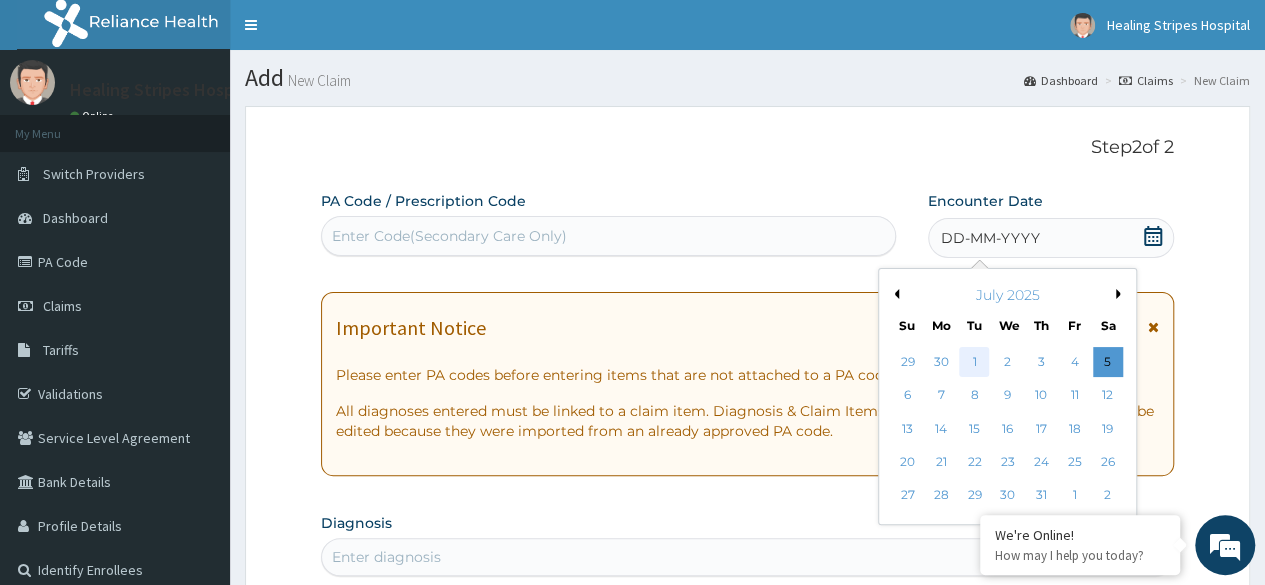 click on "1" at bounding box center [974, 362] 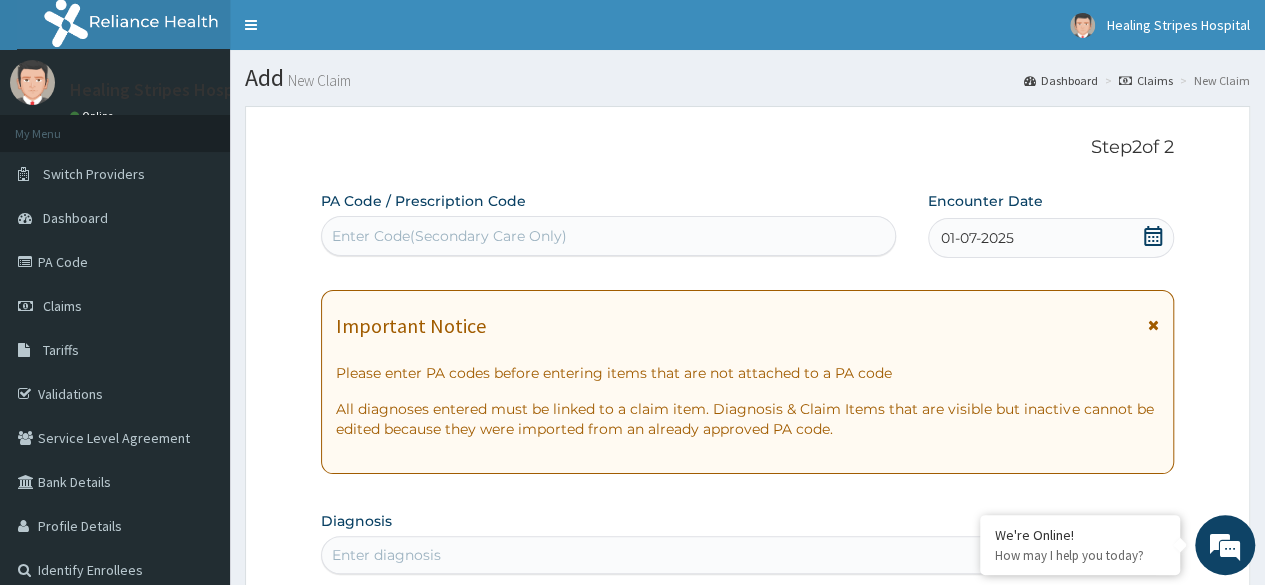 click on "Enter Code(Secondary Care Only)" at bounding box center [608, 236] 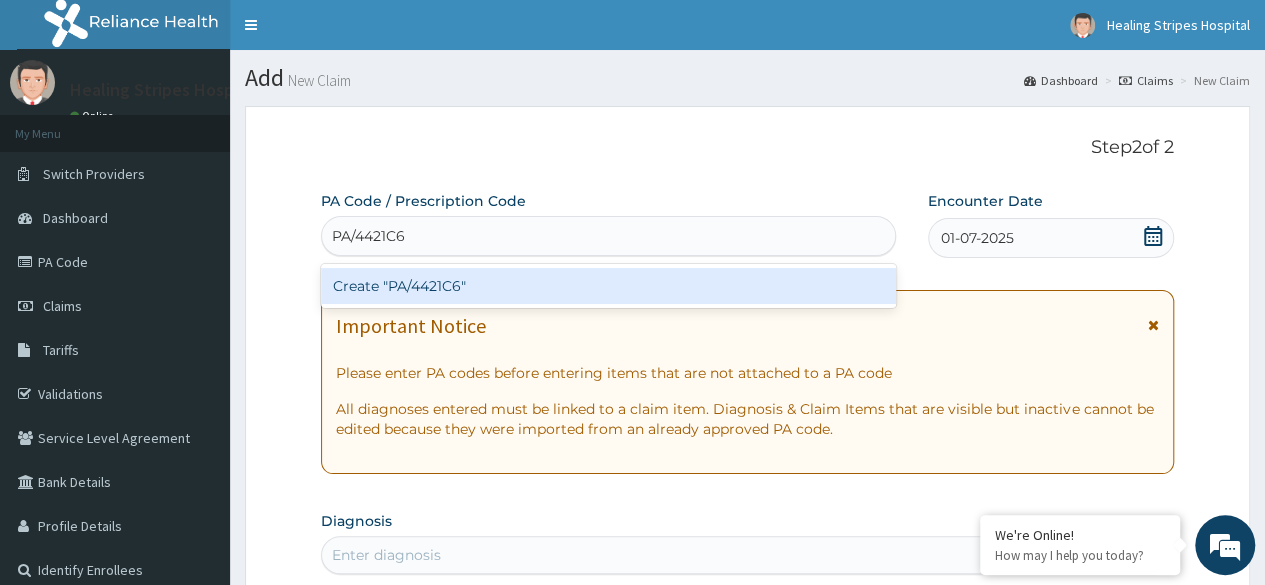 click on "Create "PA/4421C6"" at bounding box center [608, 286] 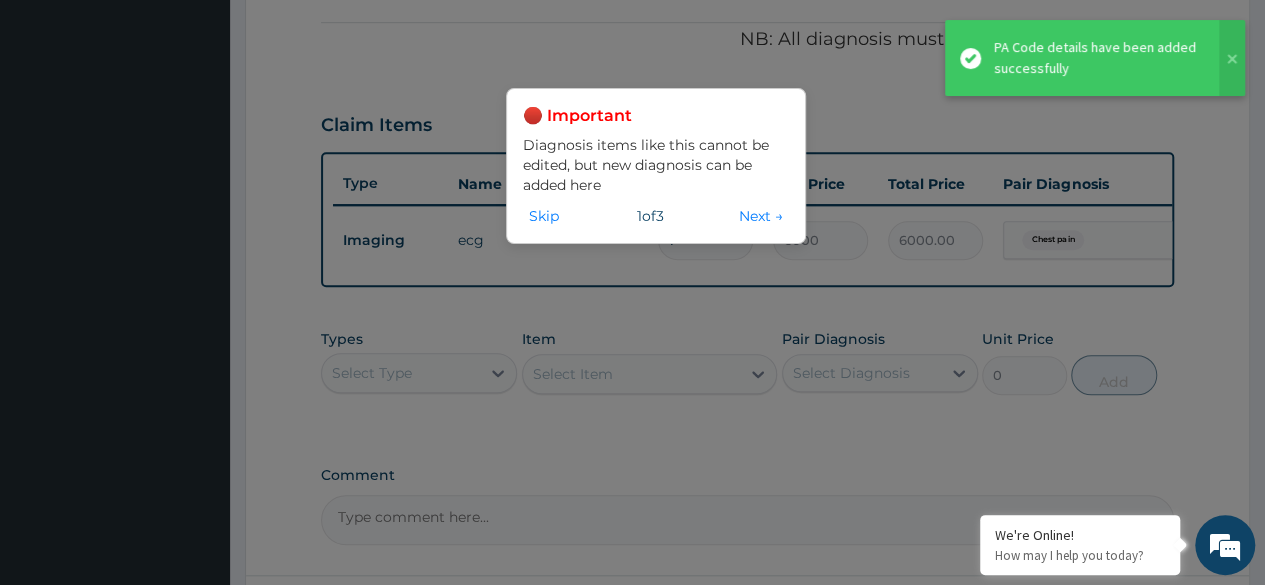scroll, scrollTop: 600, scrollLeft: 0, axis: vertical 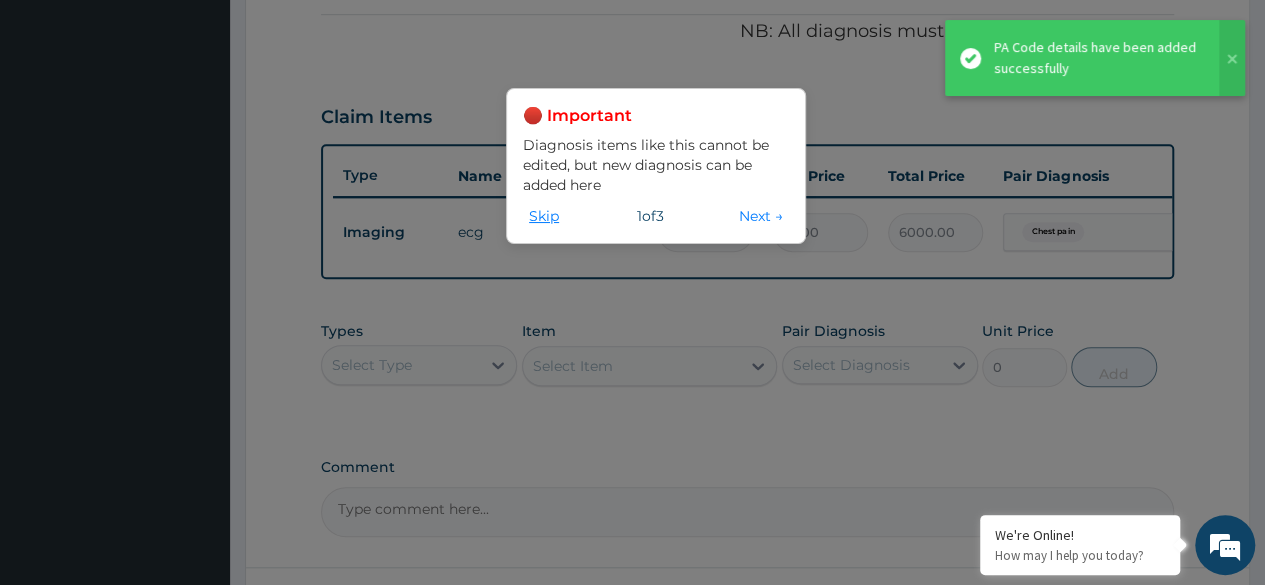 click on "Skip" at bounding box center (544, 216) 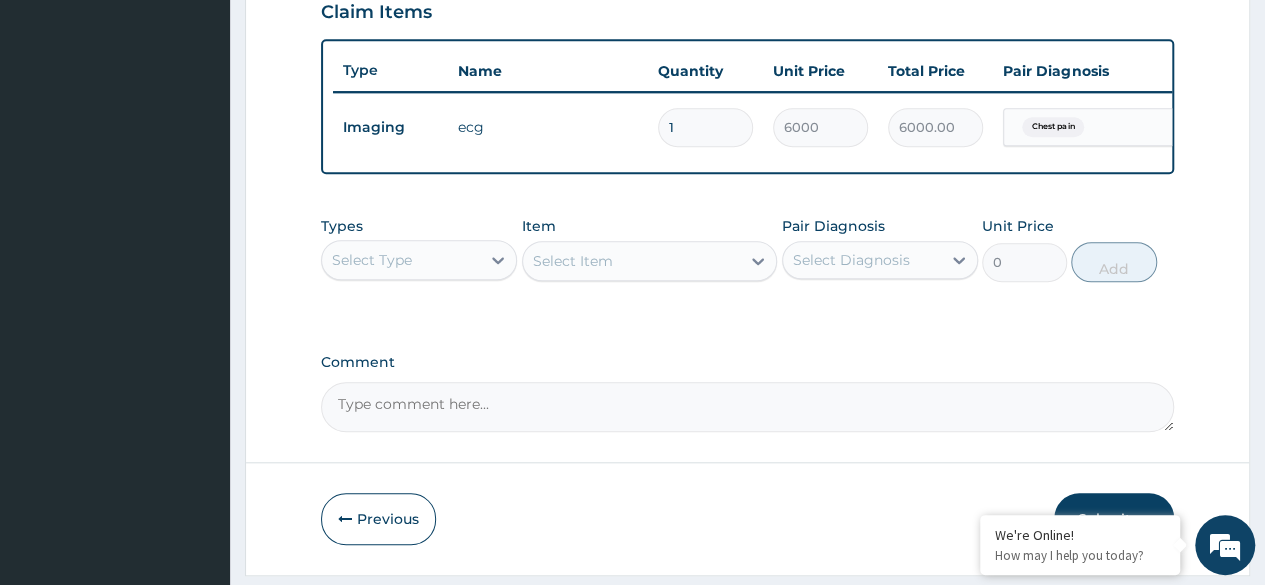 scroll, scrollTop: 674, scrollLeft: 0, axis: vertical 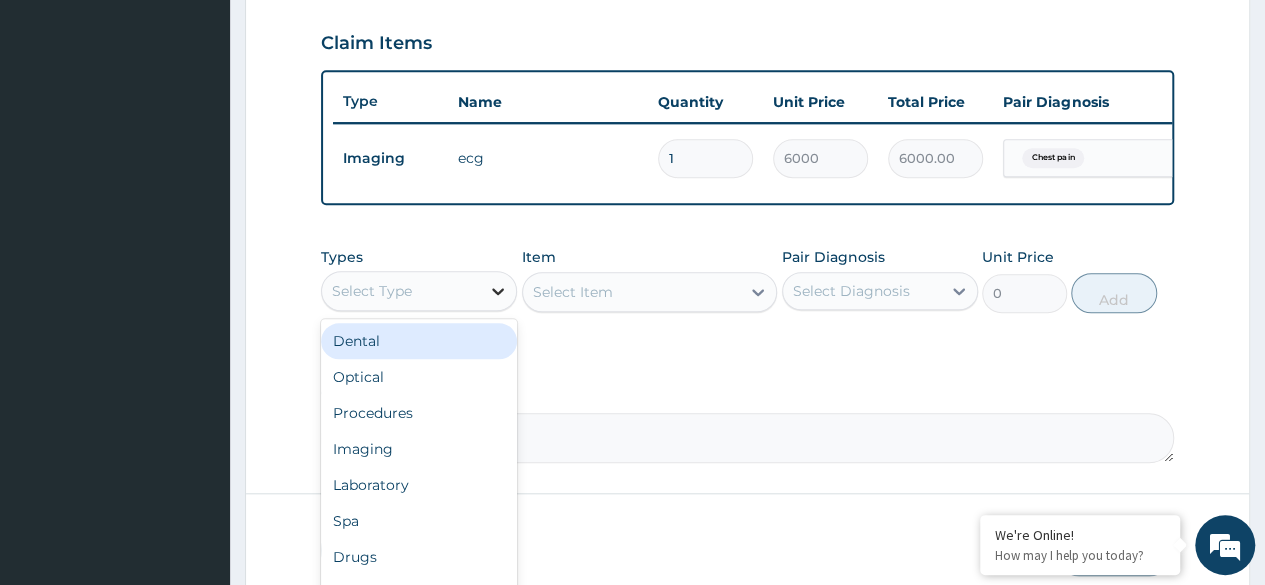 click 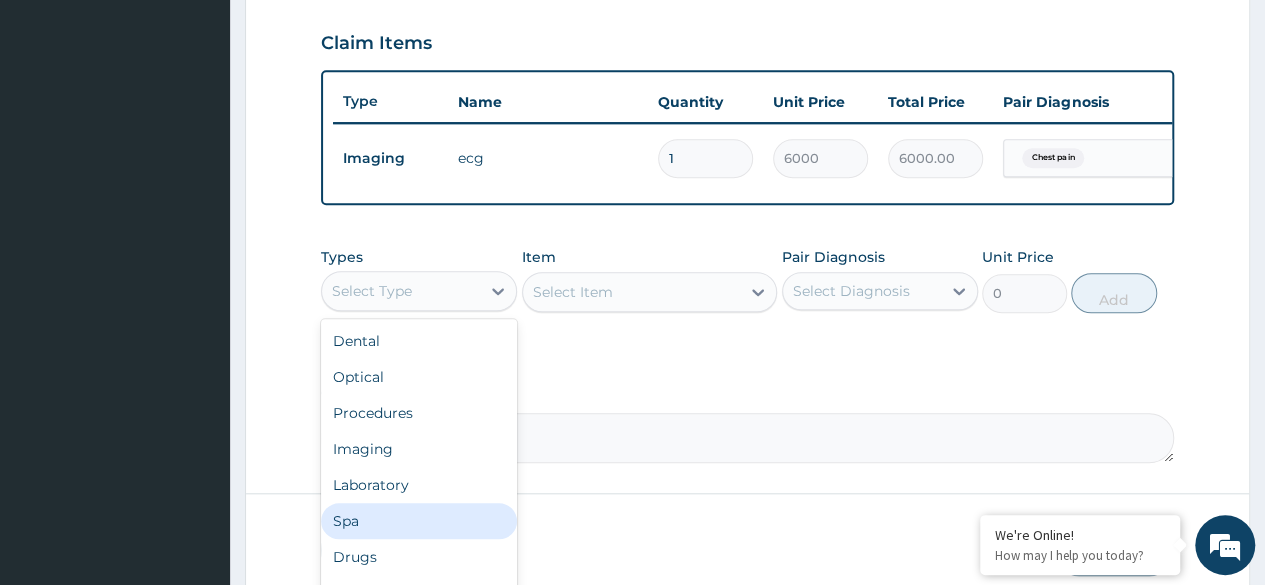 scroll, scrollTop: 68, scrollLeft: 0, axis: vertical 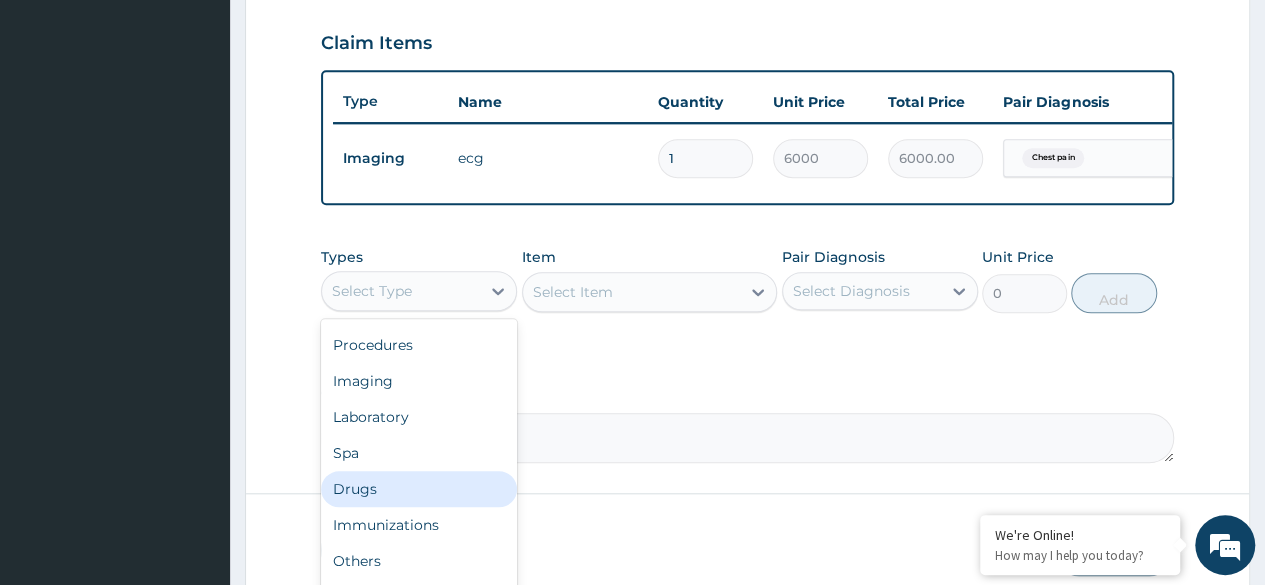 click on "Drugs" at bounding box center [419, 489] 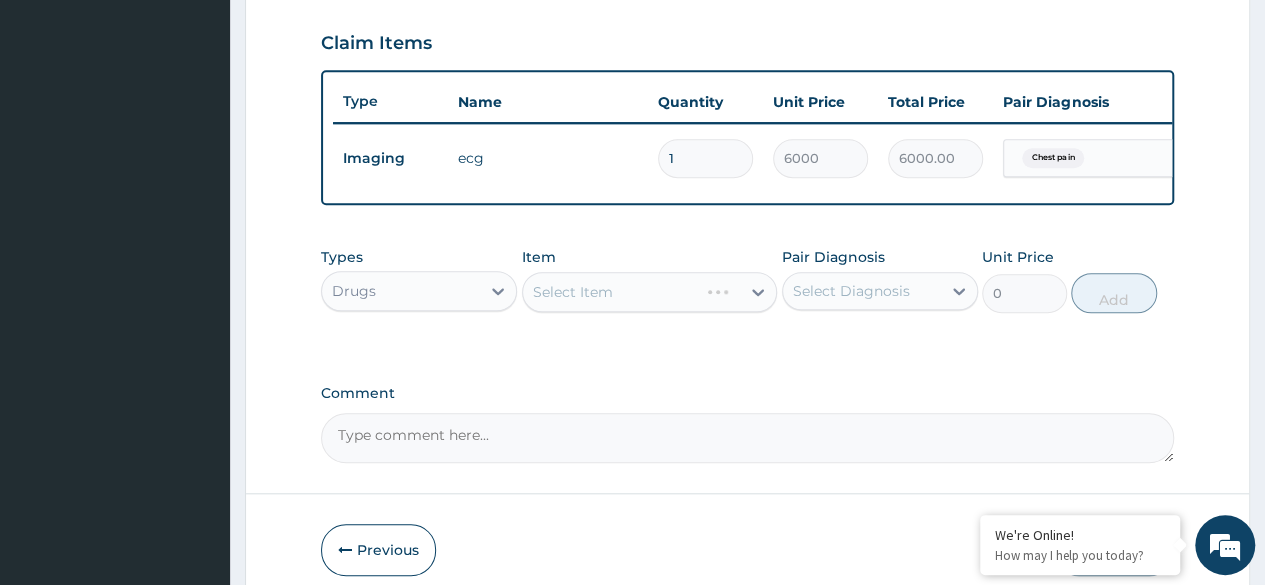 click on "Select Item" at bounding box center [650, 292] 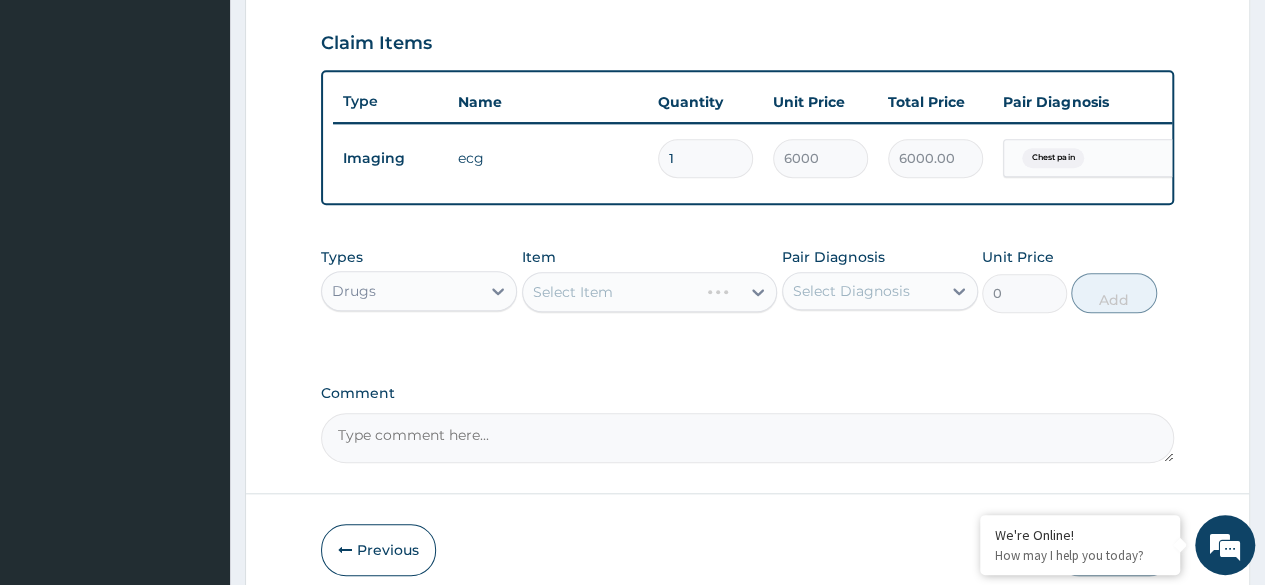 click on "Select Item" at bounding box center (650, 292) 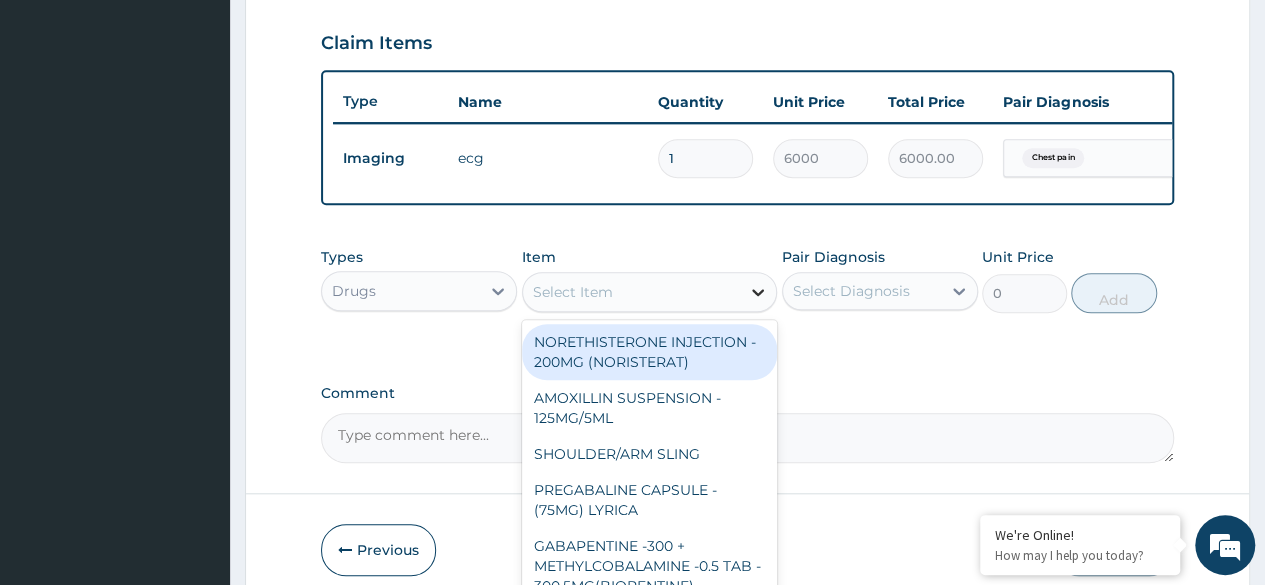 click 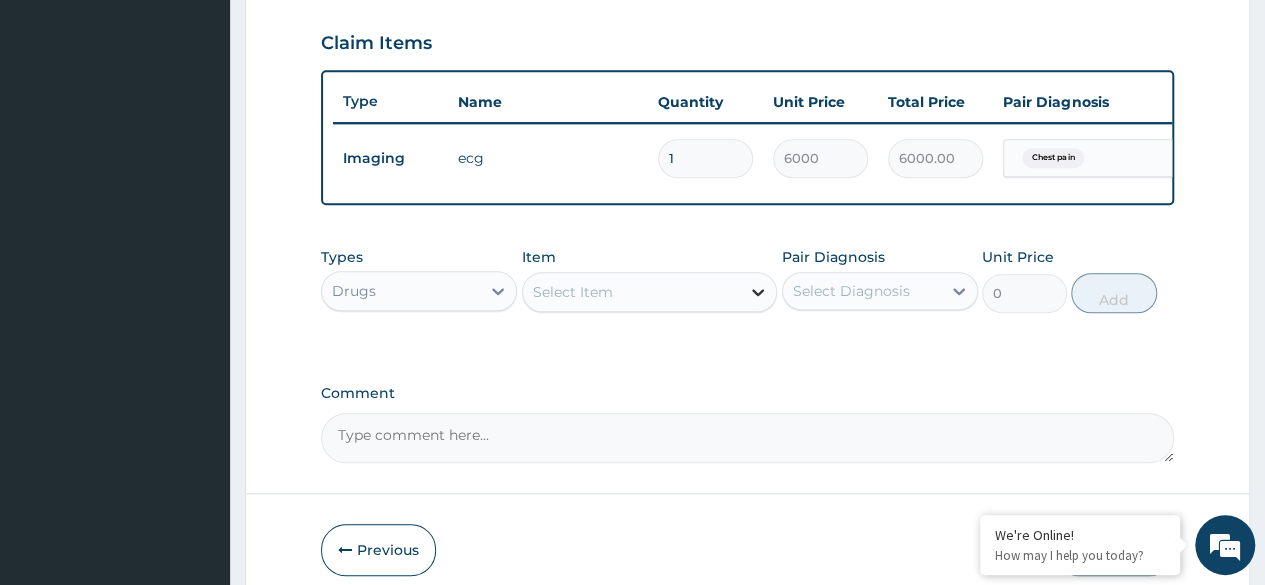 click 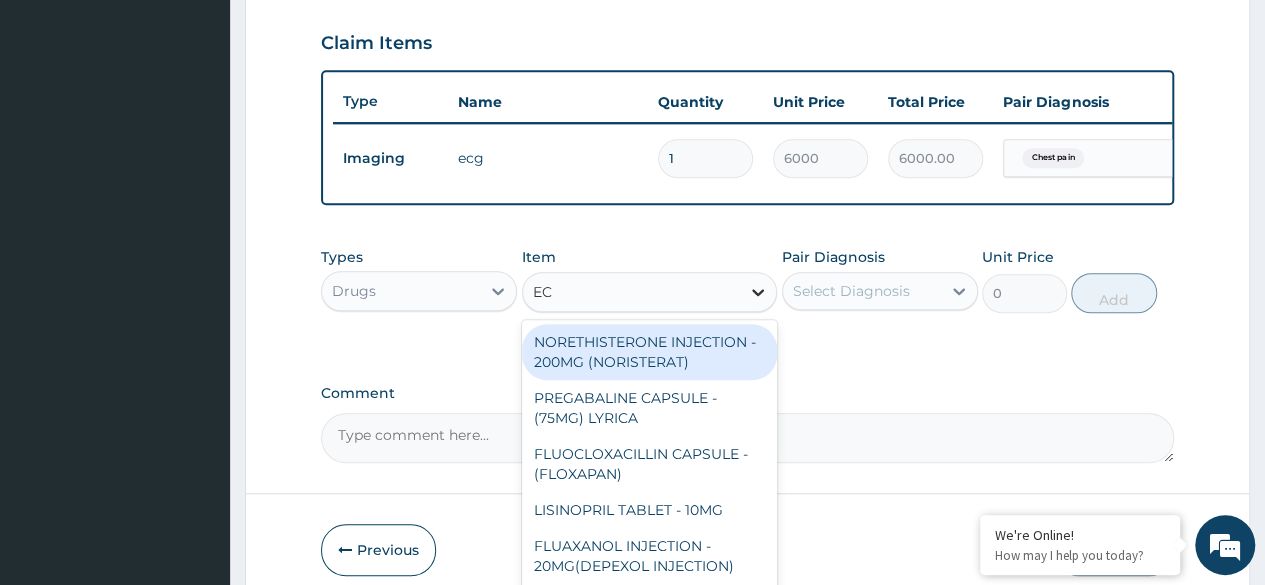 type on "E" 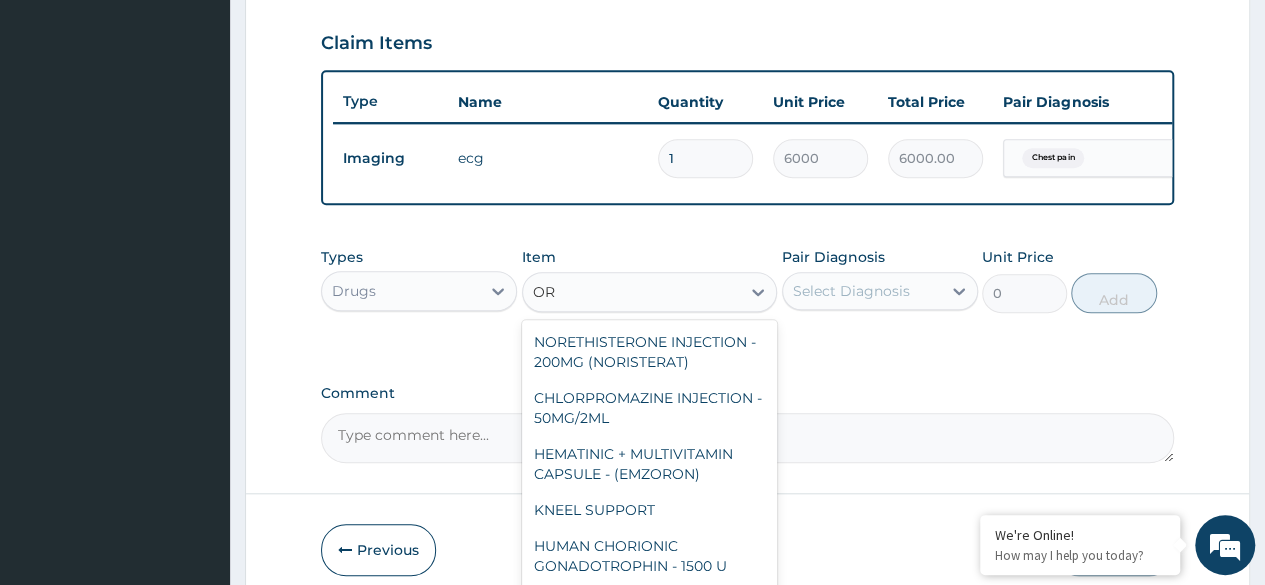 type on "O" 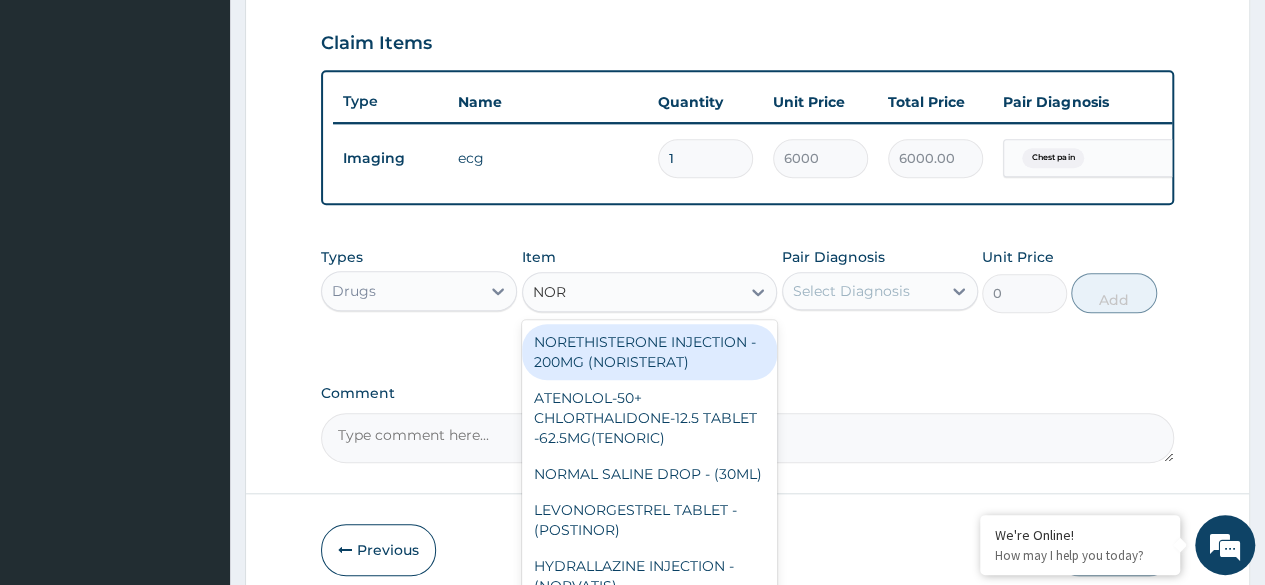 type on "NORF" 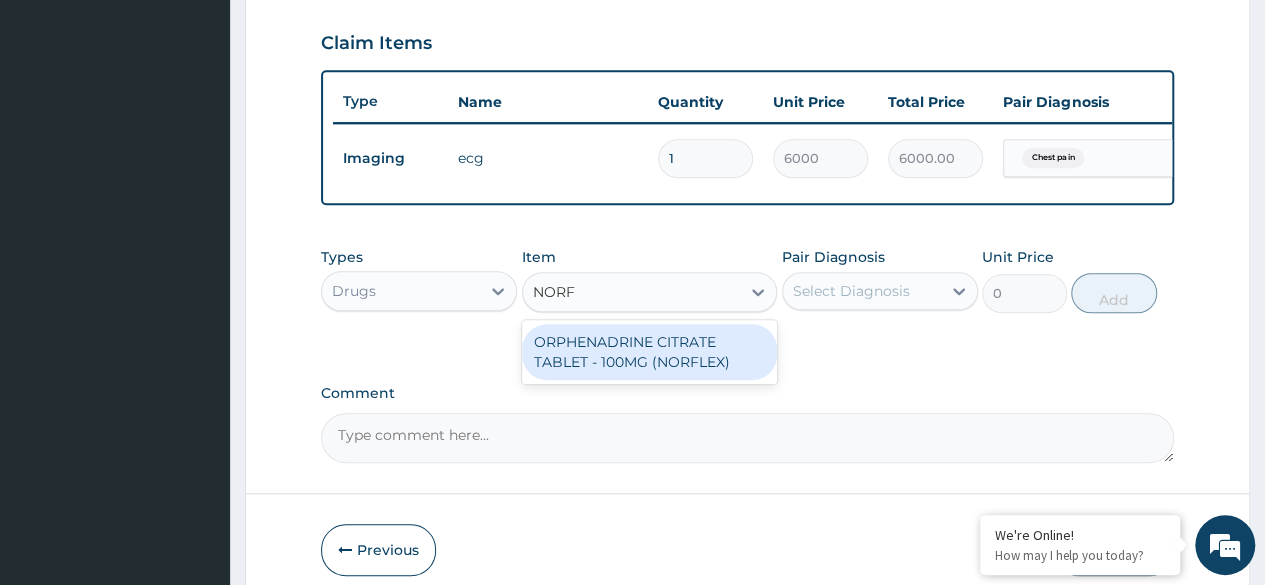 click on "ORPHENADRINE CITRATE TABLET - 100MG (NORFLEX)" at bounding box center (650, 352) 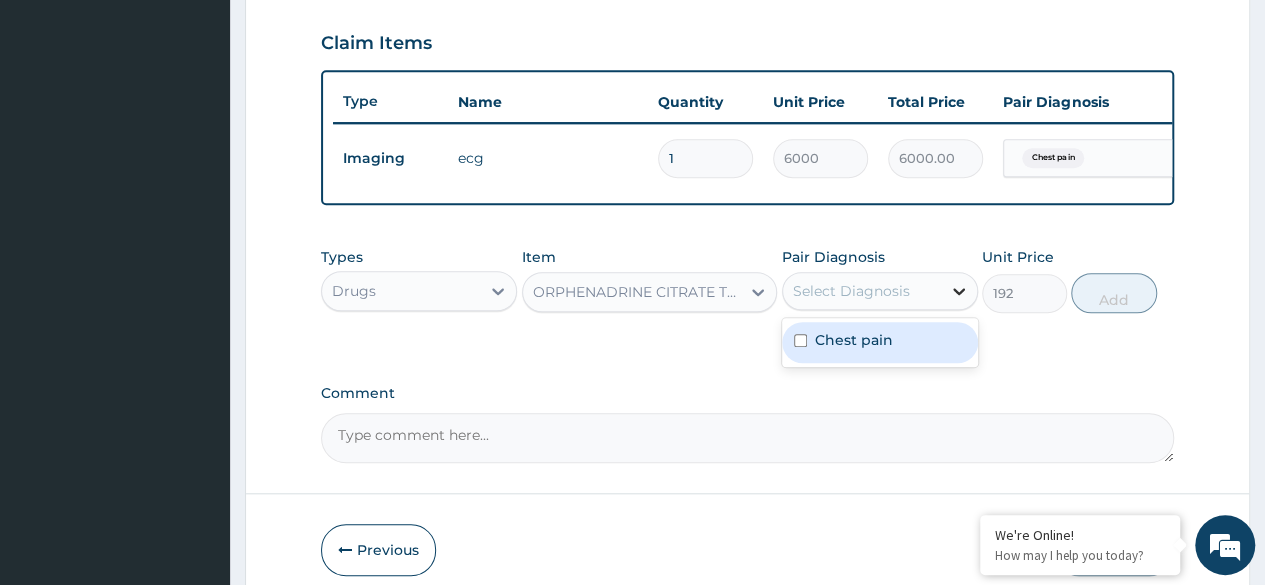 click 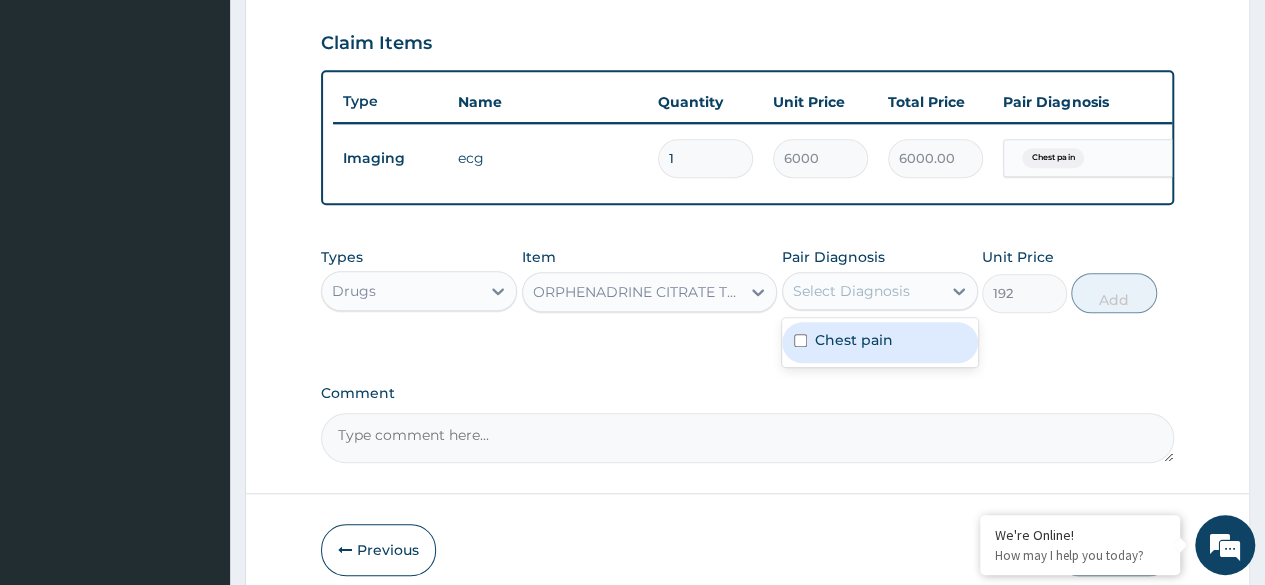 click on "Chest pain" at bounding box center [880, 342] 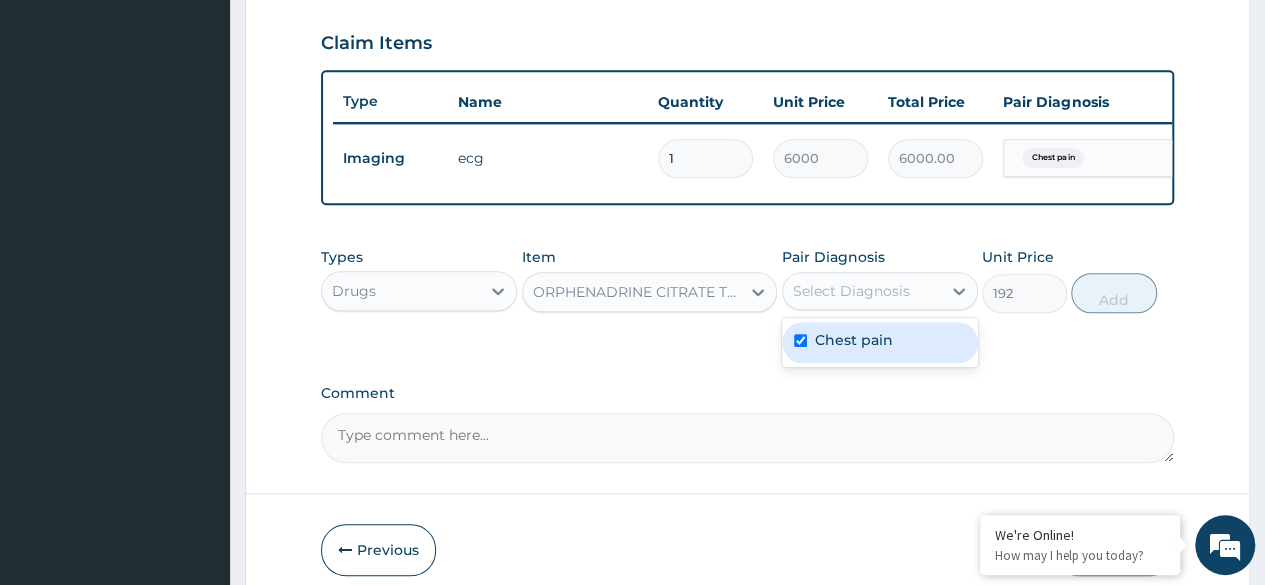 checkbox on "true" 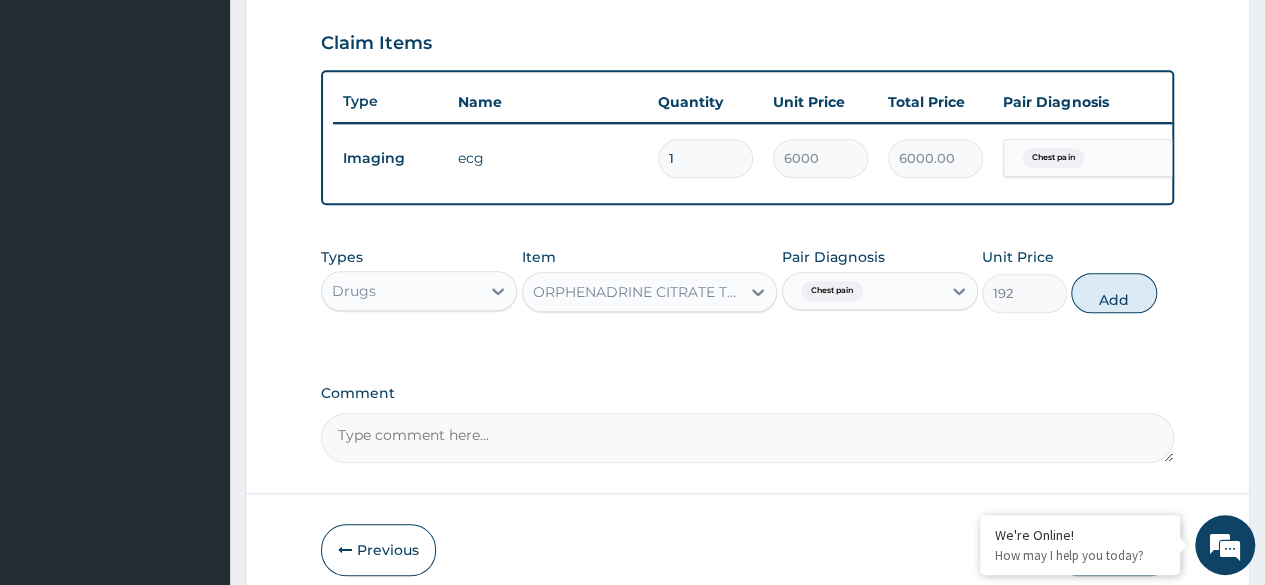 click on "Types Drugs Item ORPHENADRINE CITRATE TABLET - 100MG (NORFLEX) Pair Diagnosis Chest pain Unit Price 192 Add" at bounding box center (747, 280) 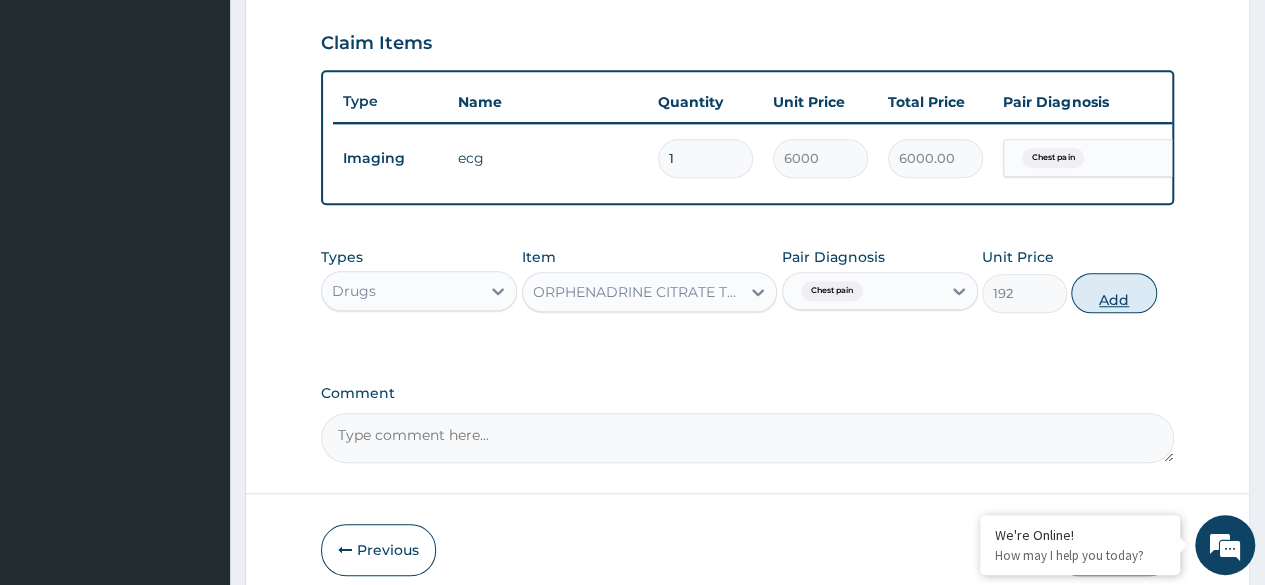 click on "Add" at bounding box center [1113, 293] 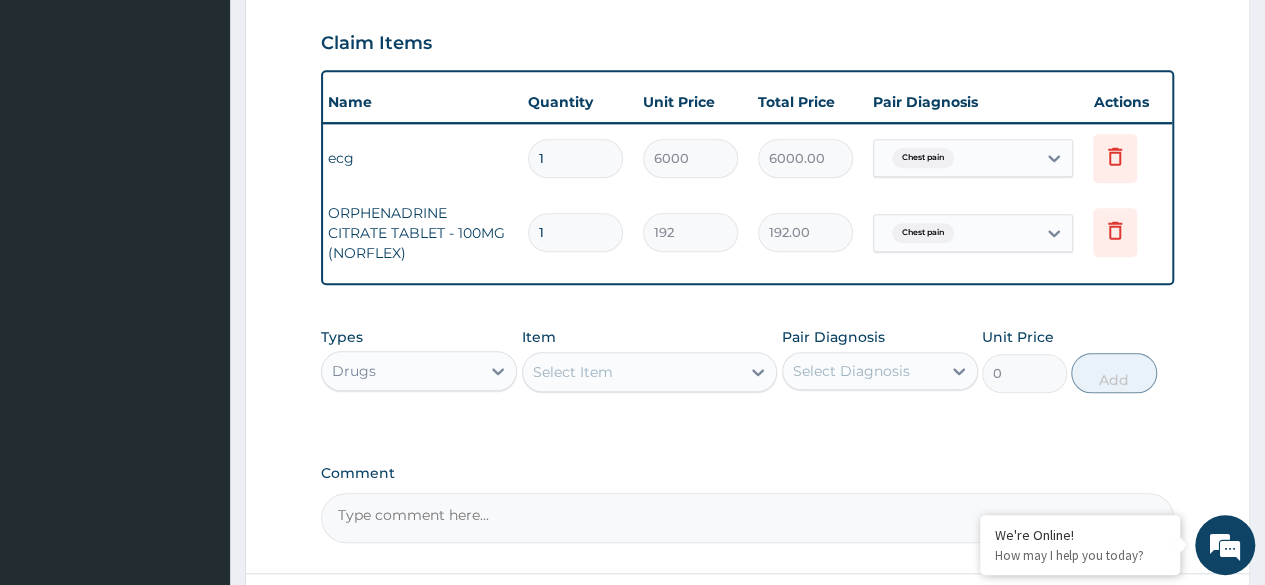 scroll, scrollTop: 0, scrollLeft: 150, axis: horizontal 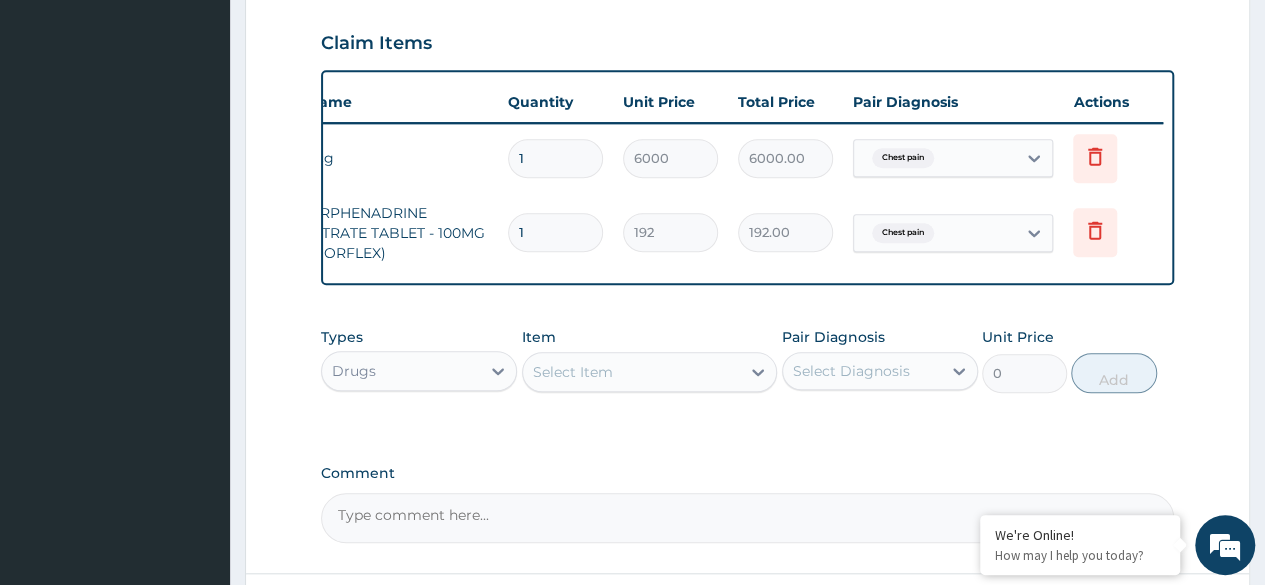 type on "10" 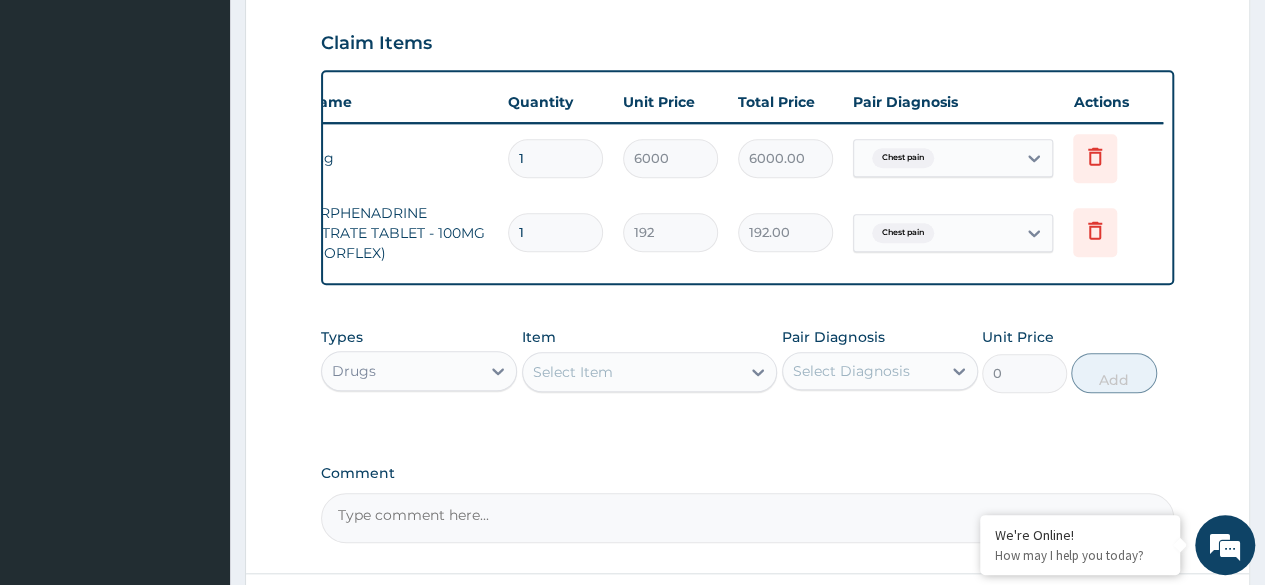 type on "1920.00" 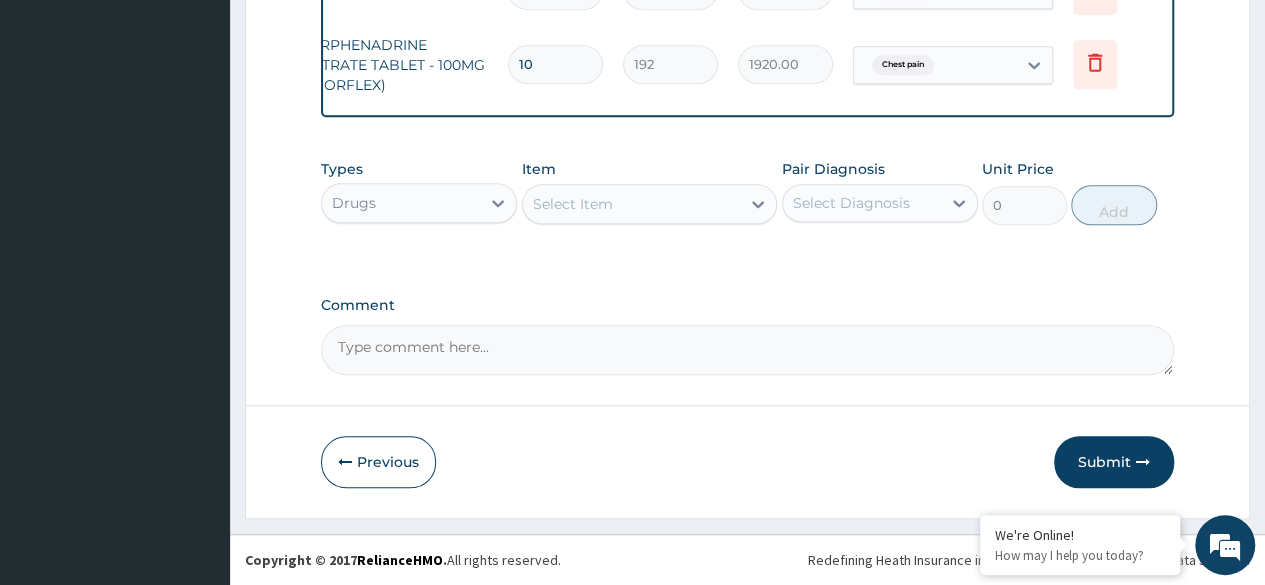 scroll, scrollTop: 854, scrollLeft: 0, axis: vertical 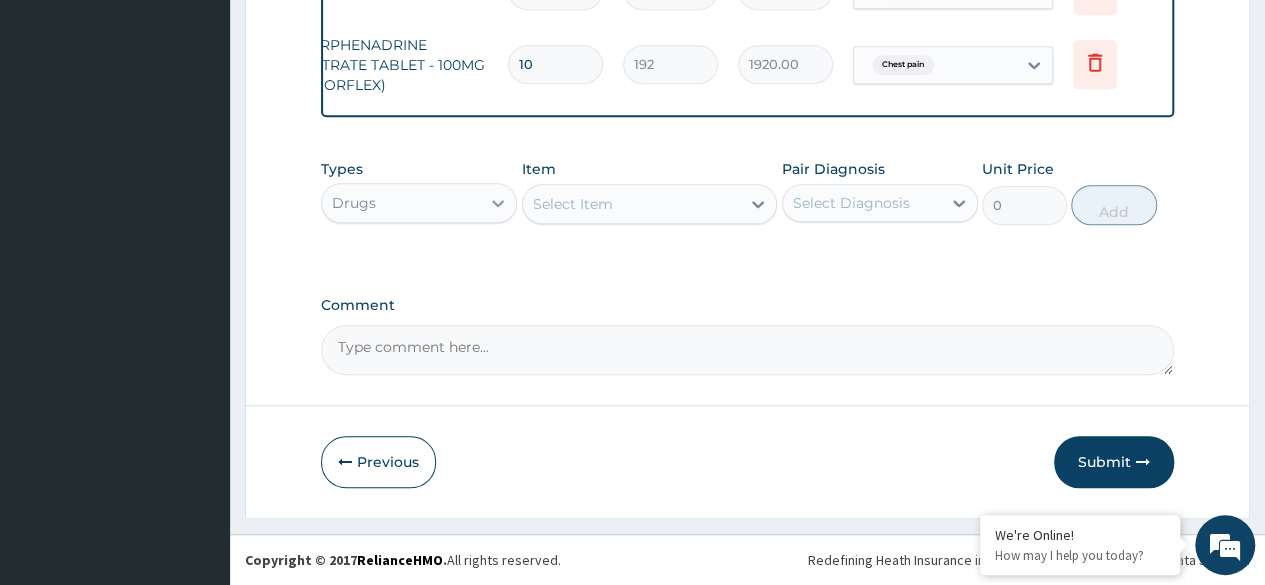 type on "10" 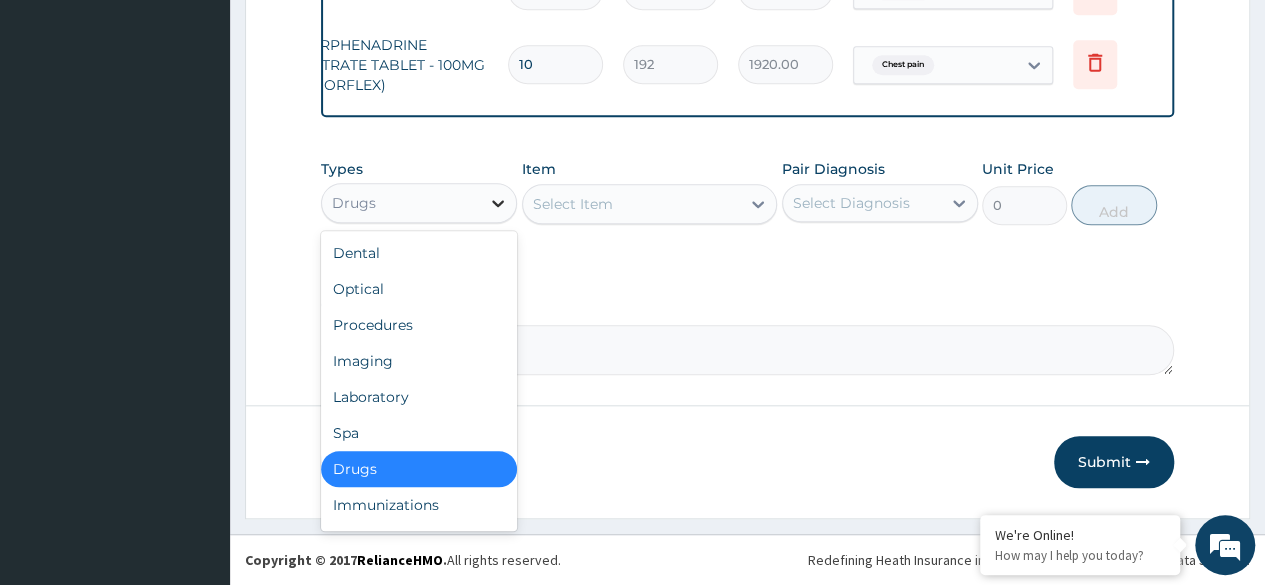 click 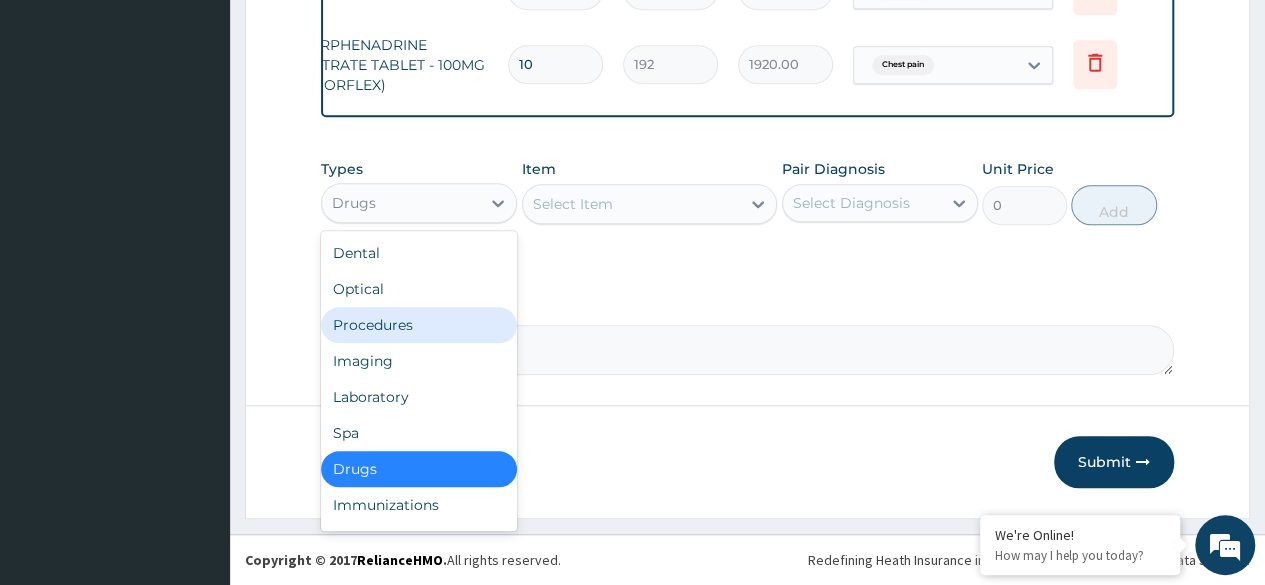 click on "Procedures" at bounding box center (419, 325) 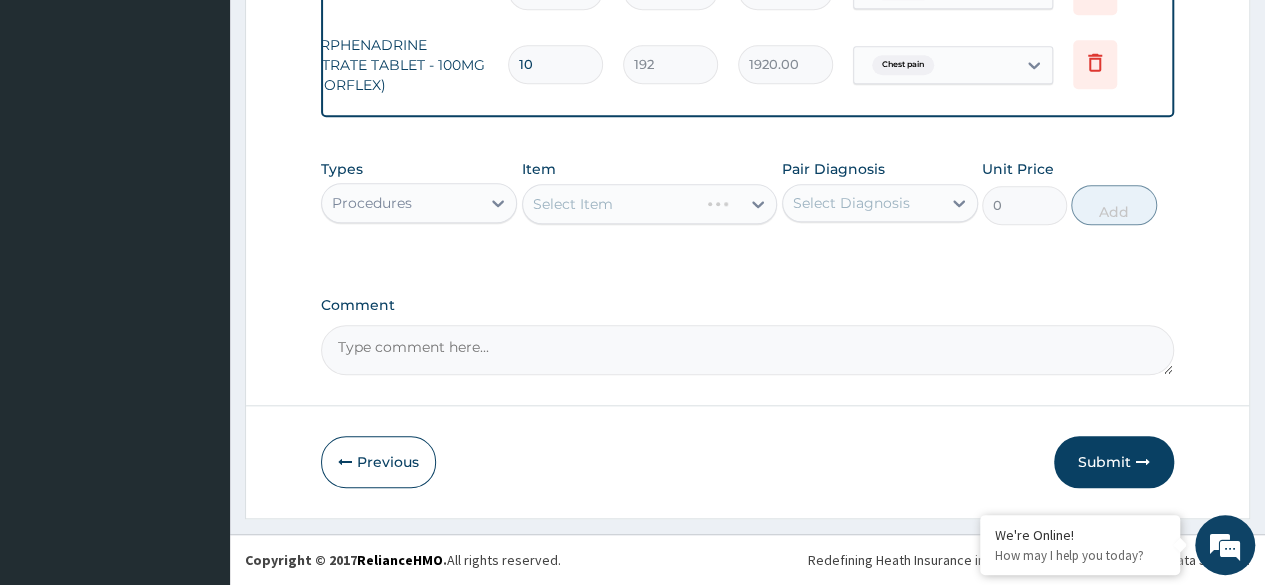 click on "Select Item" at bounding box center (650, 204) 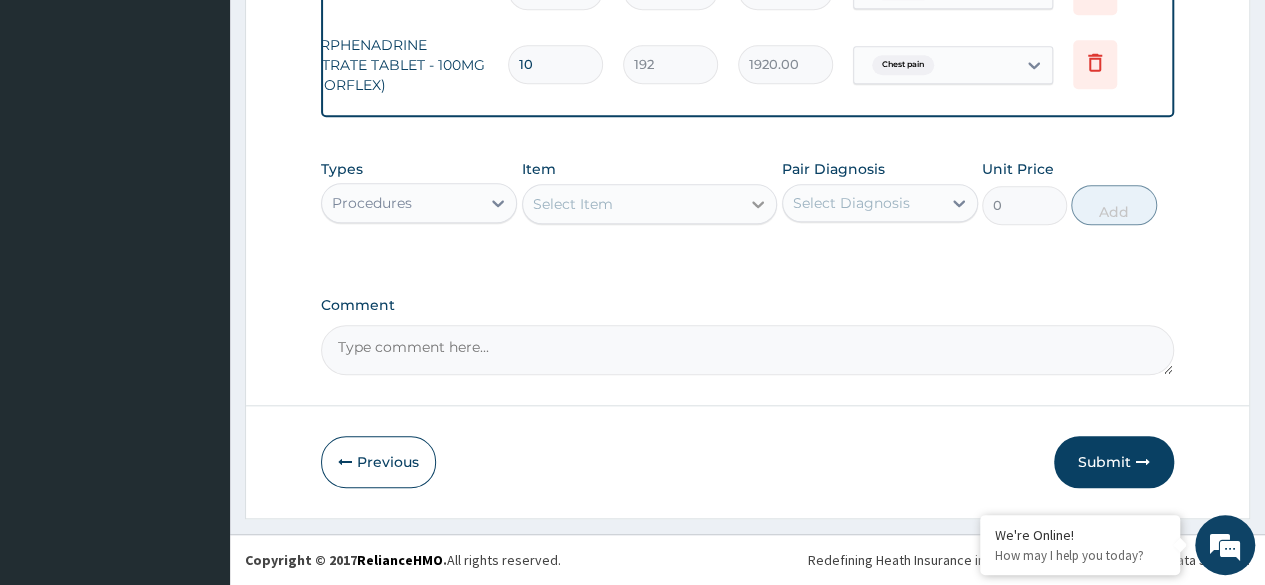 click 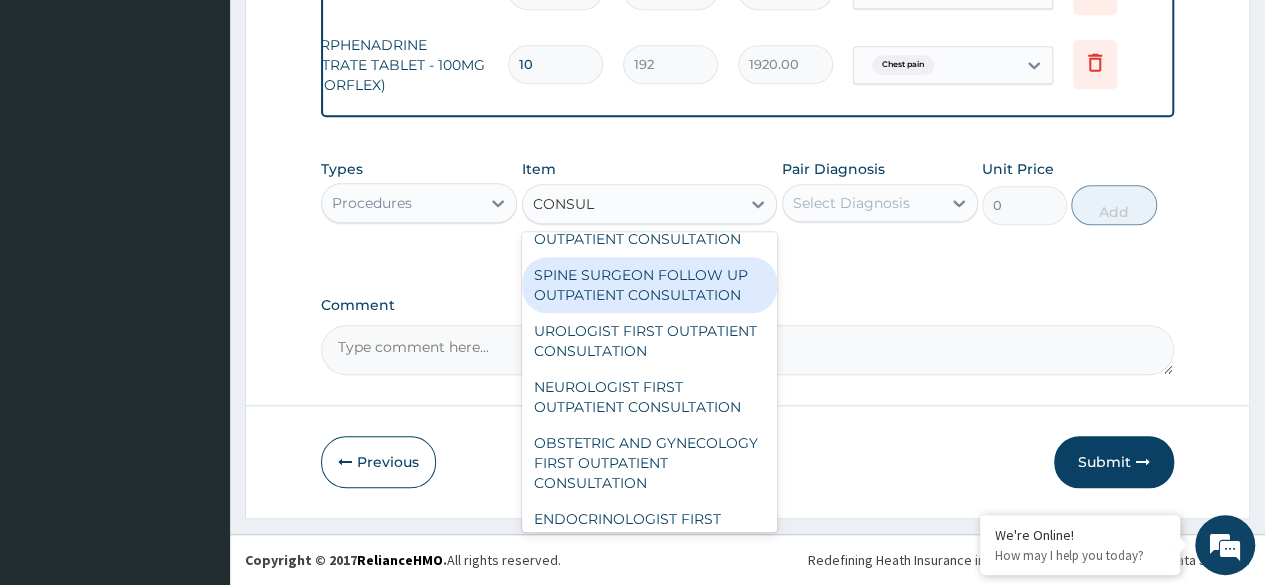 scroll, scrollTop: 600, scrollLeft: 0, axis: vertical 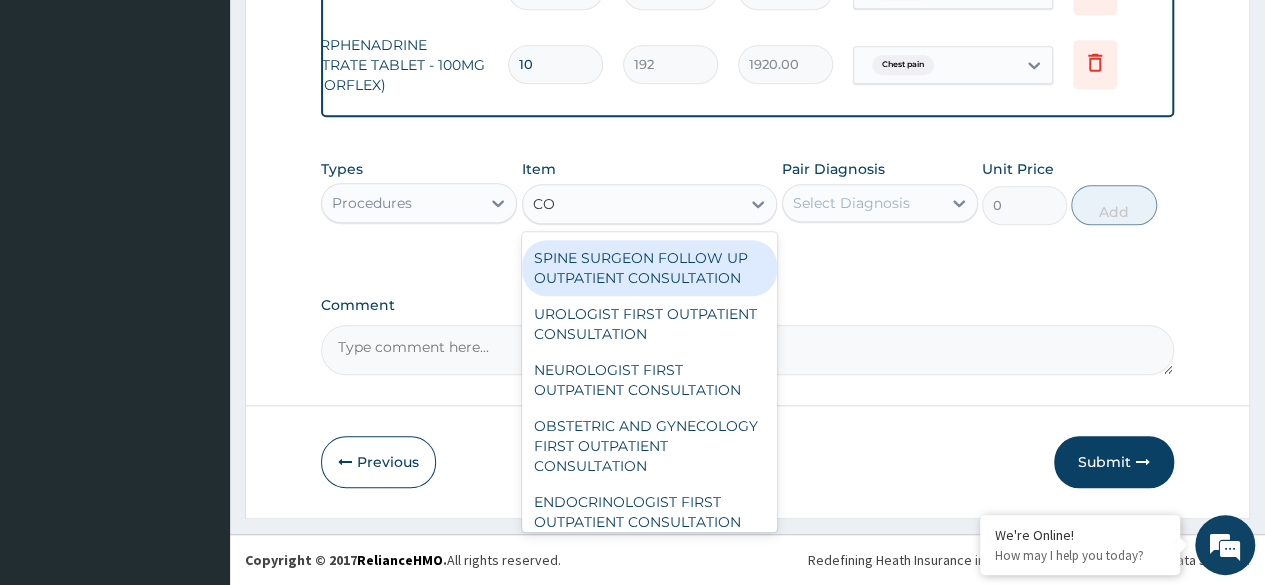 type on "C" 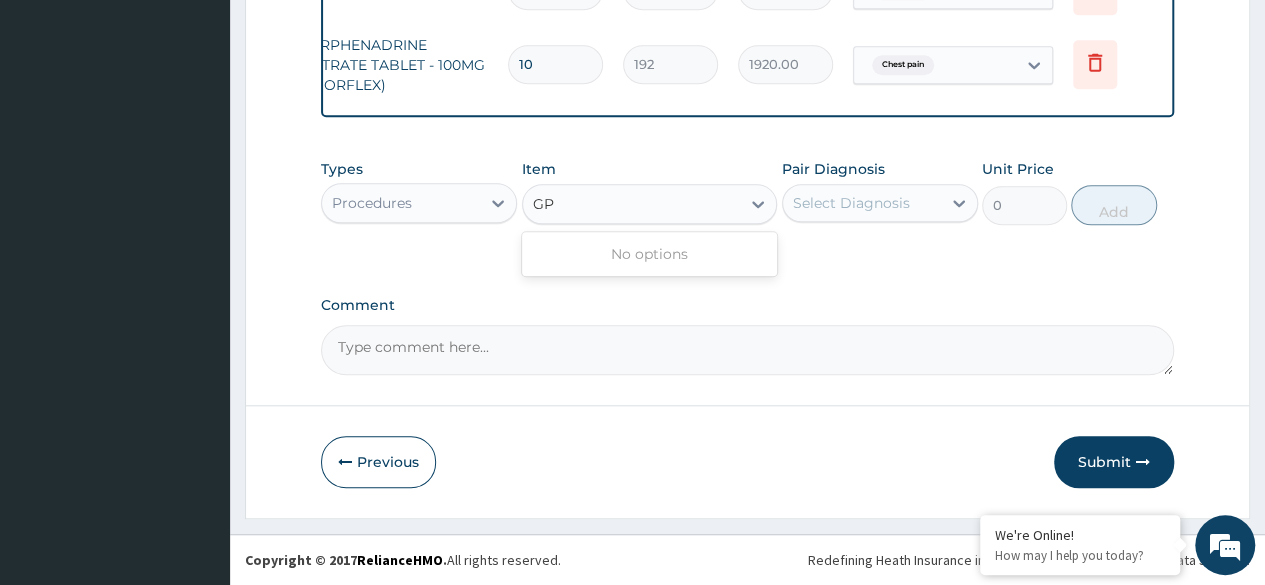 scroll, scrollTop: 0, scrollLeft: 0, axis: both 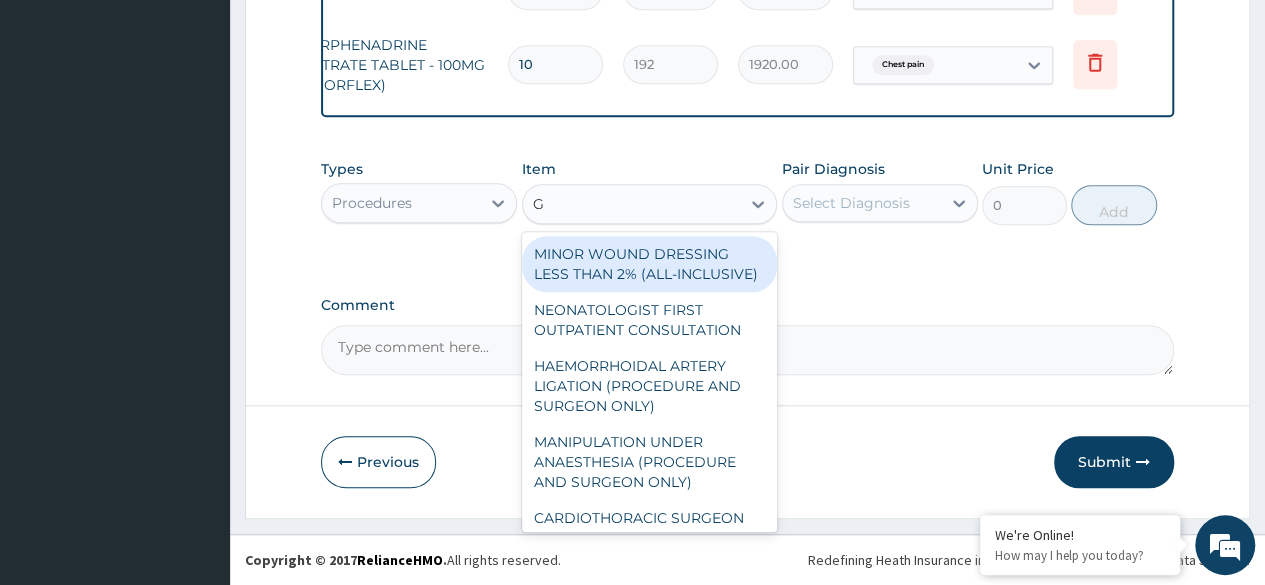 type 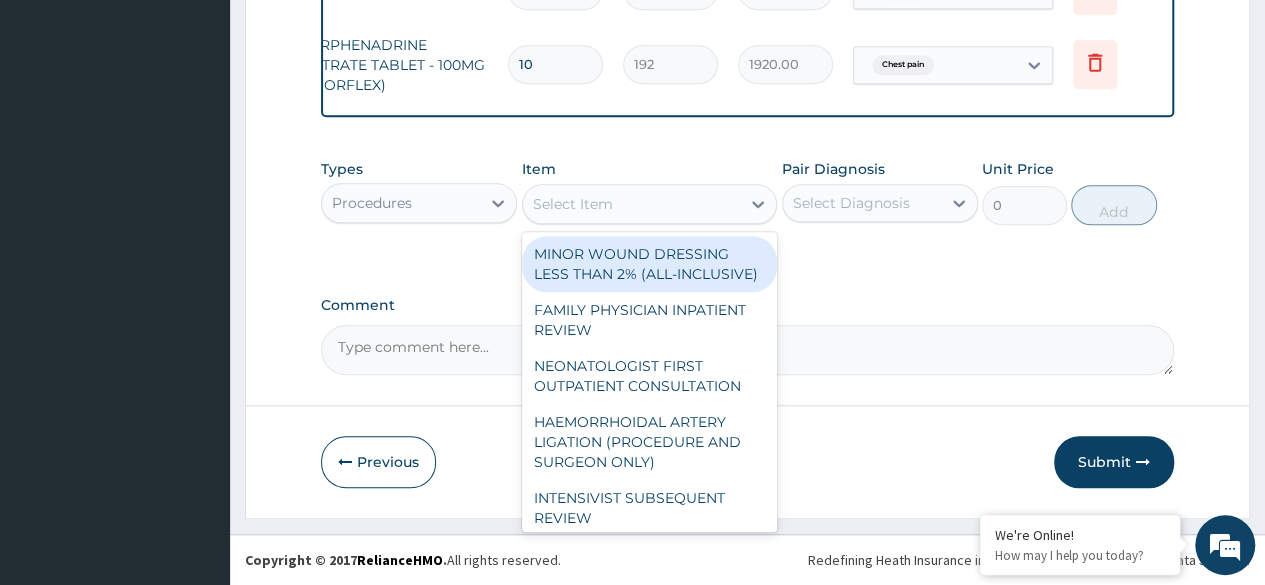 click on "Procedures" at bounding box center [401, 203] 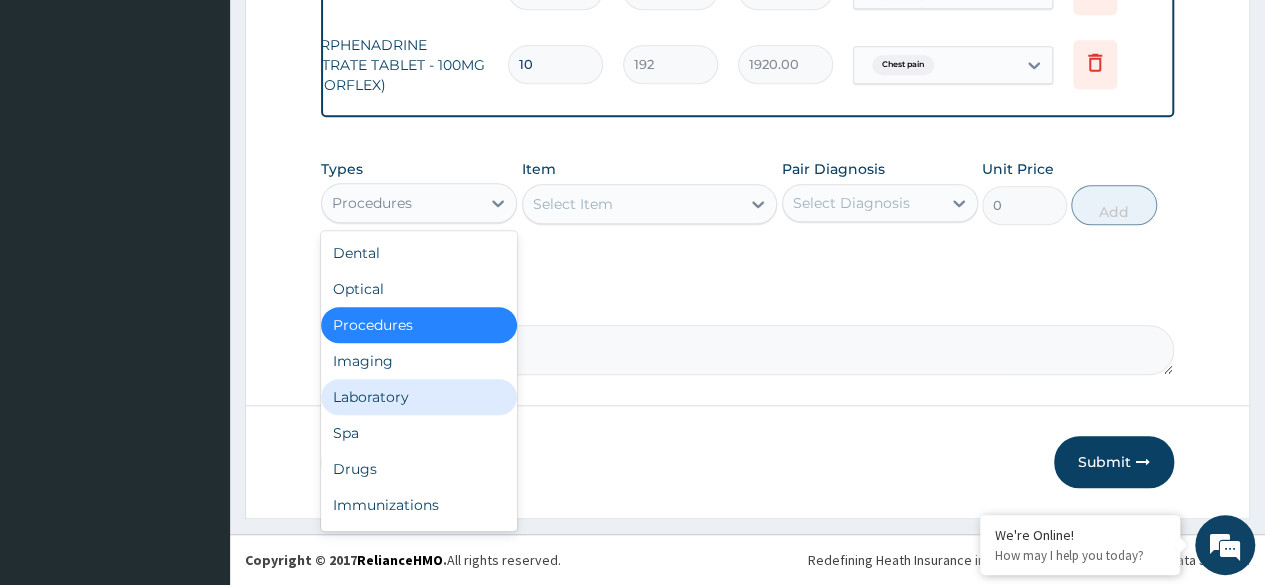 scroll, scrollTop: 68, scrollLeft: 0, axis: vertical 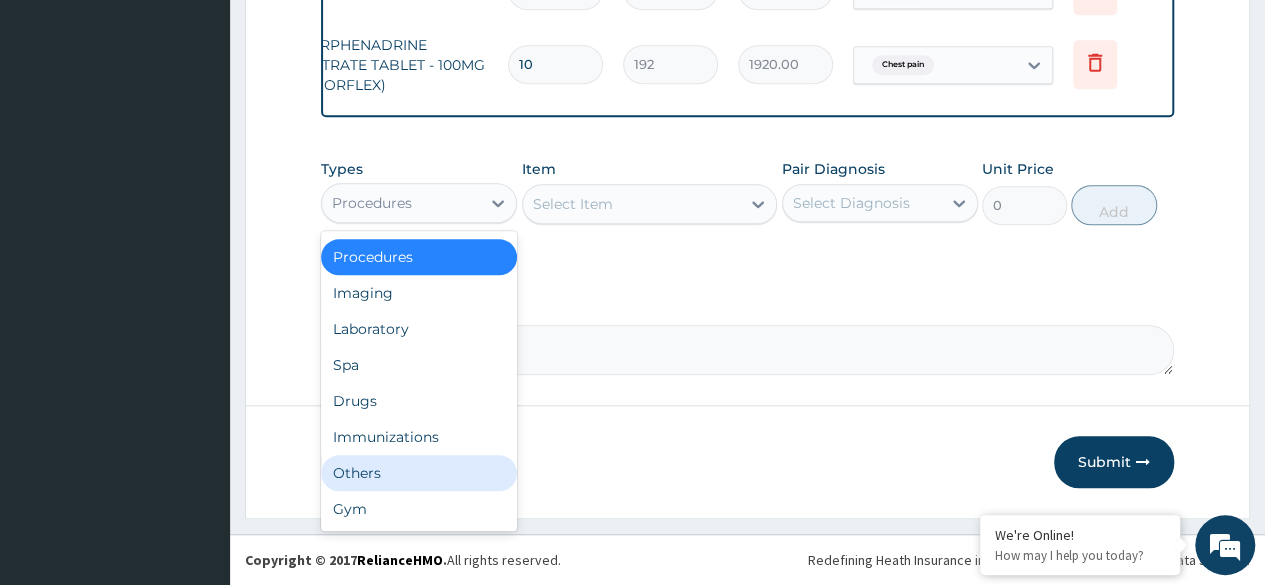 click on "Others" at bounding box center (419, 473) 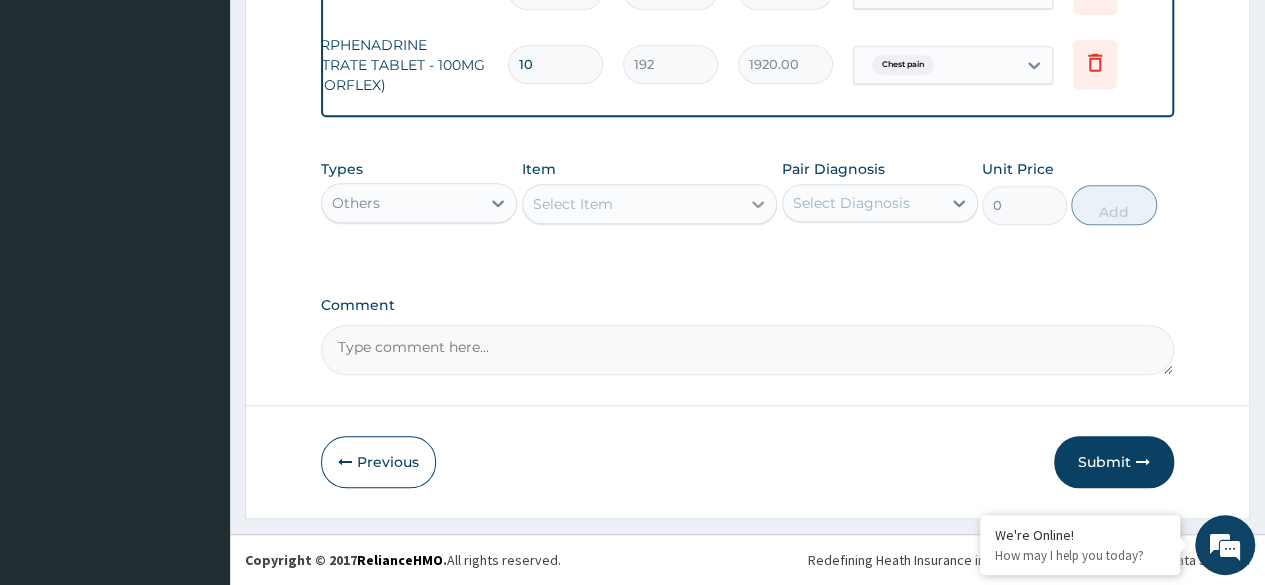click 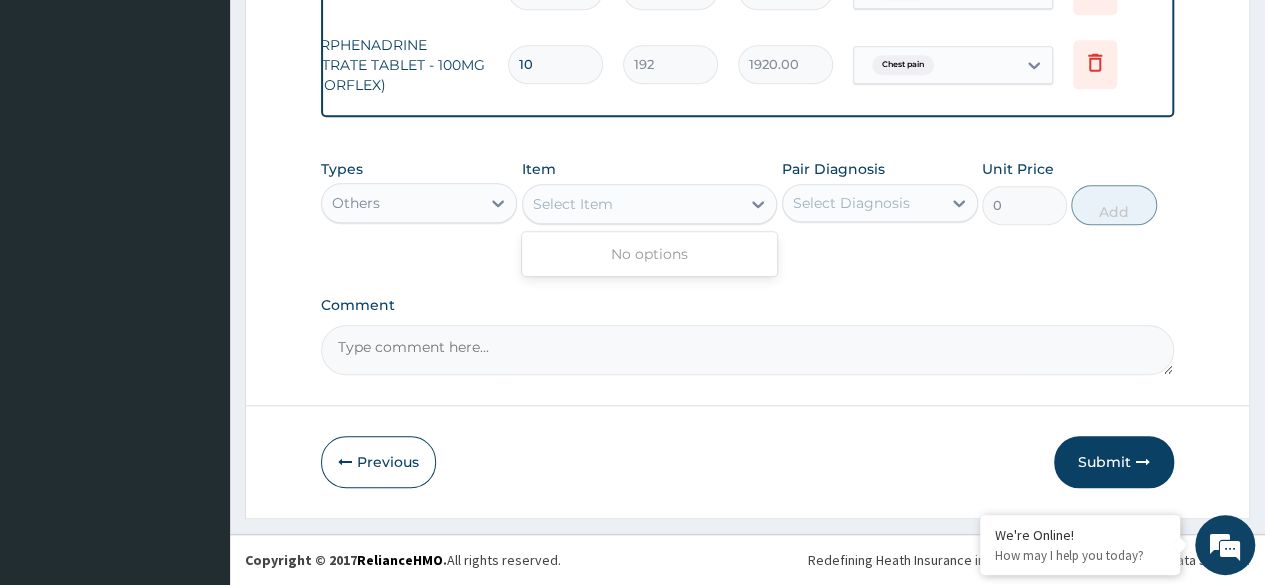 click on "Select Item" at bounding box center [632, 204] 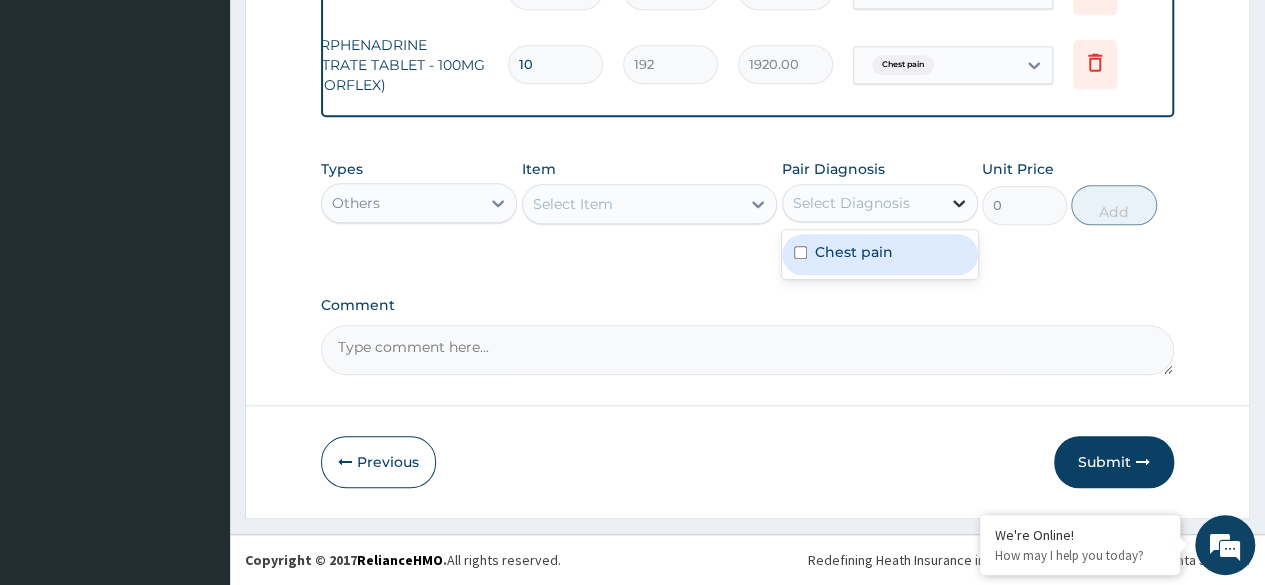 click 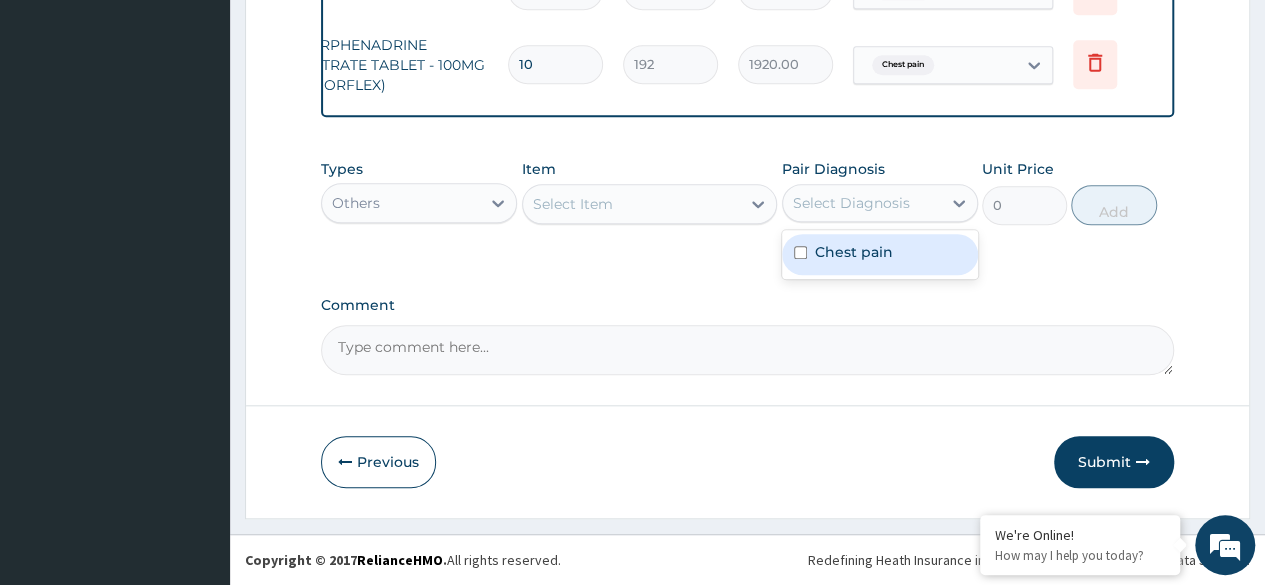 click on "Chest pain" at bounding box center (854, 252) 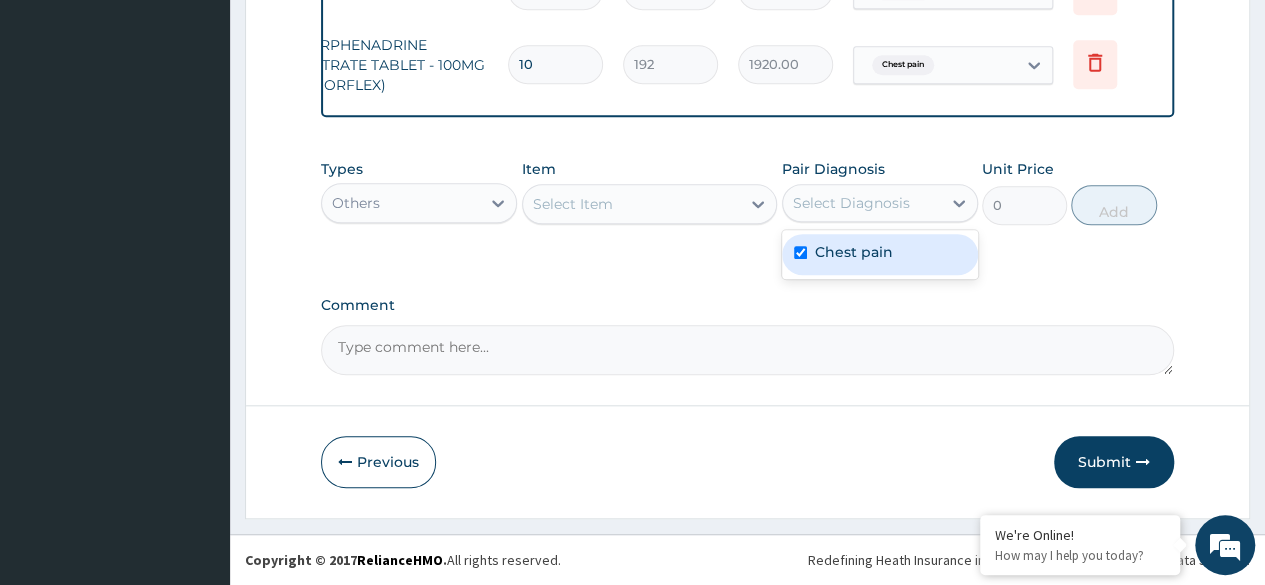 checkbox on "true" 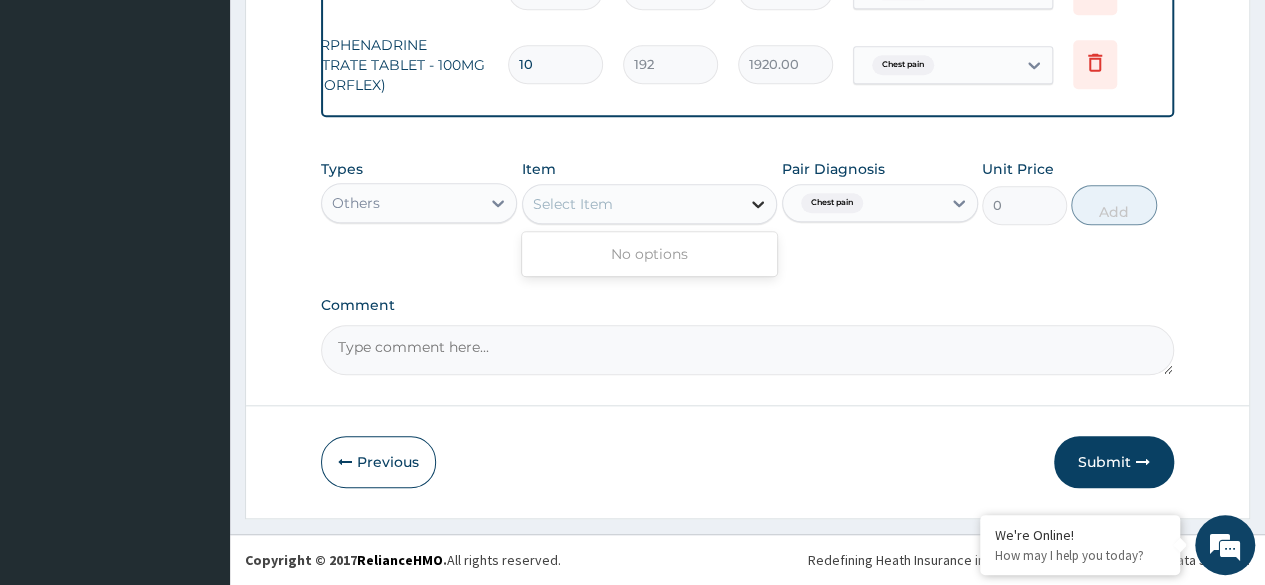 click 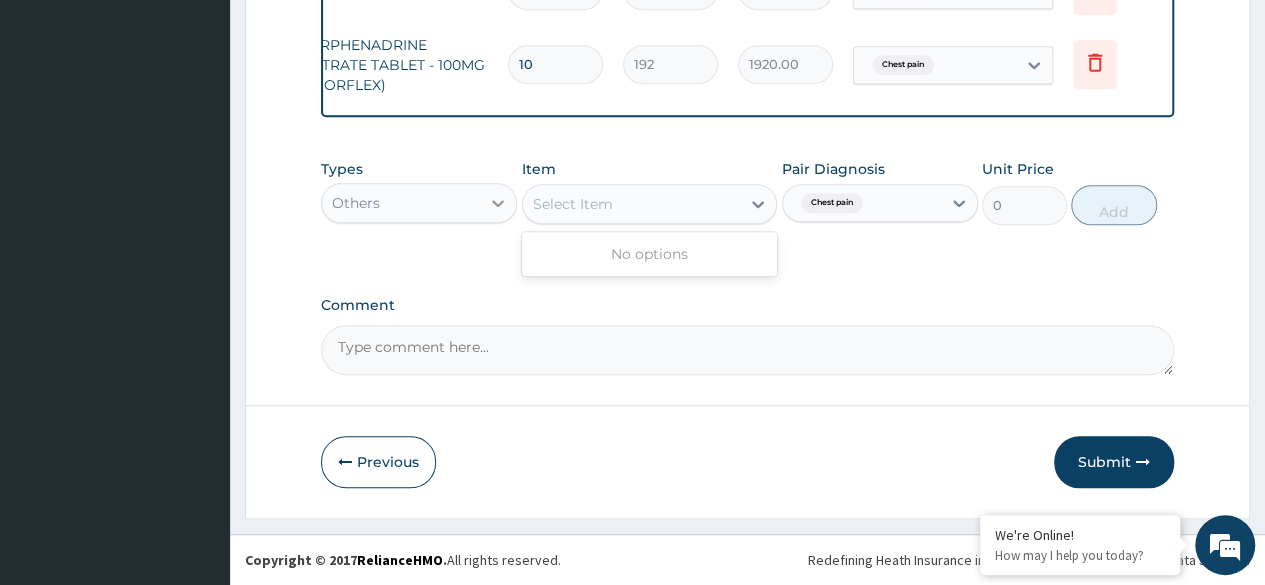 type on "C" 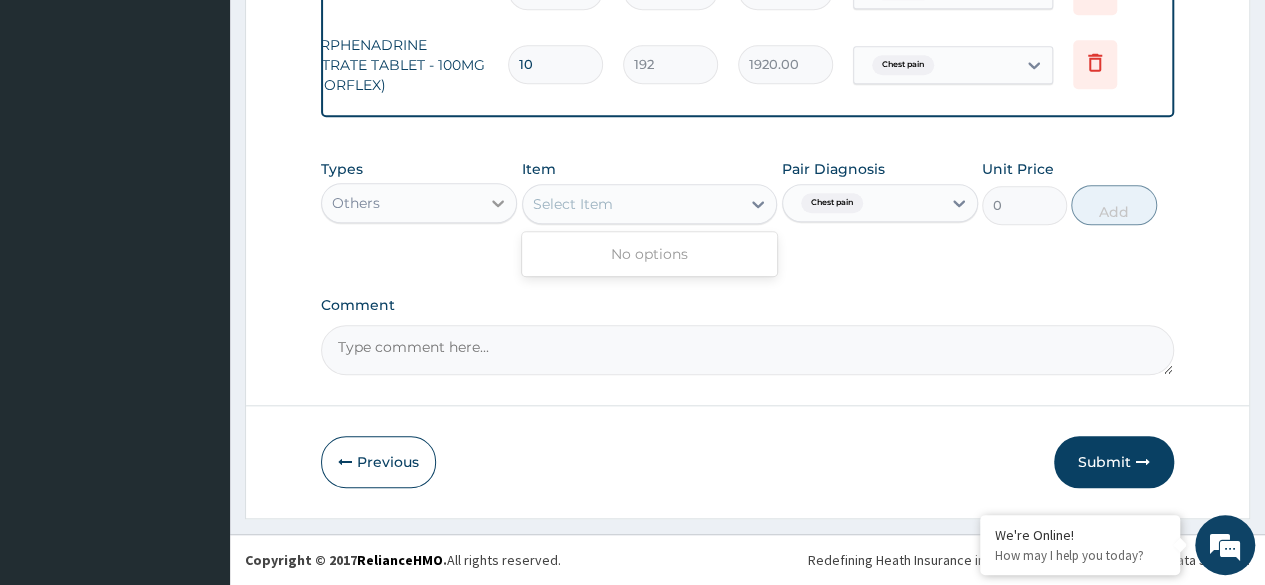click 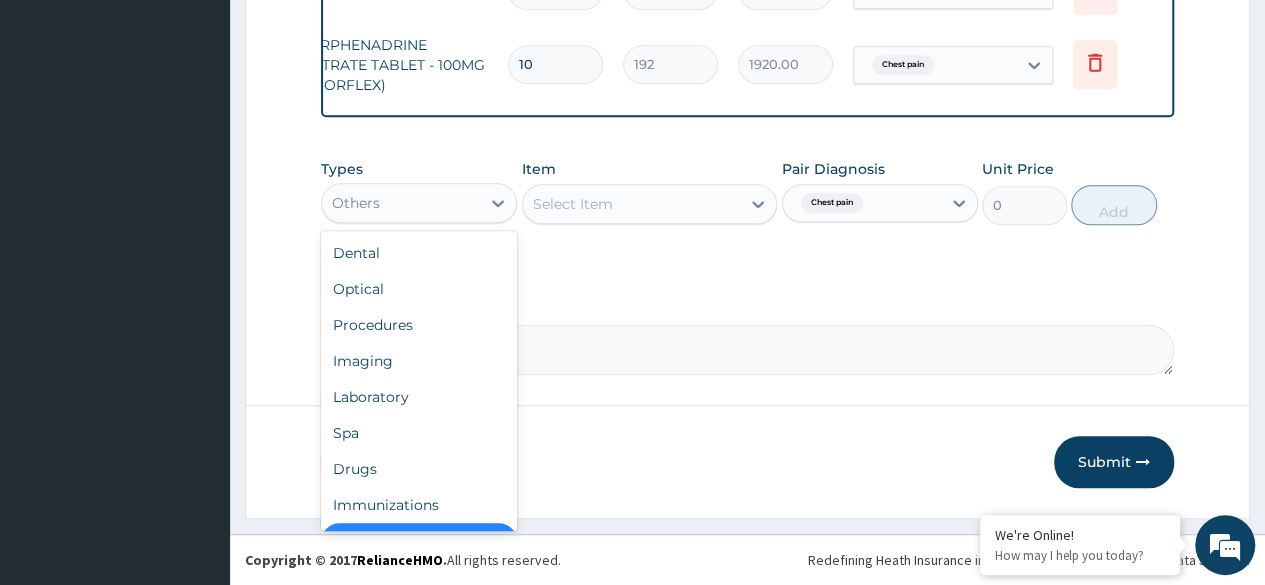 scroll, scrollTop: 40, scrollLeft: 0, axis: vertical 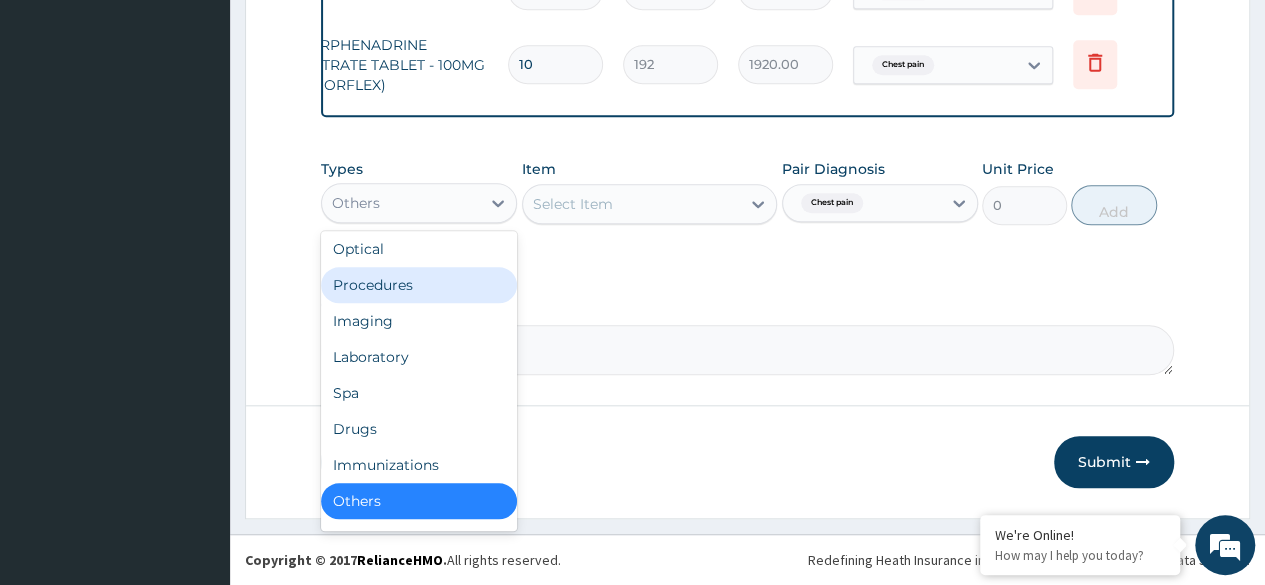 click on "Procedures" at bounding box center [419, 285] 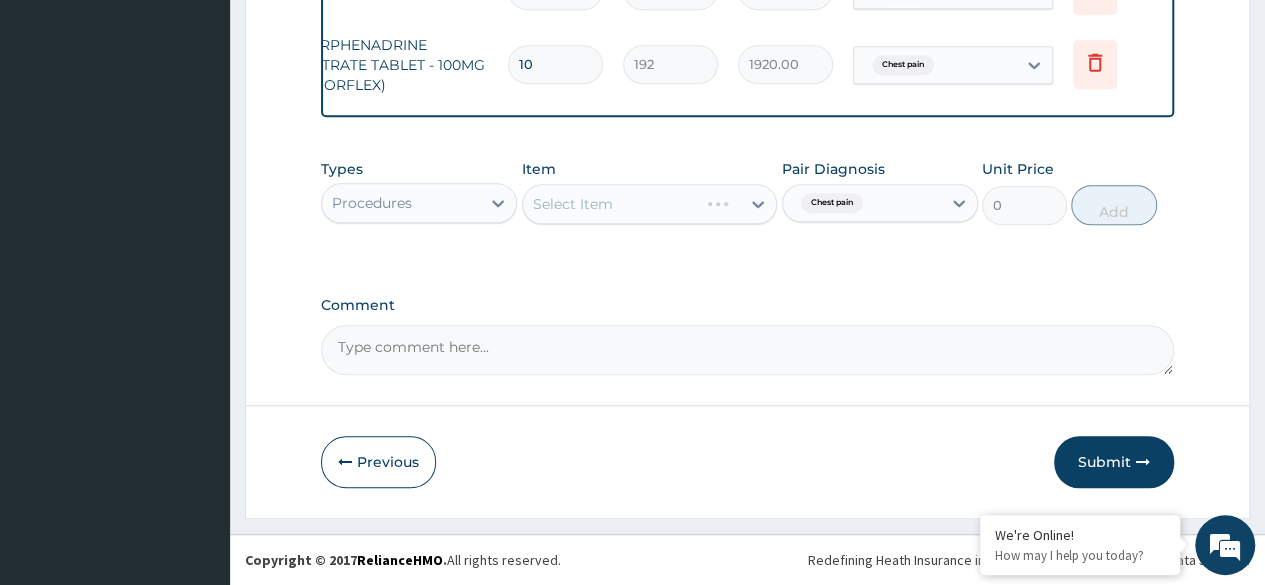 click on "Select Item" at bounding box center (650, 204) 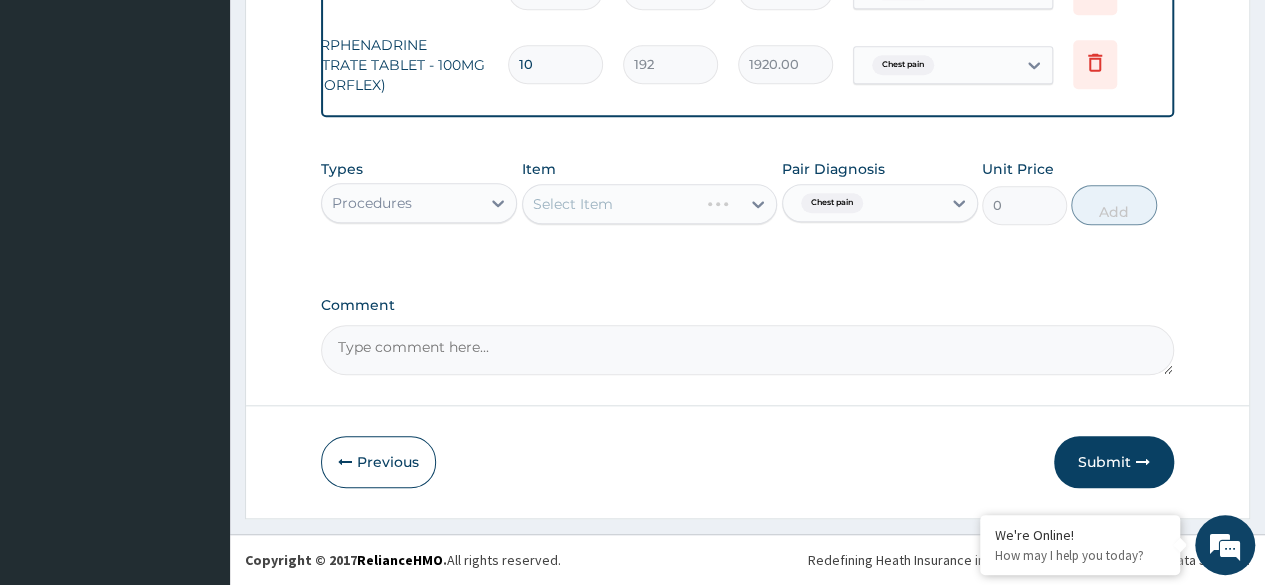 click on "Select Item" at bounding box center [650, 204] 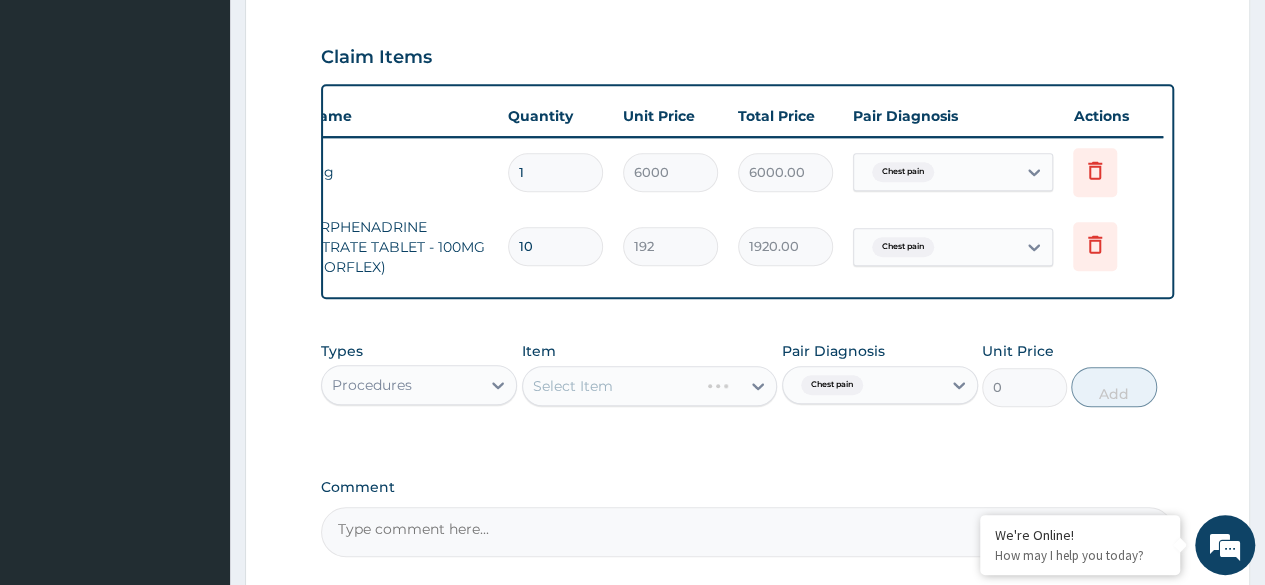scroll, scrollTop: 754, scrollLeft: 0, axis: vertical 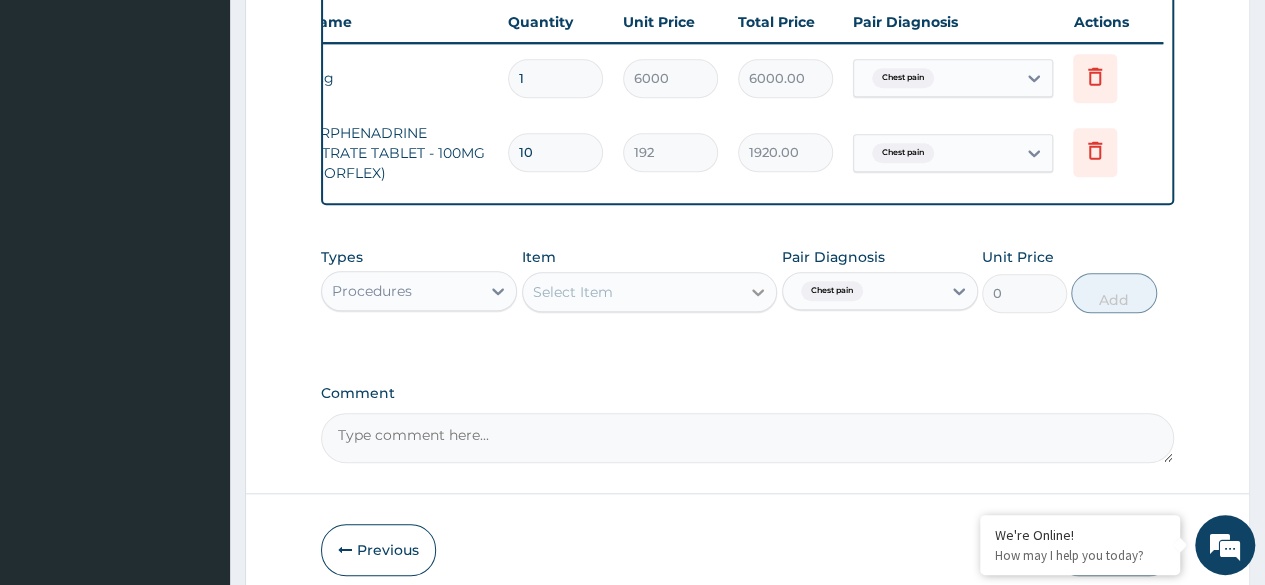 click 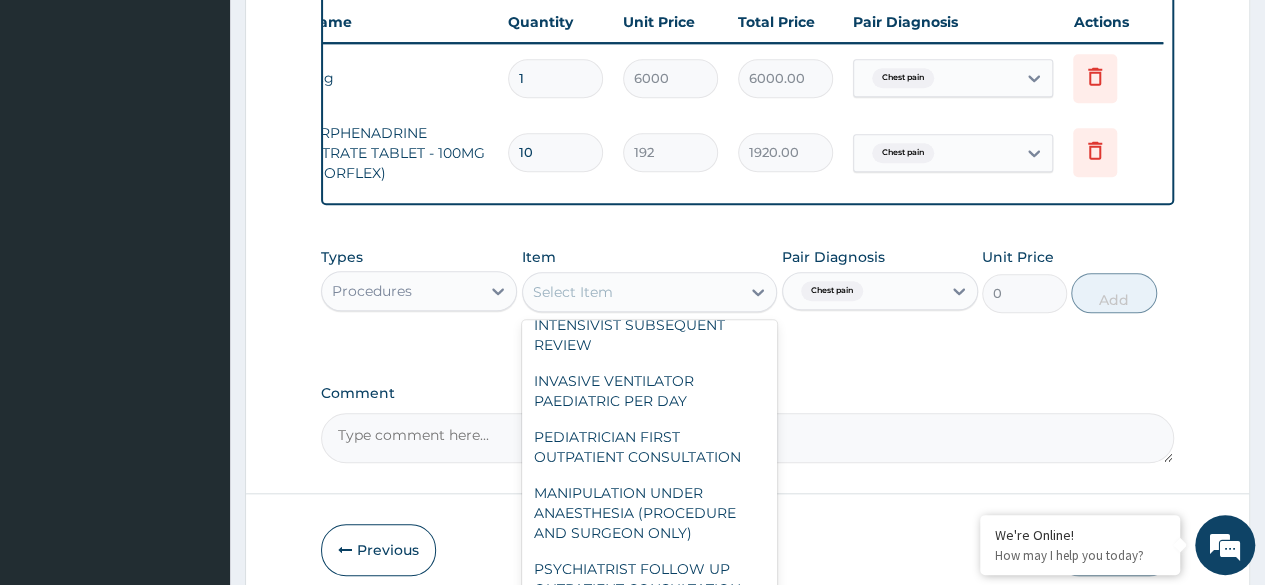 scroll, scrollTop: 262, scrollLeft: 0, axis: vertical 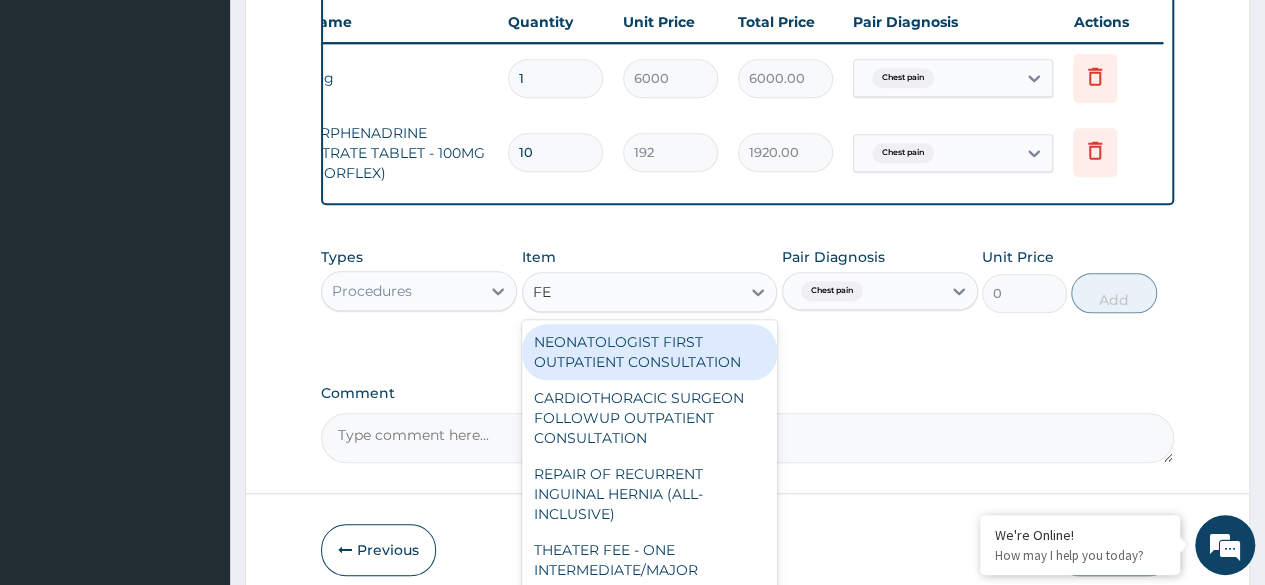 type on "F" 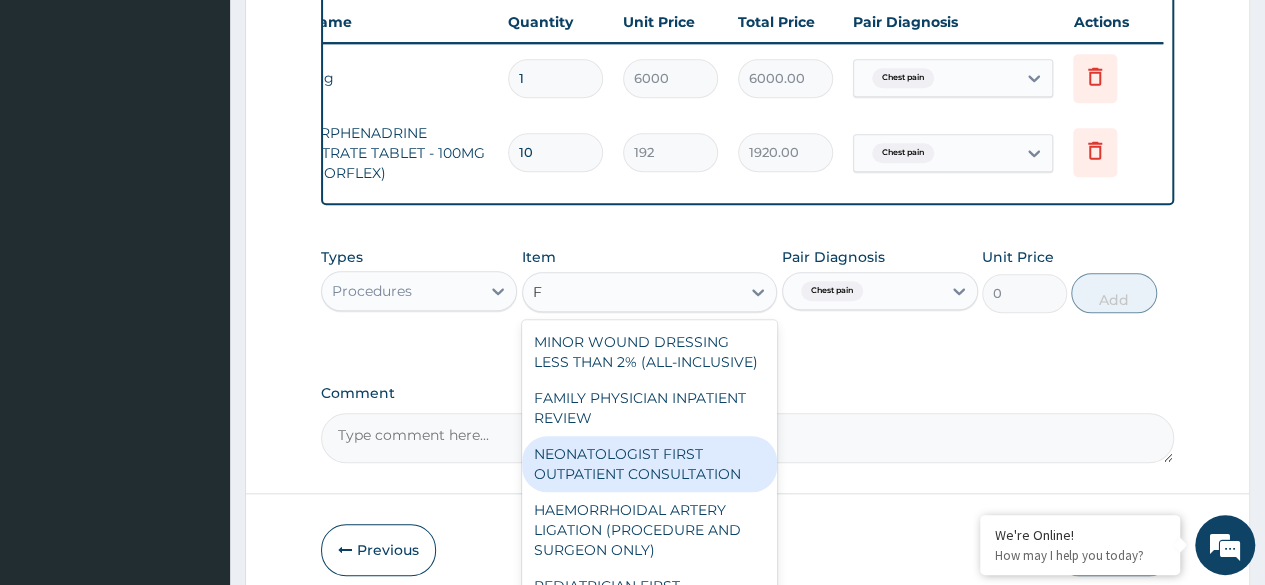 type 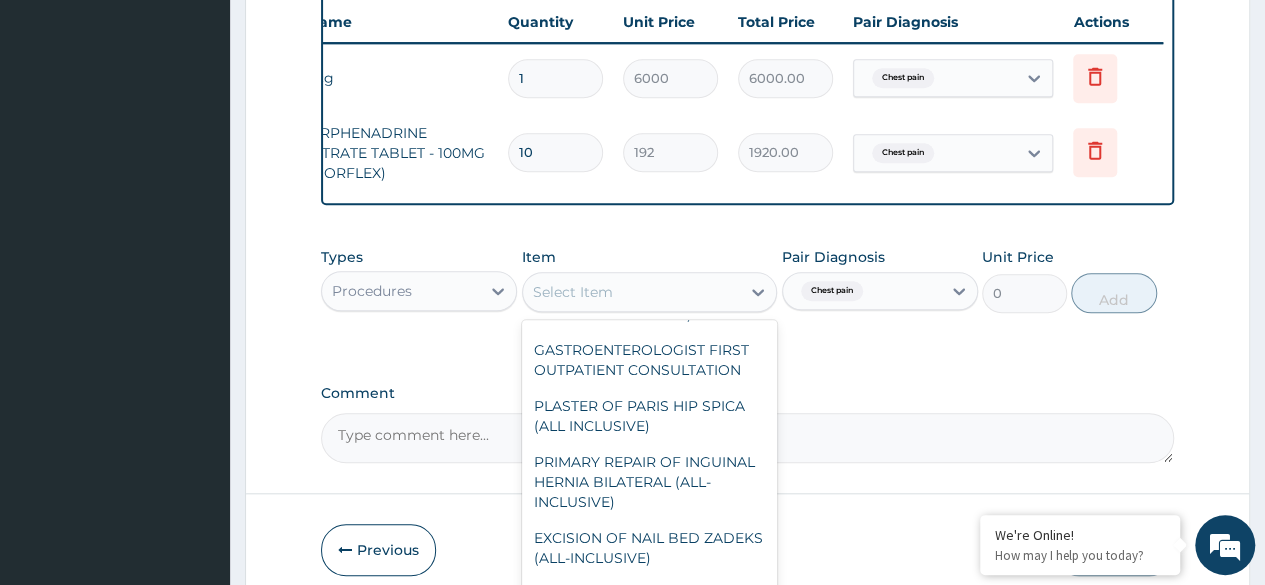 scroll, scrollTop: 6683, scrollLeft: 0, axis: vertical 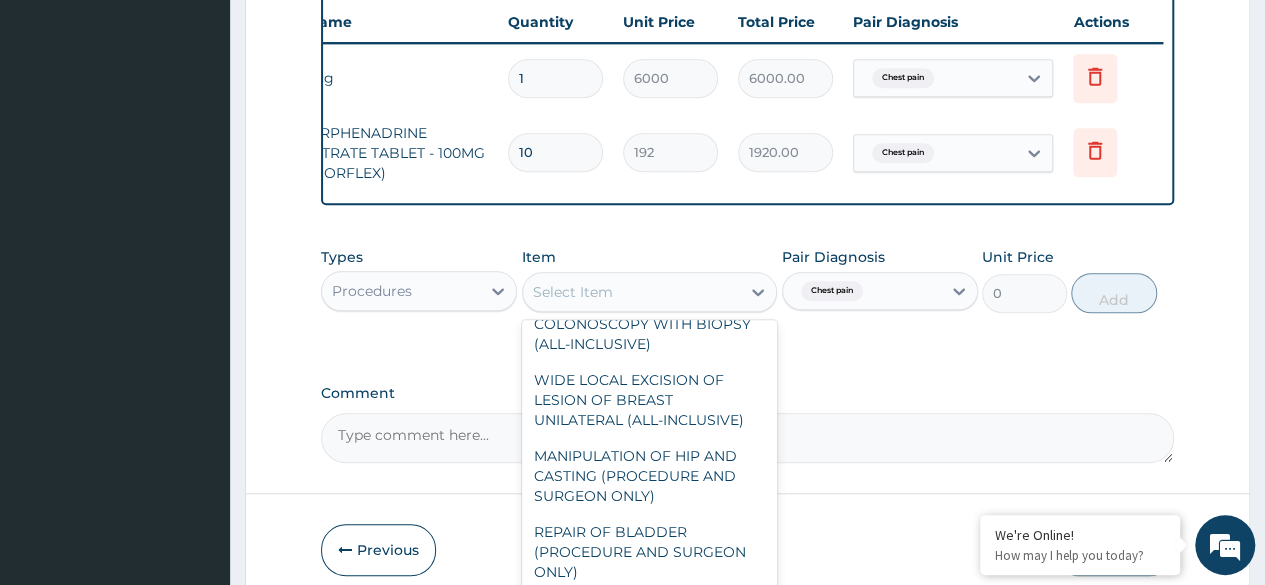 click on "GENERAL PRACTITIONER INPATIENT REVIEW" at bounding box center [650, -746] 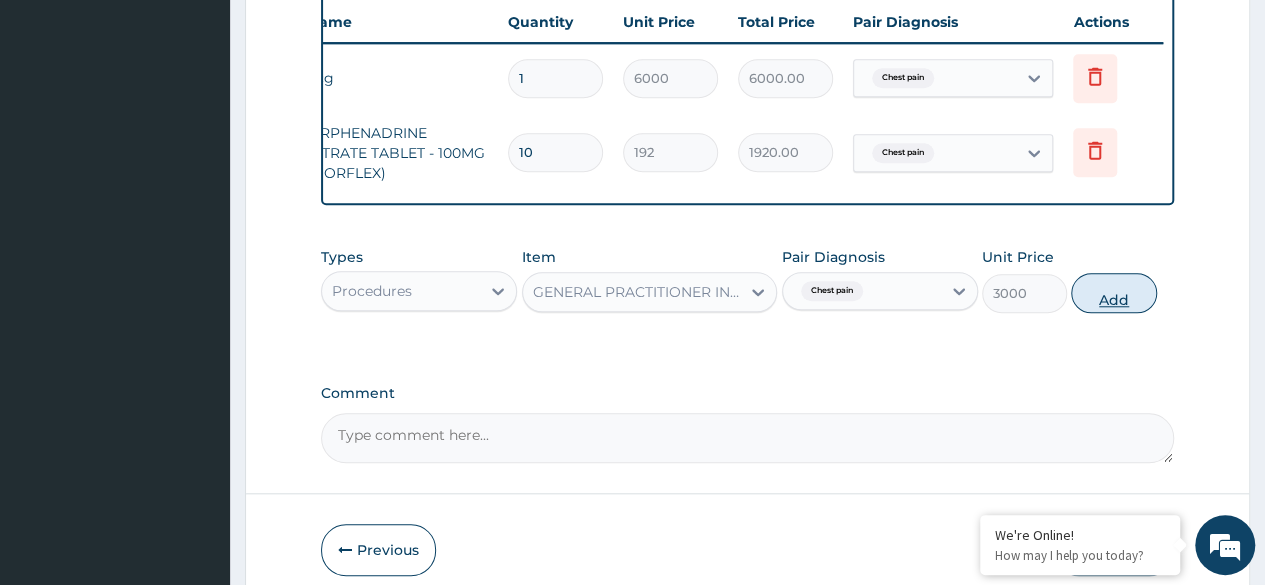 click on "Add" at bounding box center [1113, 293] 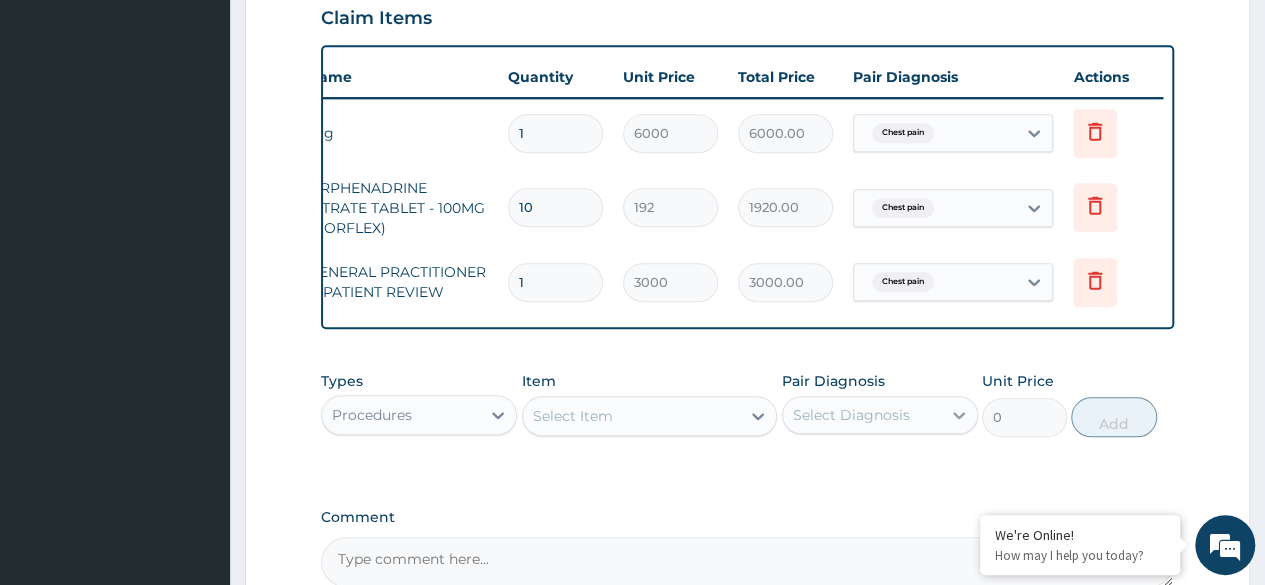 scroll, scrollTop: 654, scrollLeft: 0, axis: vertical 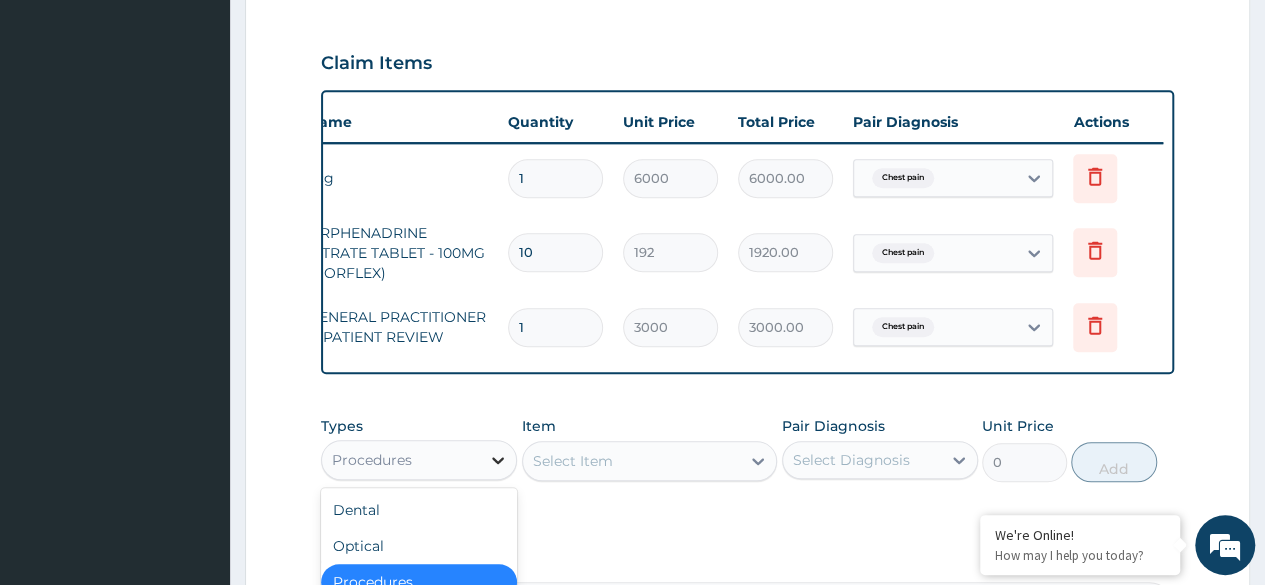 click 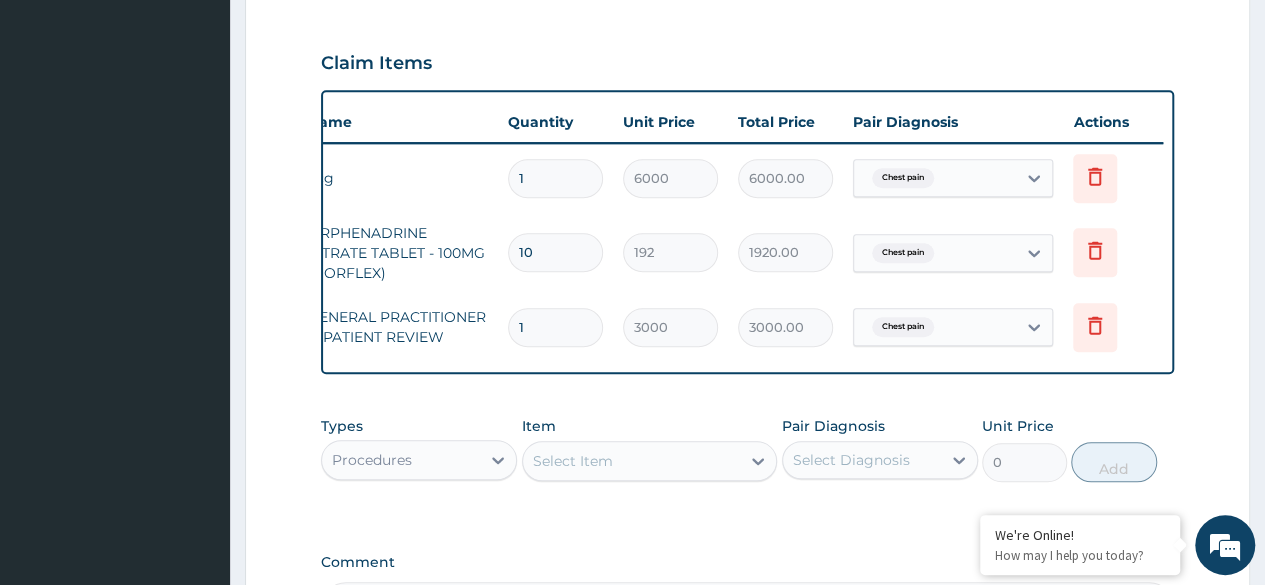 click on "Types Procedures Item Select Item Pair Diagnosis Select Diagnosis Unit Price 0 Add" at bounding box center (747, 464) 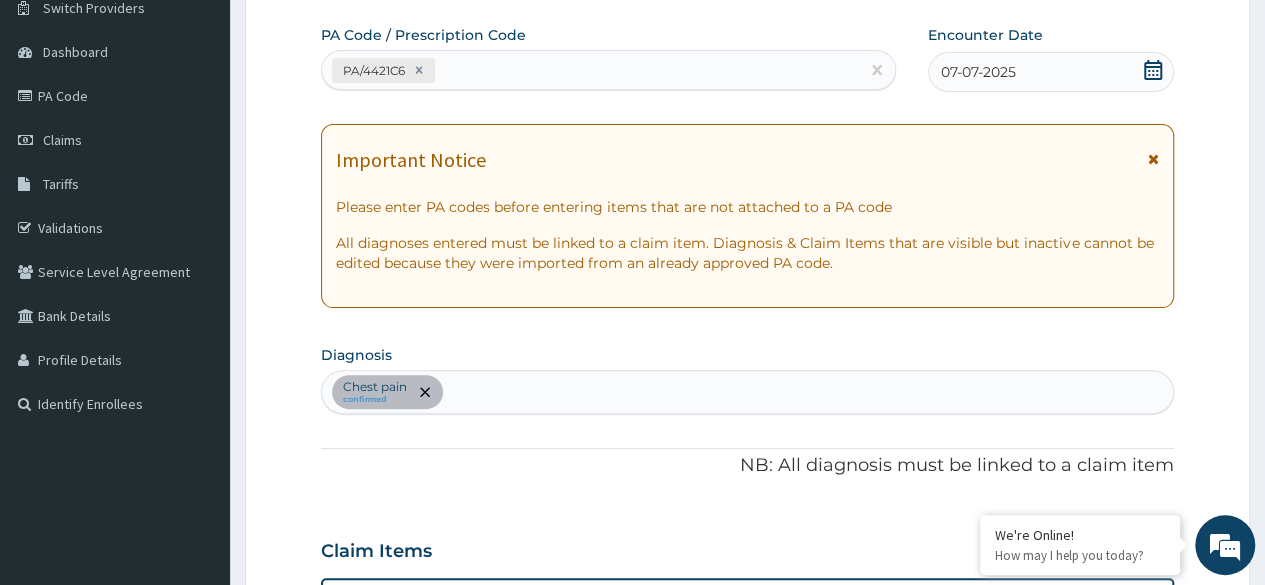 scroll, scrollTop: 300, scrollLeft: 0, axis: vertical 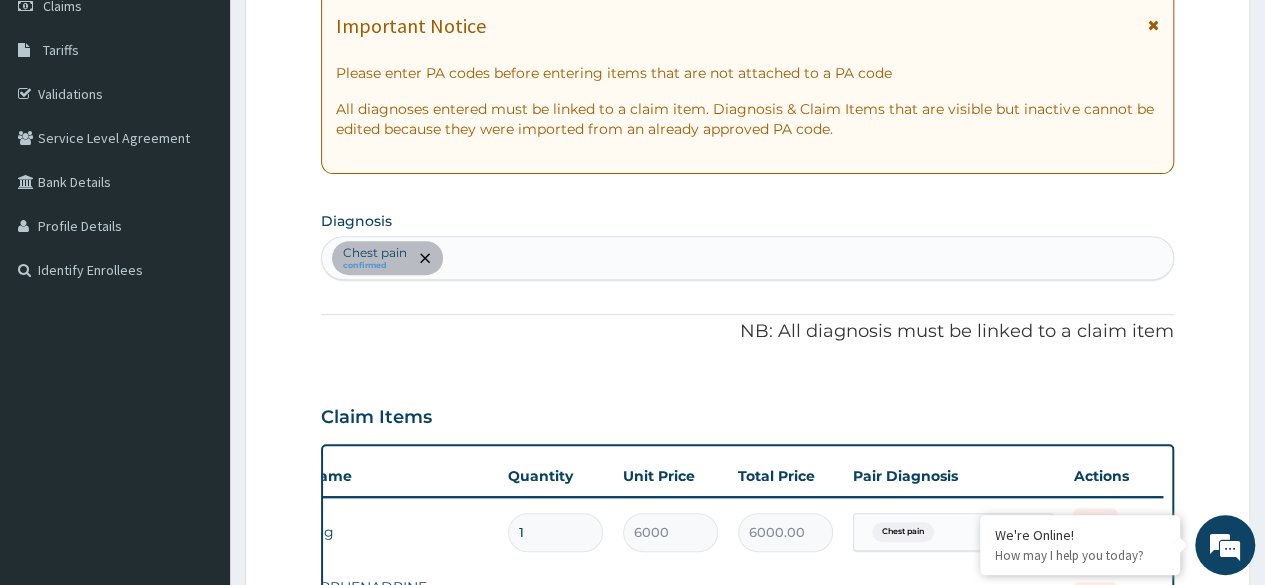 click on "Chest pain confirmed" at bounding box center (747, 258) 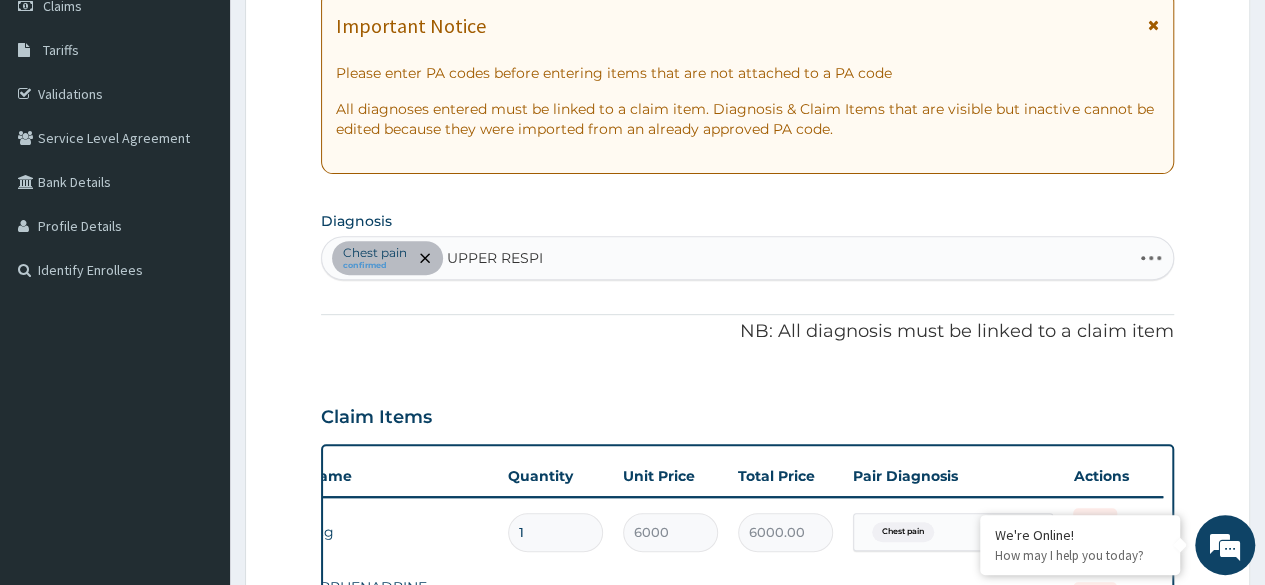 type on "UPPER RESPIR" 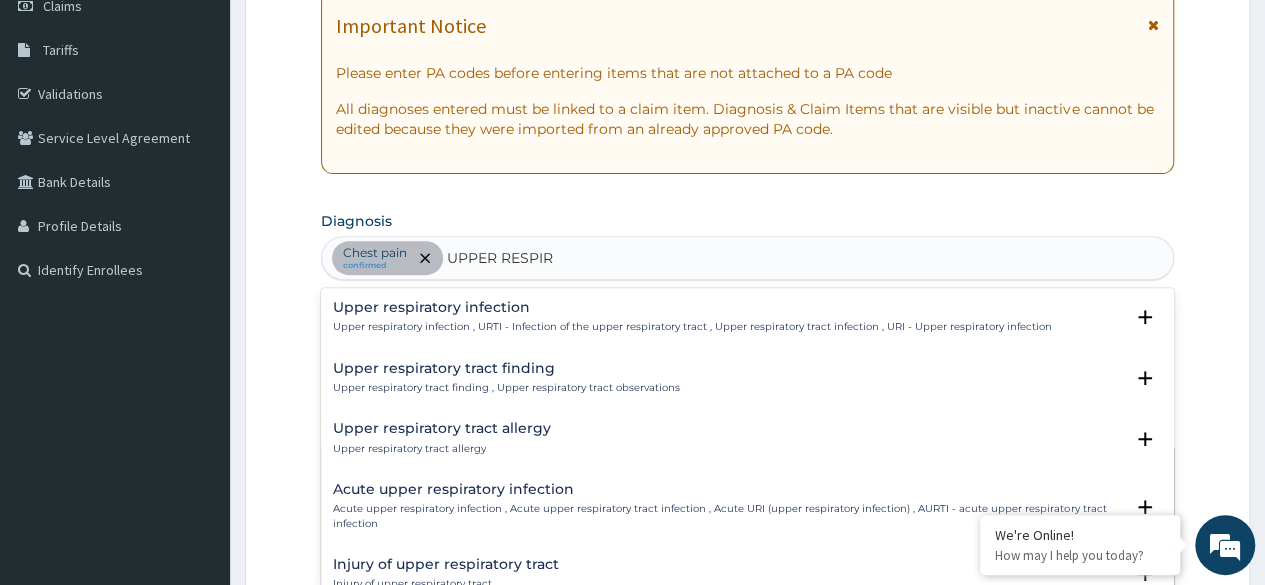 click on "Upper respiratory infection , URTI - Infection of the upper respiratory tract , Upper respiratory tract infection , URI - Upper respiratory infection" at bounding box center [692, 327] 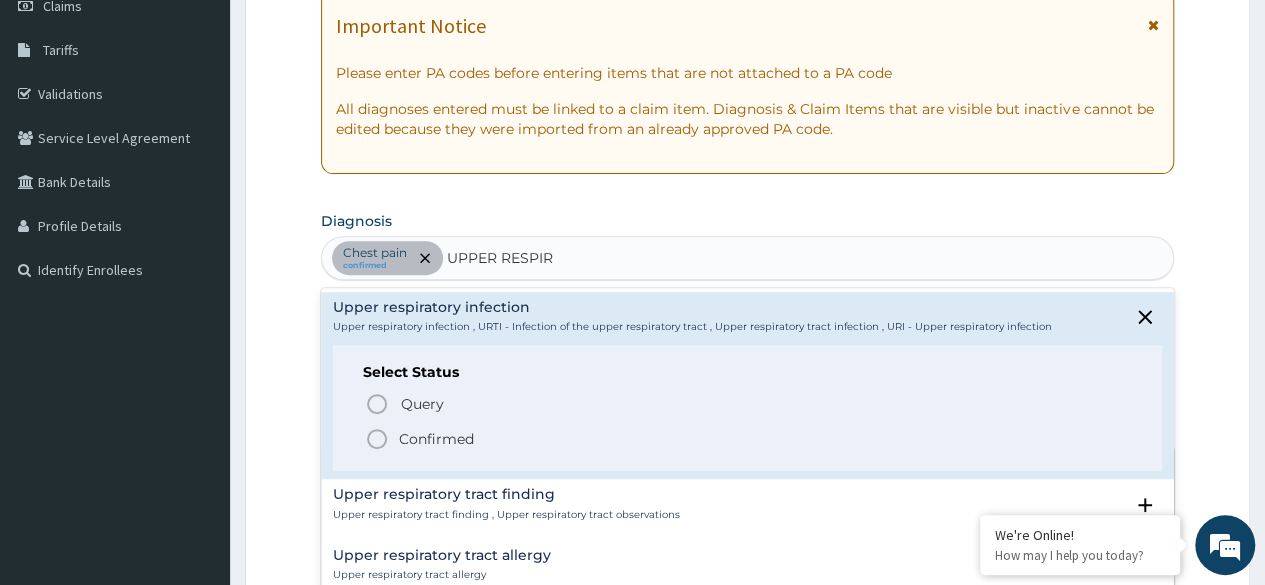 click 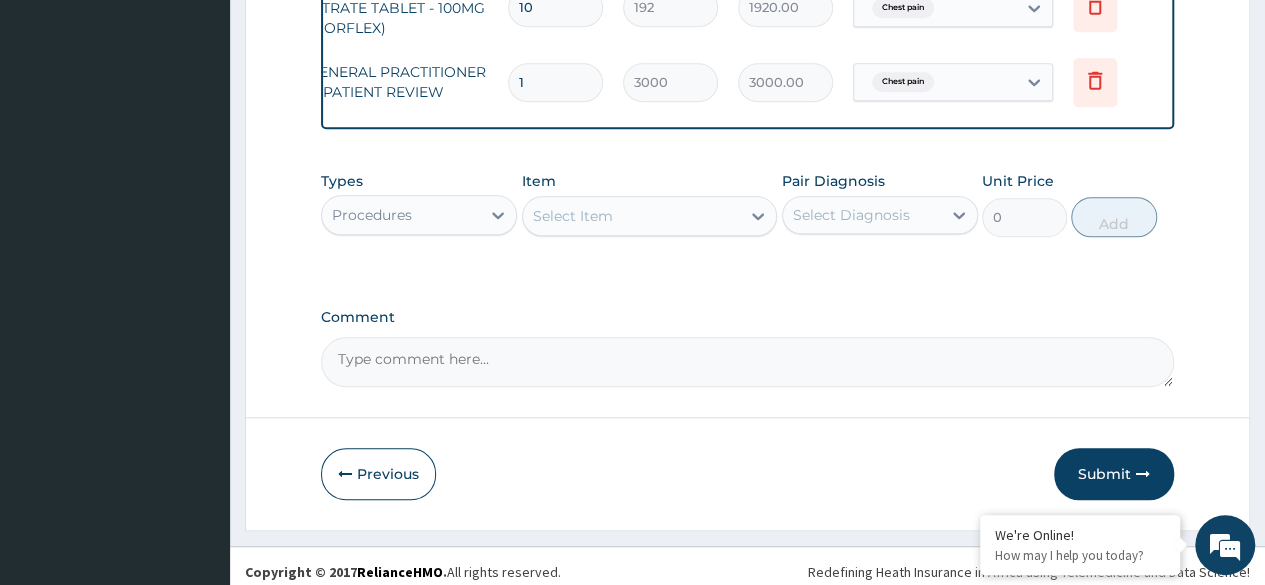 scroll, scrollTop: 900, scrollLeft: 0, axis: vertical 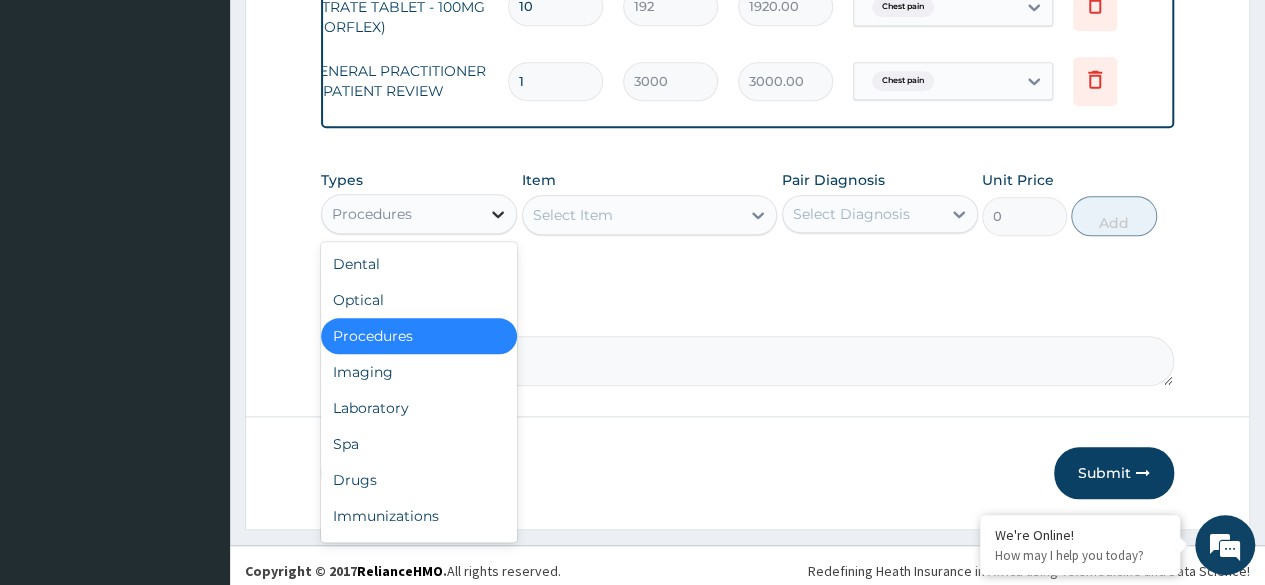 click 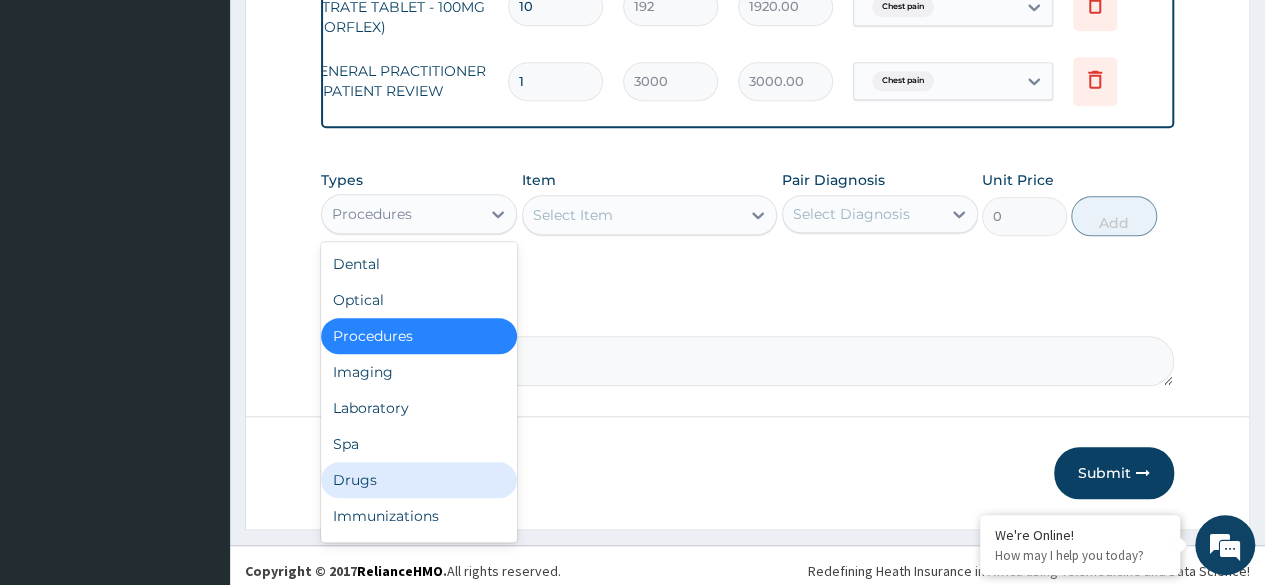 drag, startPoint x: 428, startPoint y: 495, endPoint x: 441, endPoint y: 459, distance: 38.27532 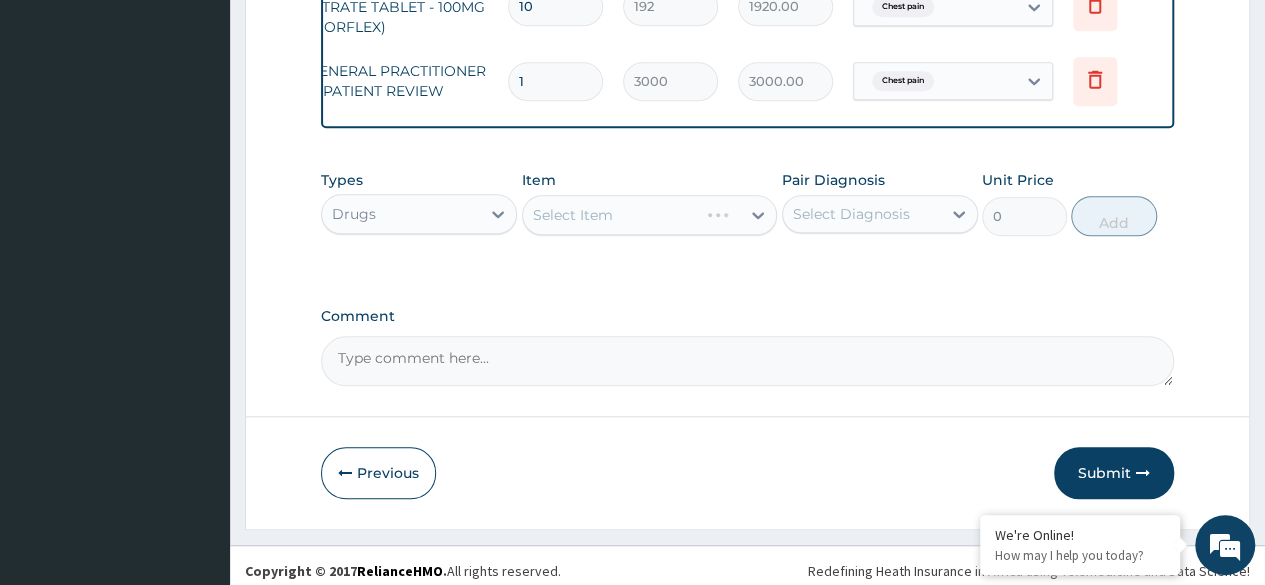 click on "Select Item" at bounding box center (650, 215) 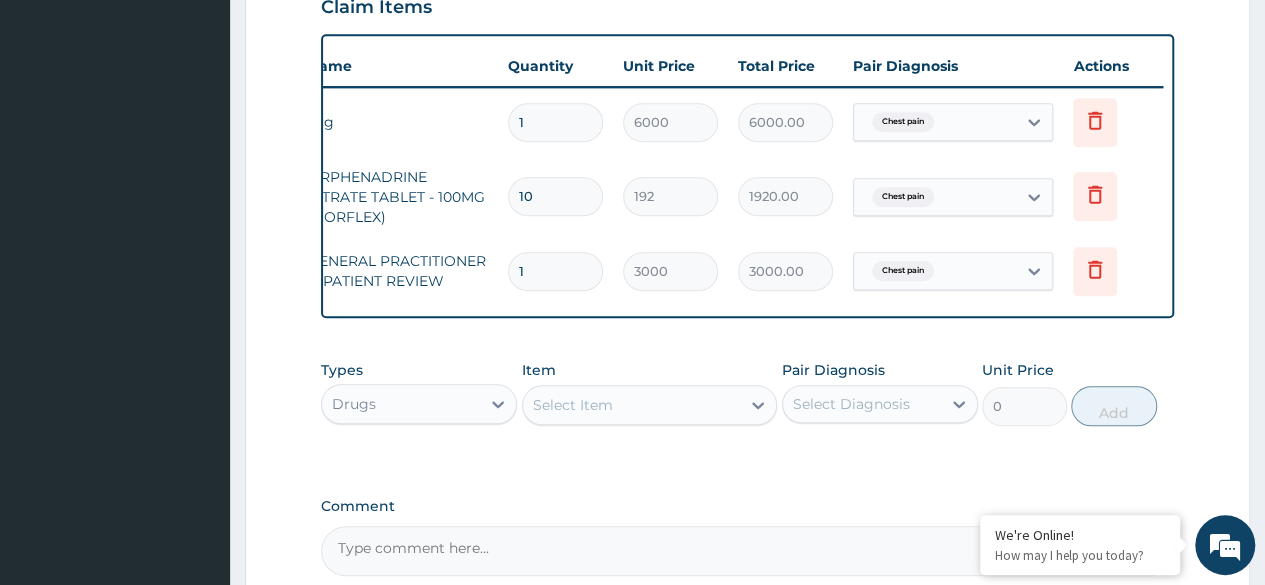 scroll, scrollTop: 800, scrollLeft: 0, axis: vertical 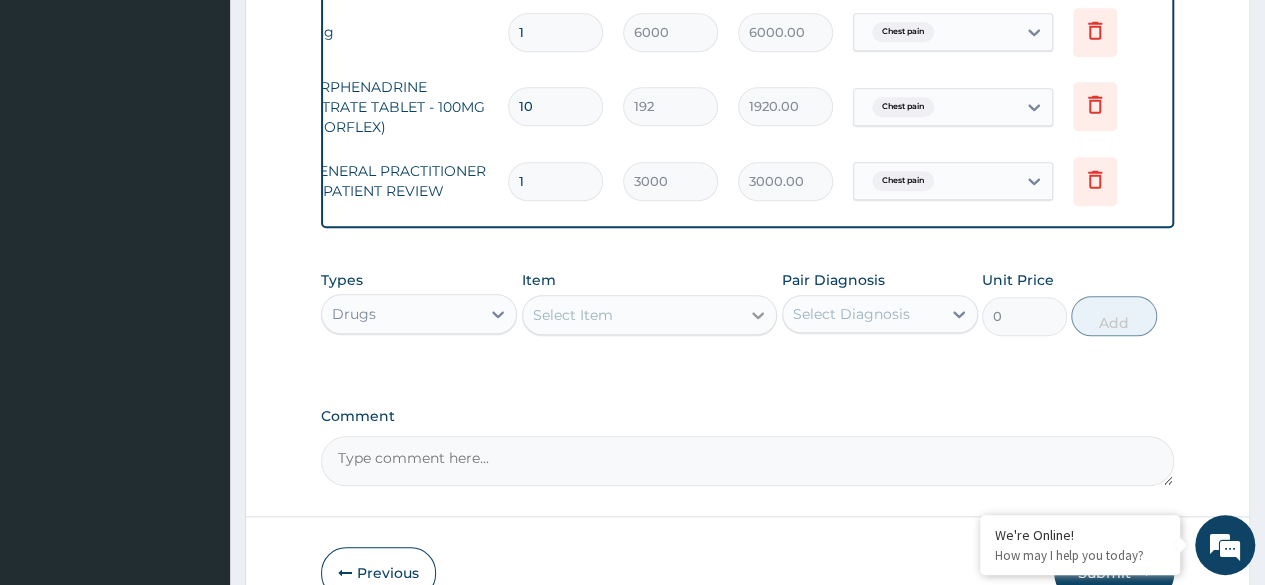 click 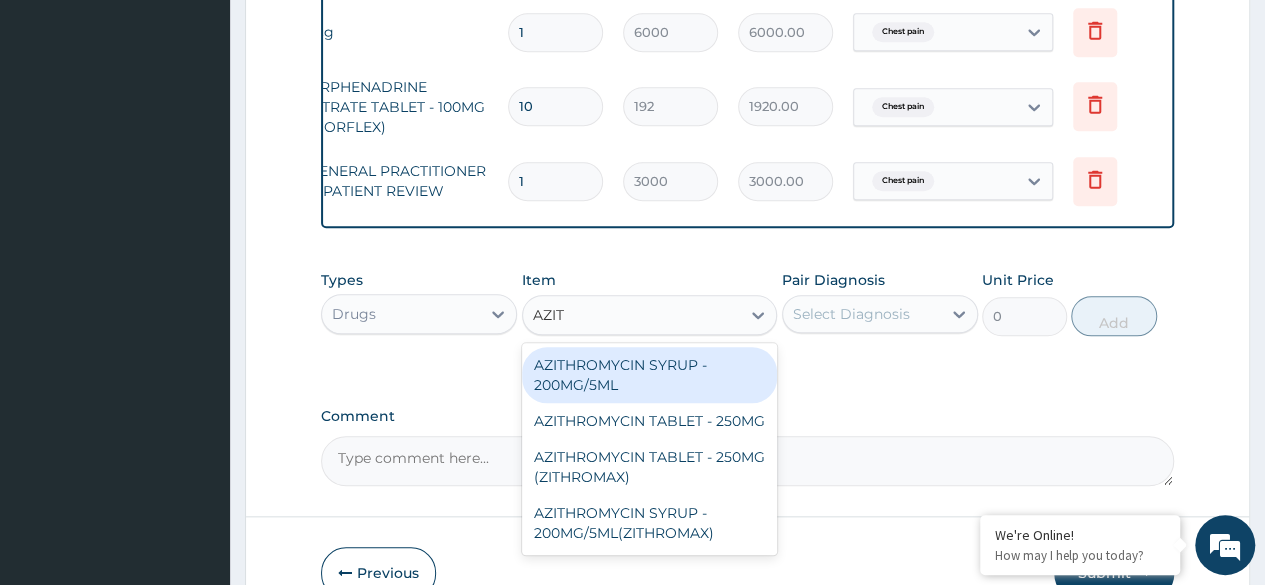 type on "AZITH" 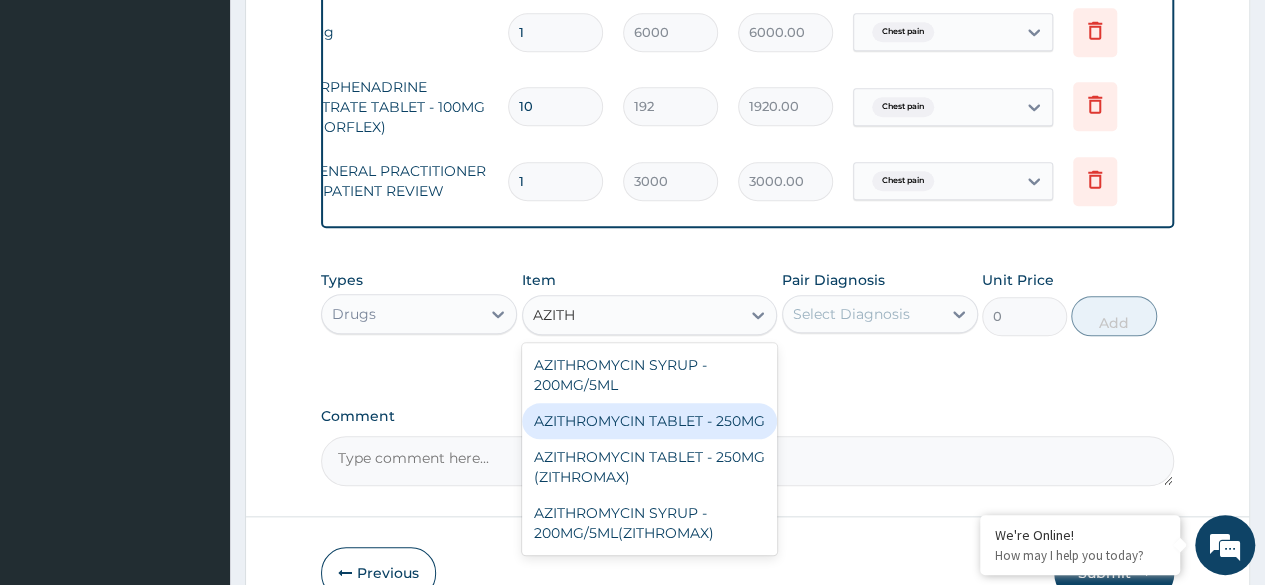 click on "AZITHROMYCIN TABLET - 250MG" at bounding box center [650, 421] 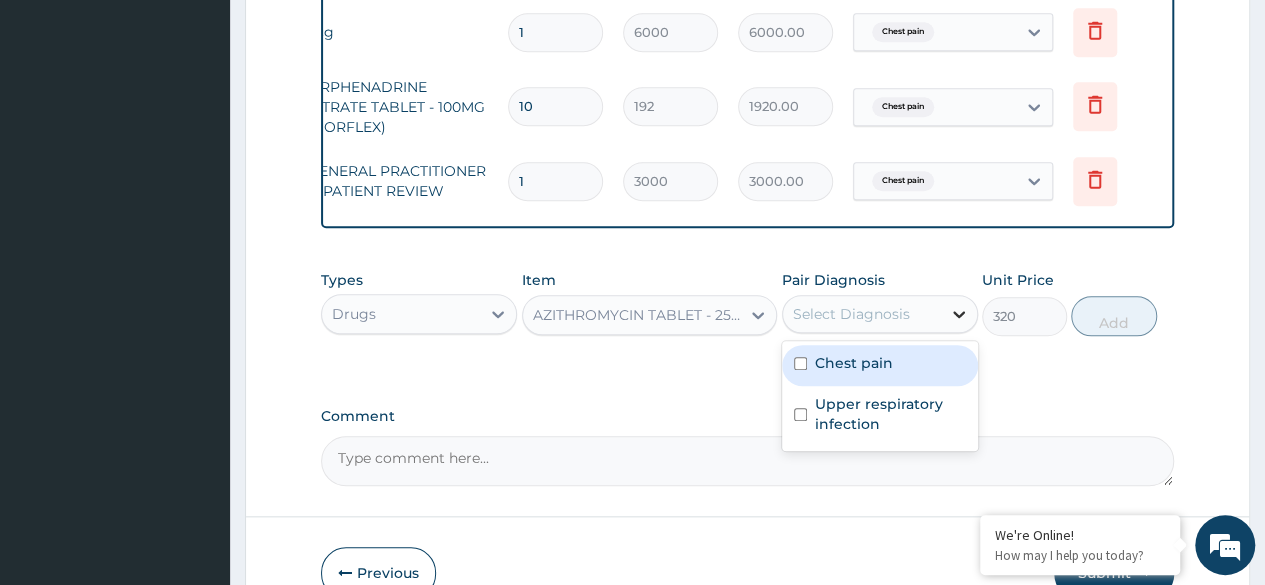 click at bounding box center [959, 314] 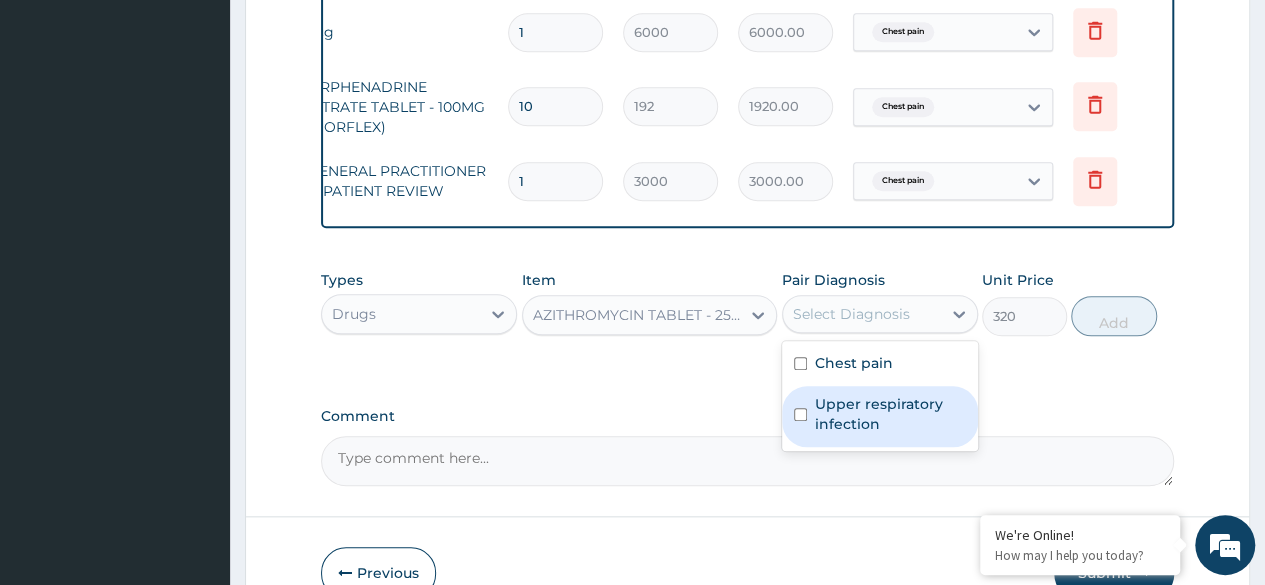 click on "Upper respiratory infection" at bounding box center (890, 414) 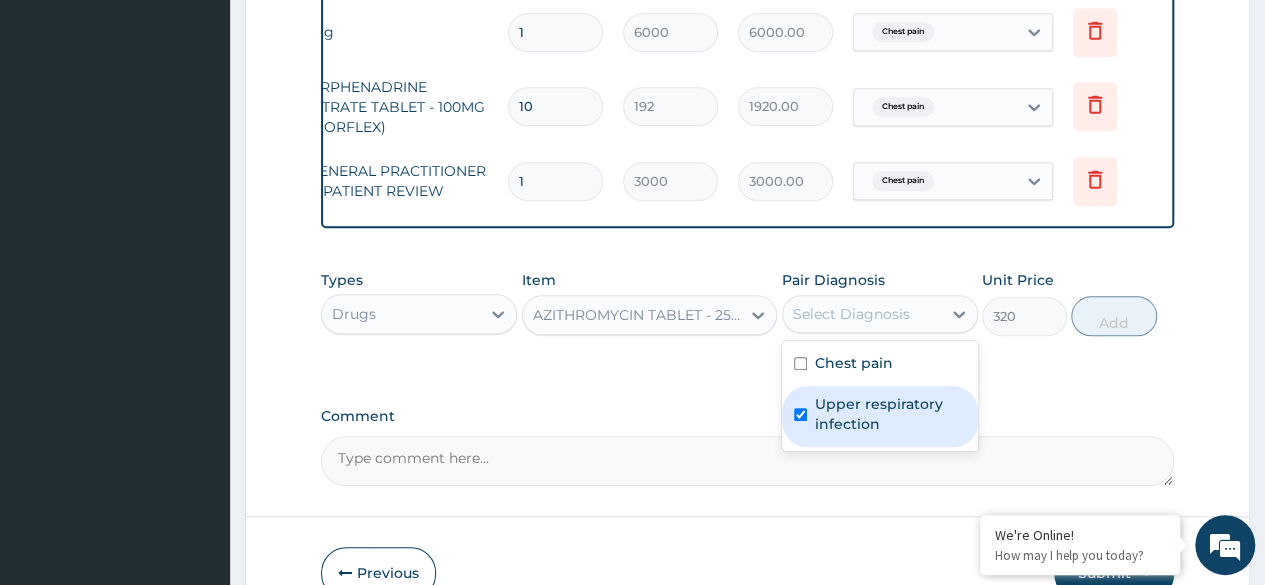 checkbox on "true" 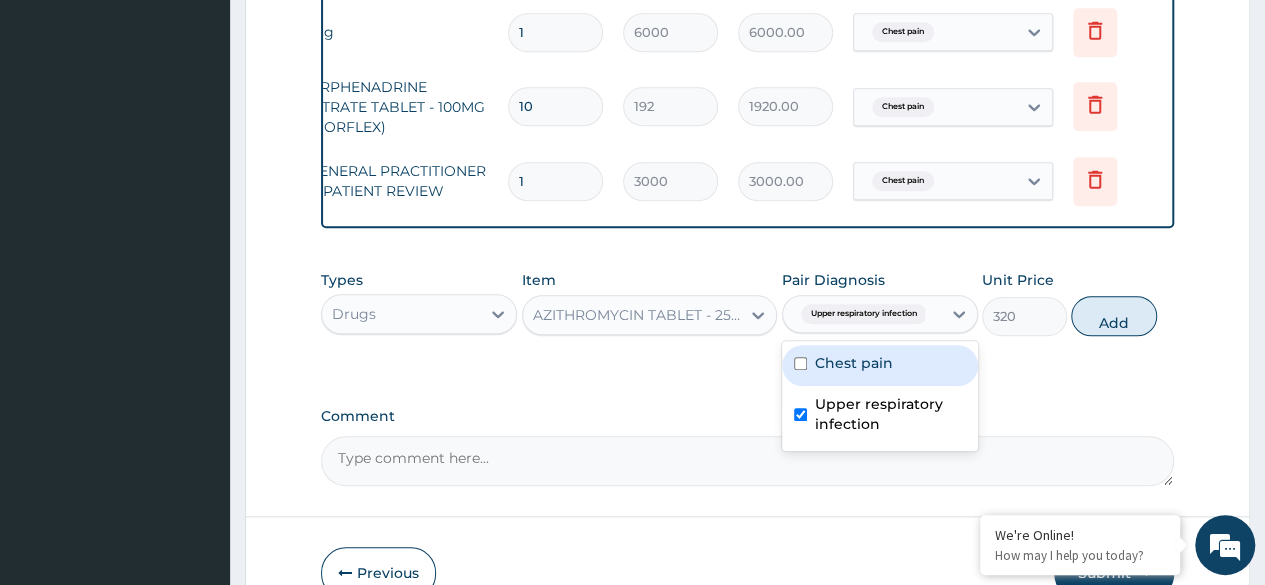 click on "PA Code / Prescription Code PA/4421C6 Encounter Date 07-07-2025 Important Notice Please enter PA codes before entering items that are not attached to a PA code   All diagnoses entered must be linked to a claim item. Diagnosis & Claim Items that are visible but inactive cannot be edited because they were imported from an already approved PA code. Diagnosis Chest pain confirmed Upper respiratory infection Confirmed NB: All diagnosis must be linked to a claim item Claim Items Type Name Quantity Unit Price Total Price Pair Diagnosis Actions Imaging ecg 1 6000 6000.00 Chest pain Delete Drugs ORPHENADRINE CITRATE TABLET - 100MG (NORFLEX) 10 192 1920.00 Chest pain Delete Procedures GENERAL PRACTITIONER INPATIENT REVIEW 1 3000 3000.00 Chest pain Delete Types Drugs Item AZITHROMYCIN TABLET - 250MG Pair Diagnosis option Upper respiratory infection, selected. Upper respiratory infection Chest pain Upper respiratory infection Unit Price 320 Add Comment" at bounding box center (747, -62) 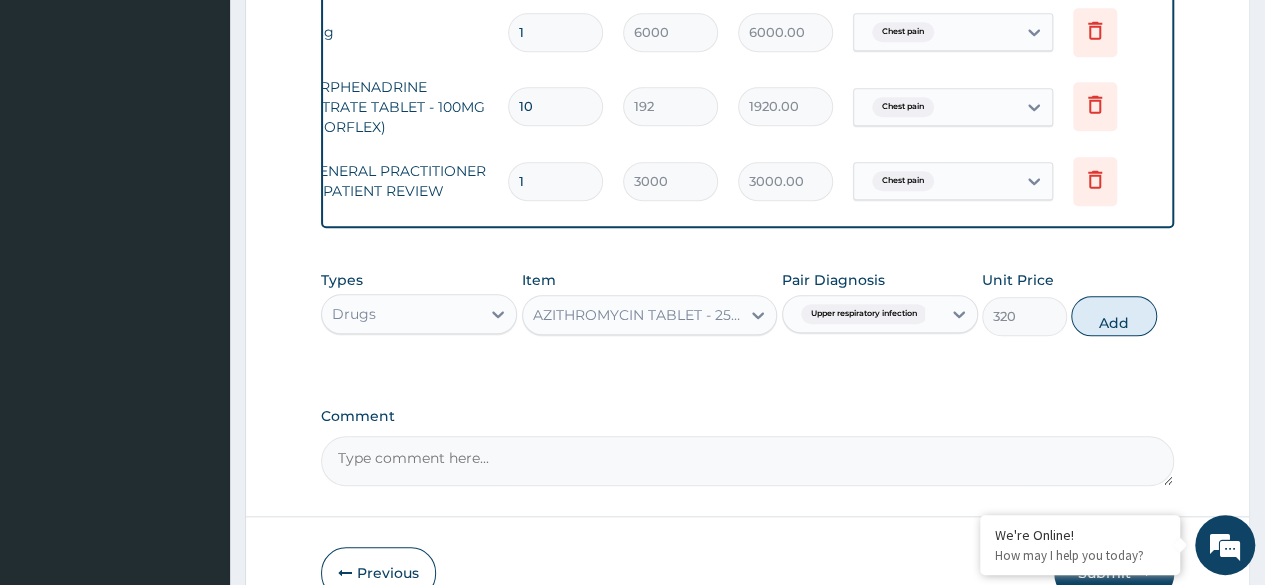 click on "Add" at bounding box center [1113, 316] 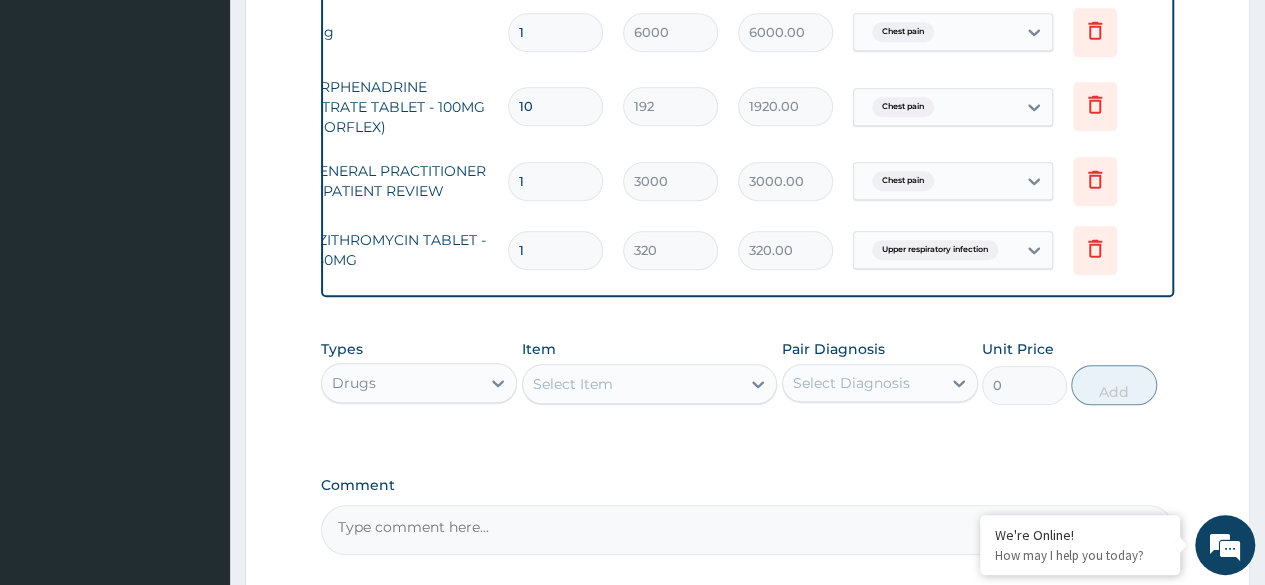 click on "1" at bounding box center (555, 250) 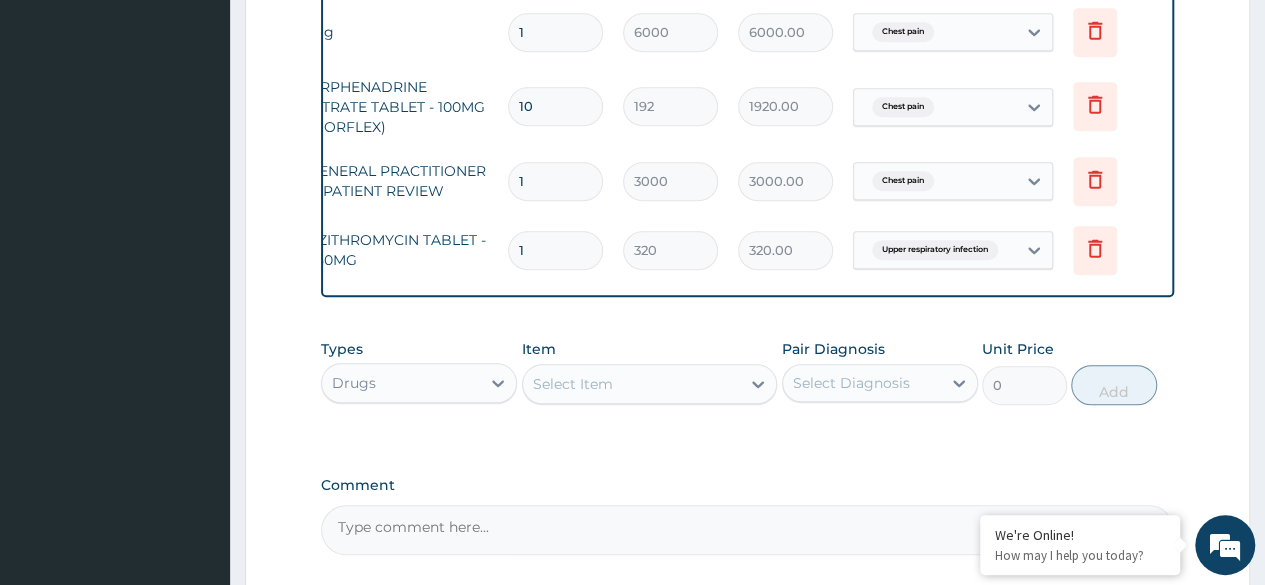 type 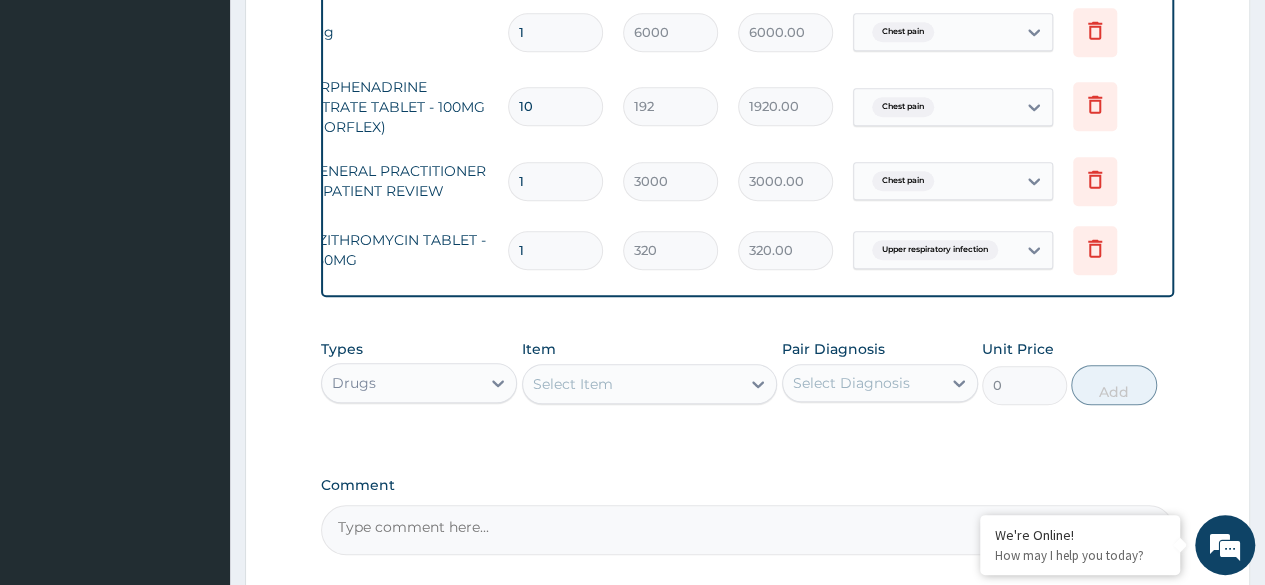 type on "0.00" 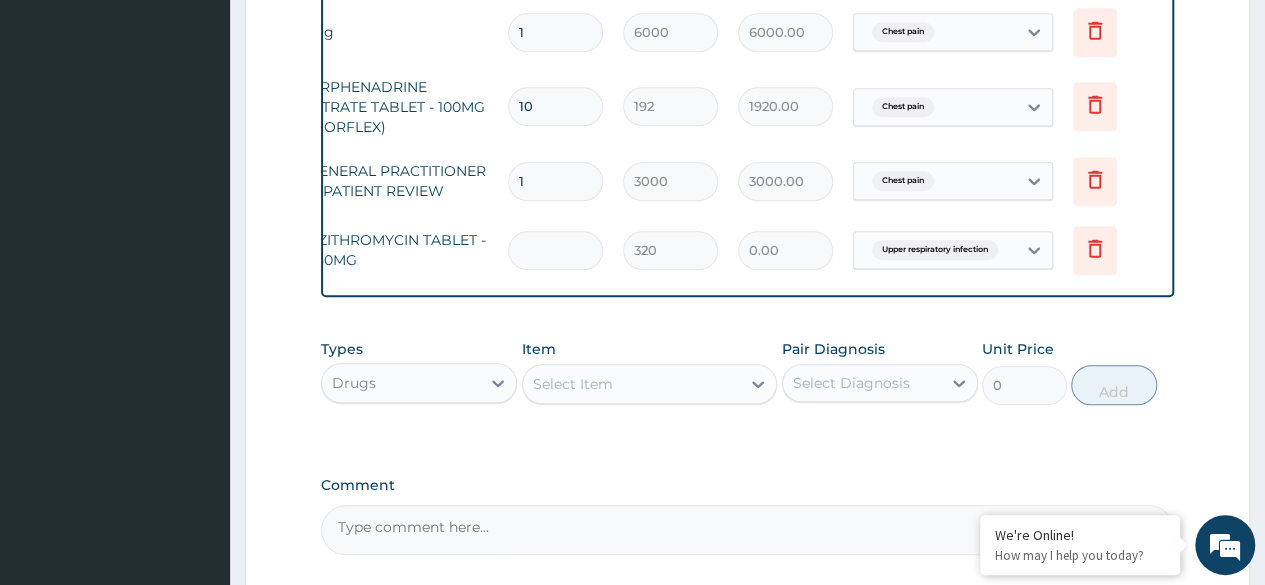 type on "3" 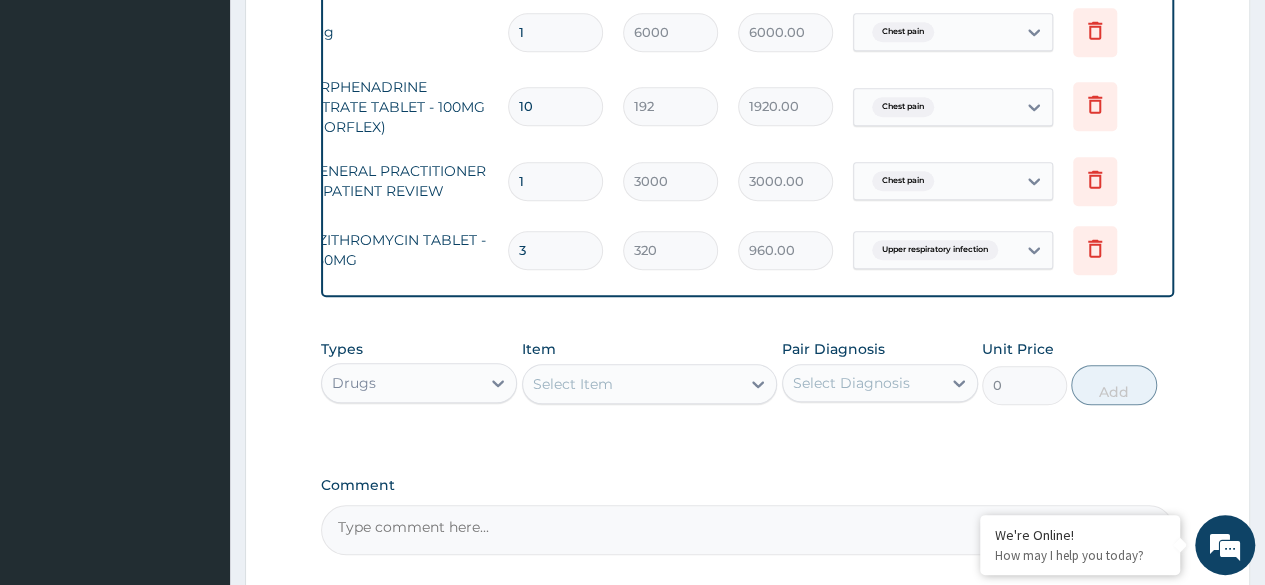 type on "3" 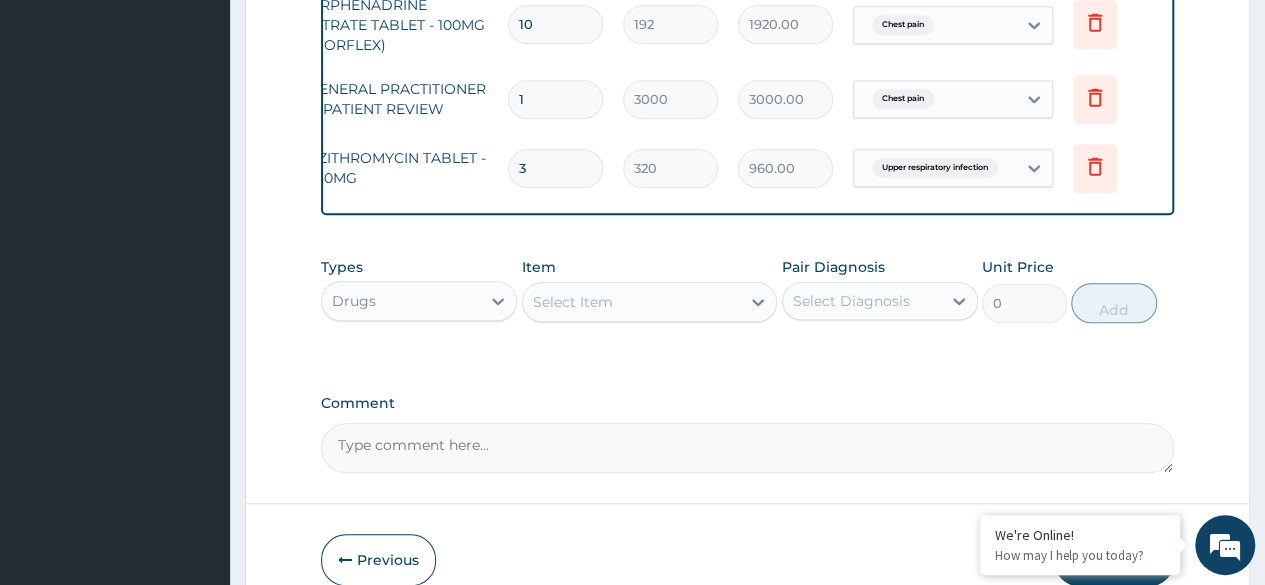 scroll, scrollTop: 992, scrollLeft: 0, axis: vertical 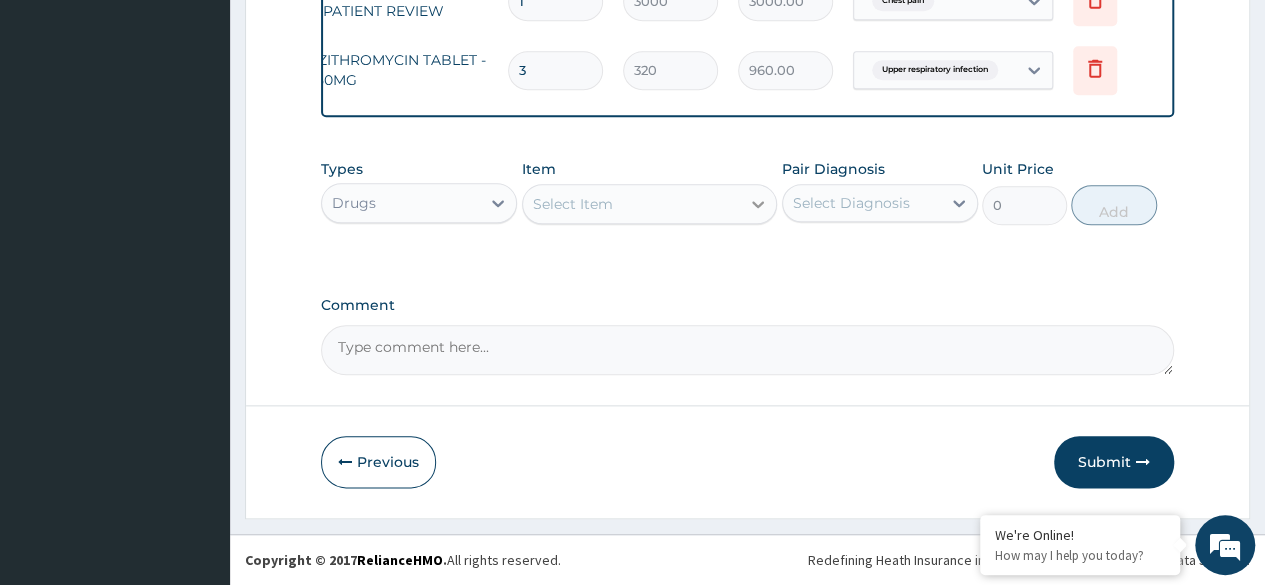 click 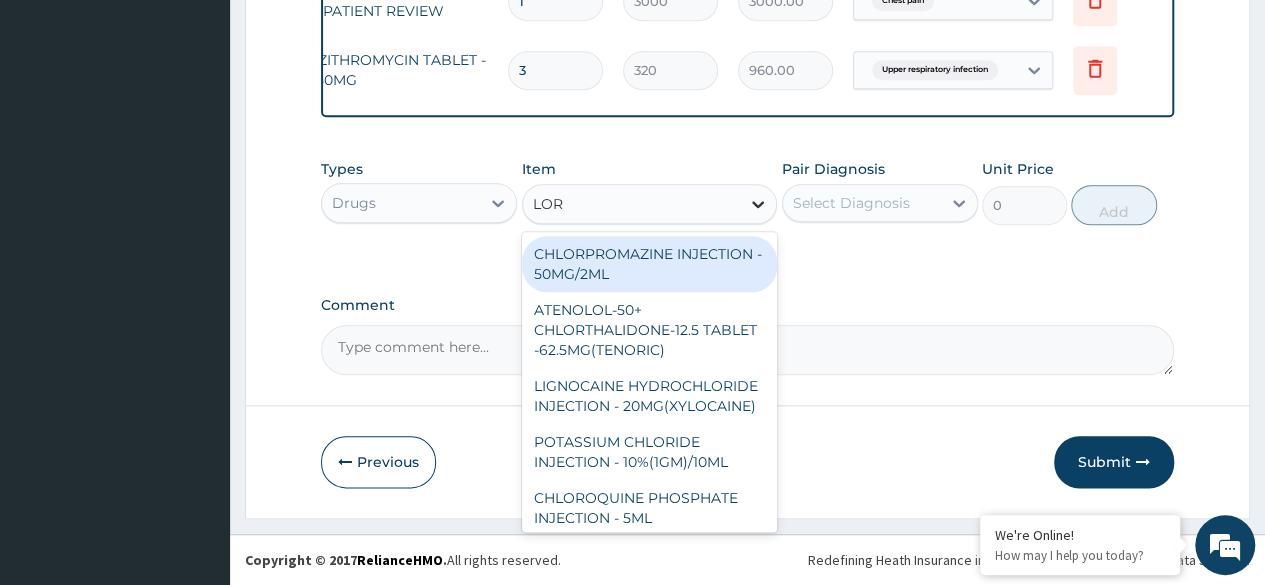 type on "LORA" 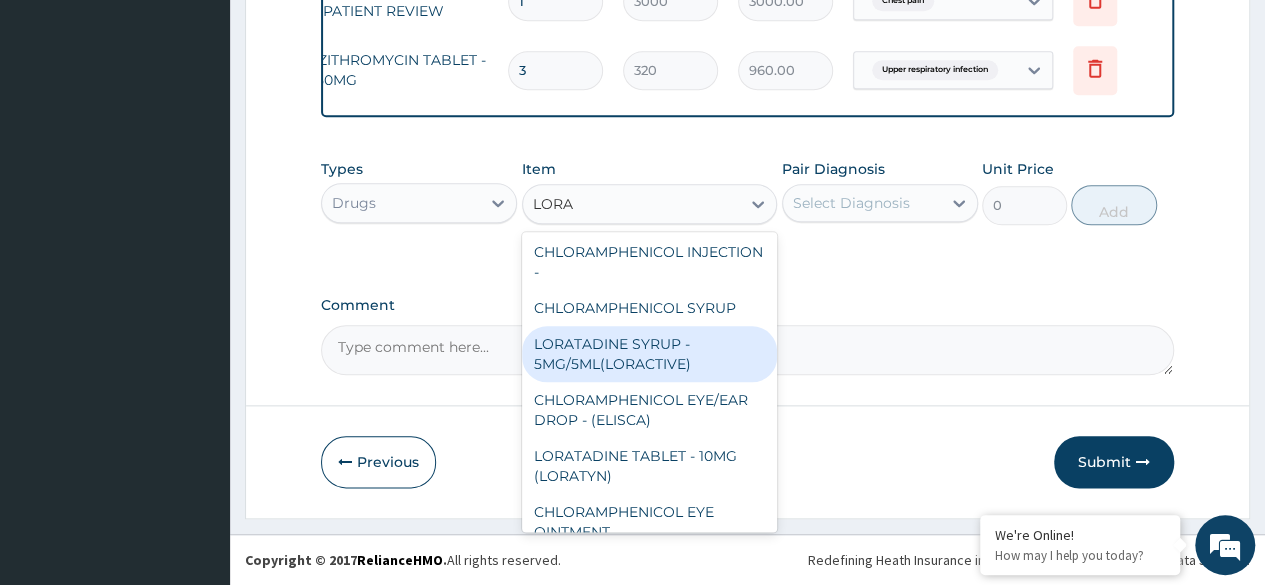 scroll, scrollTop: 100, scrollLeft: 0, axis: vertical 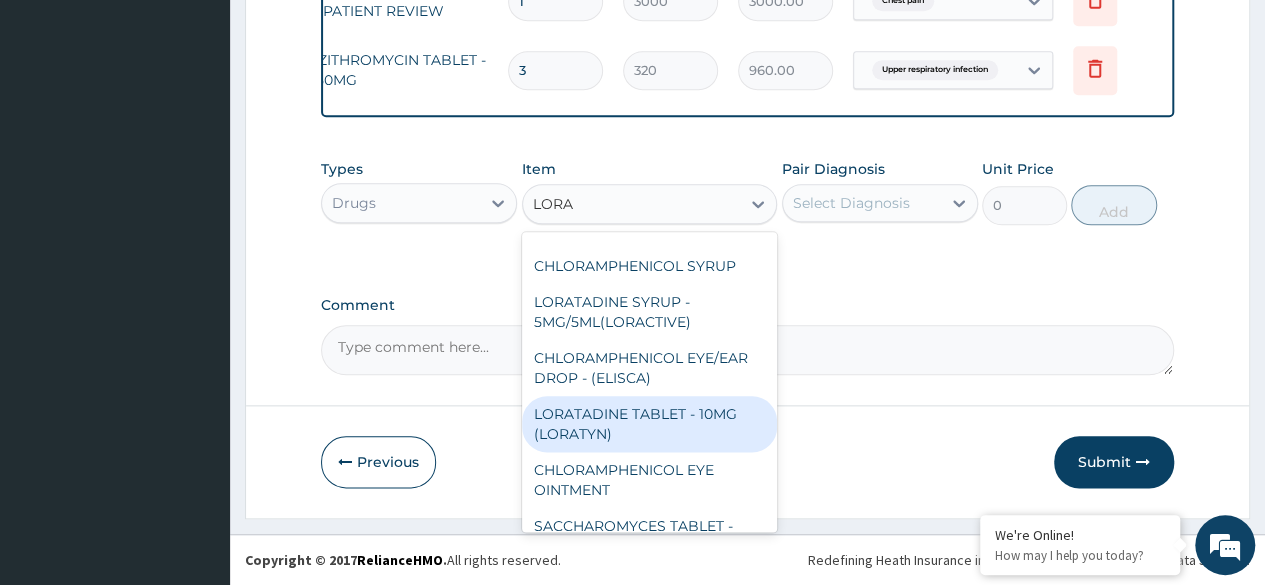 click on "LORATADINE TABLET - 10MG (LORATYN)" at bounding box center (650, 424) 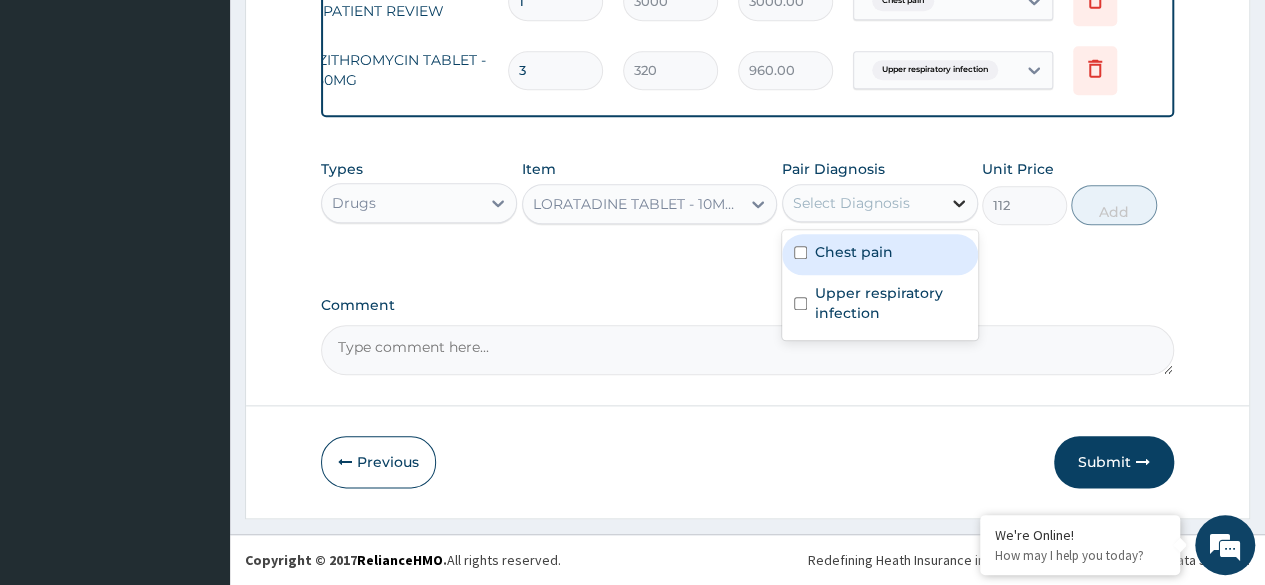 click 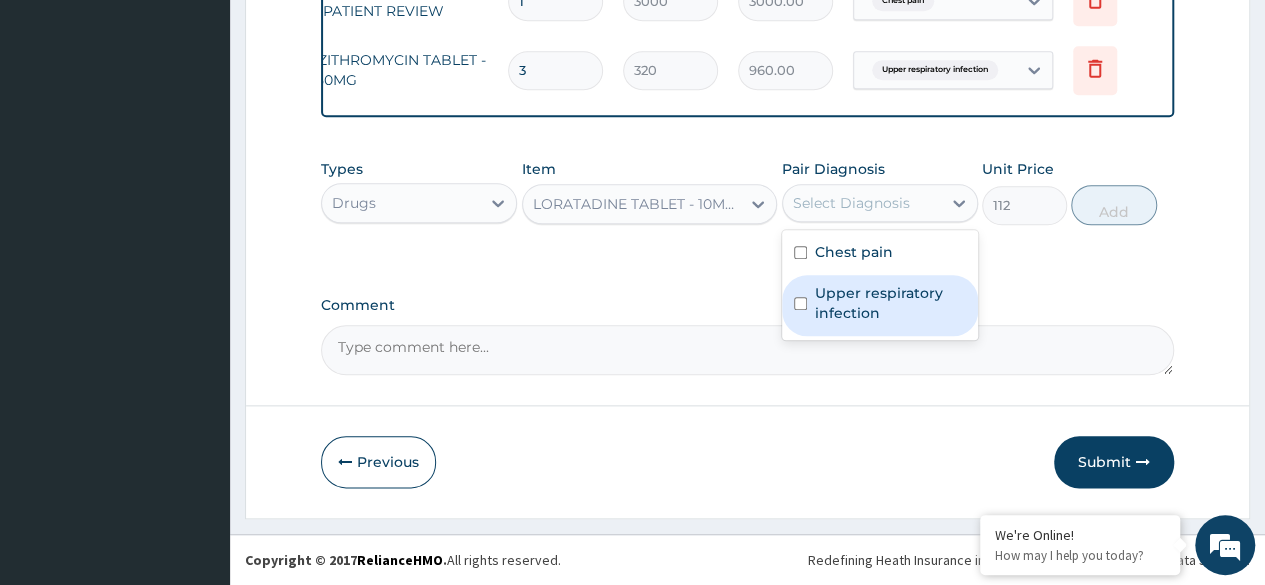 click on "Upper respiratory infection" at bounding box center [890, 303] 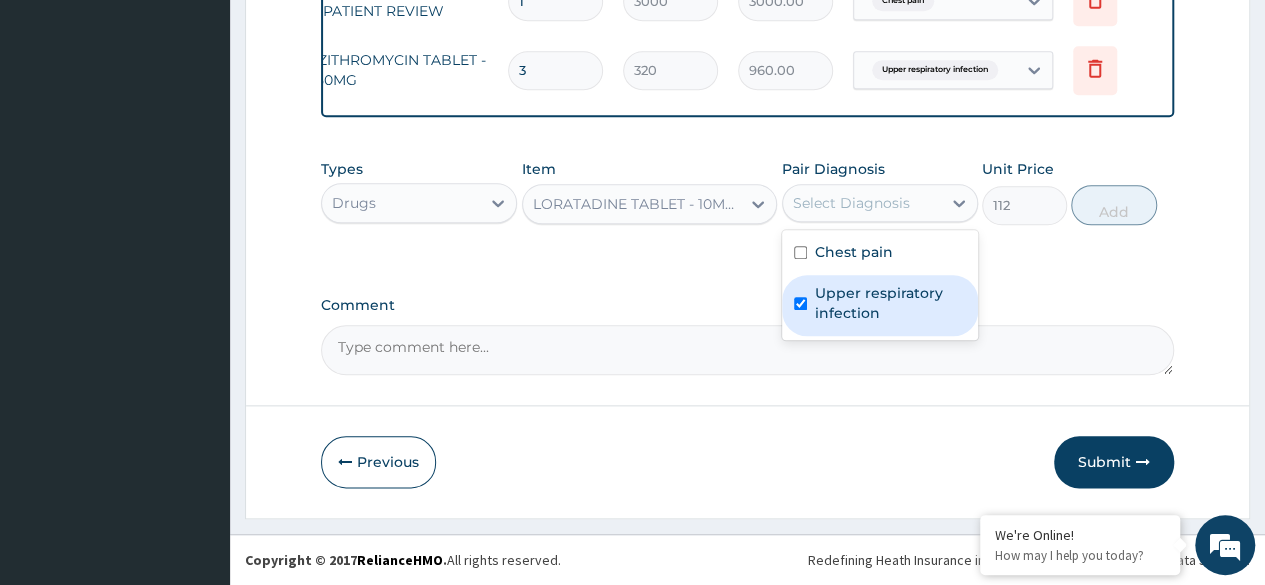 checkbox on "true" 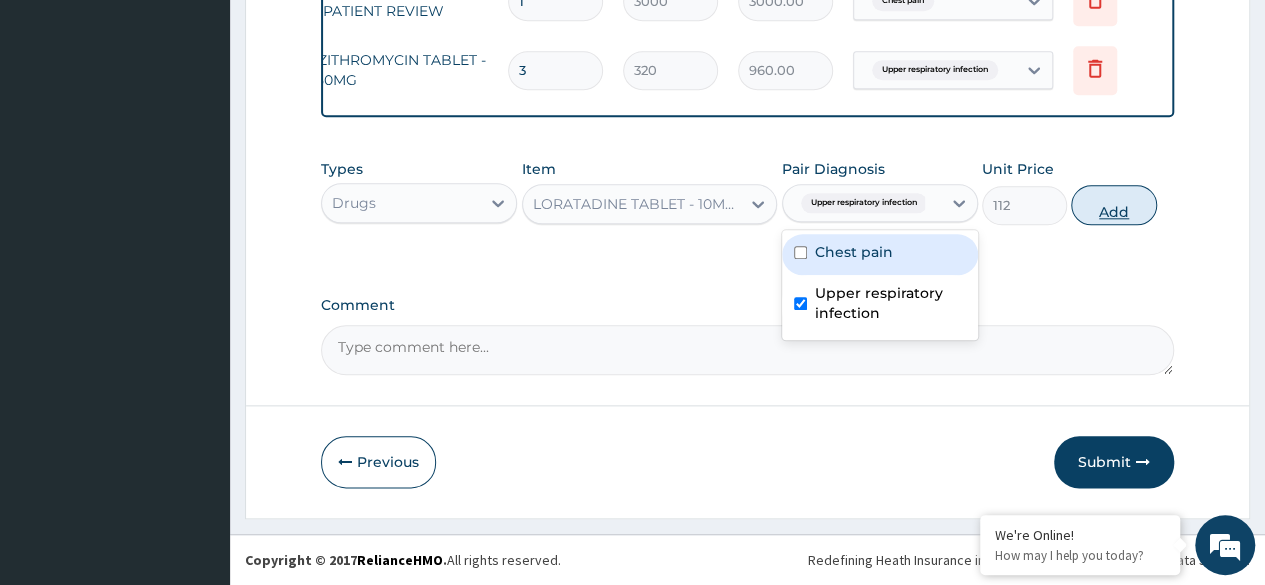 click on "Add" at bounding box center (1113, 205) 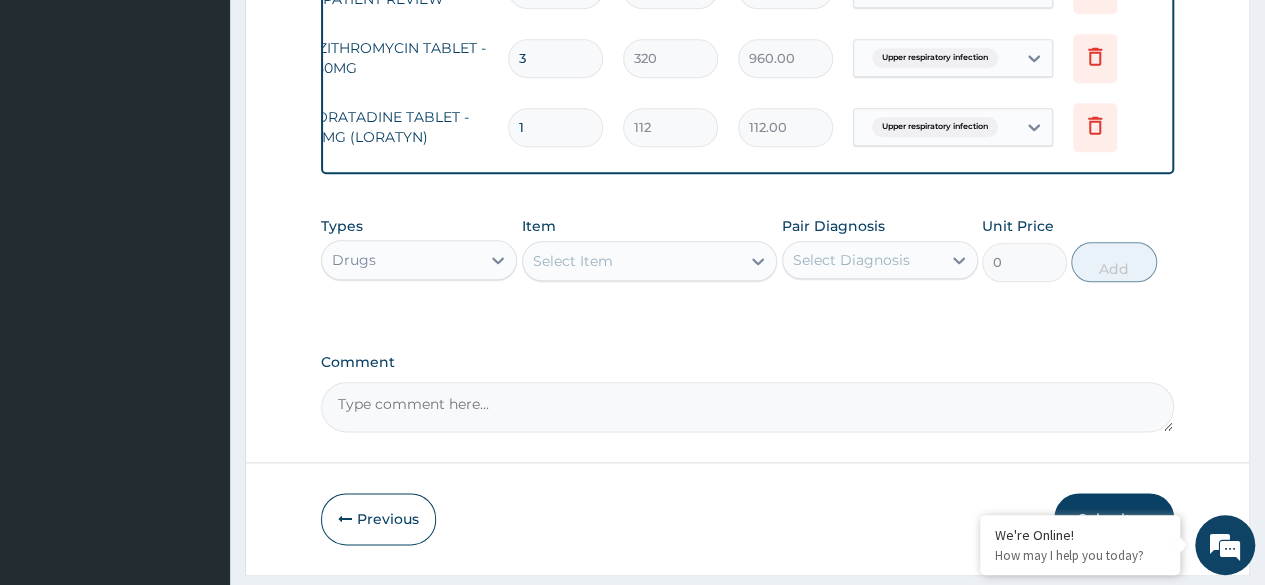 type 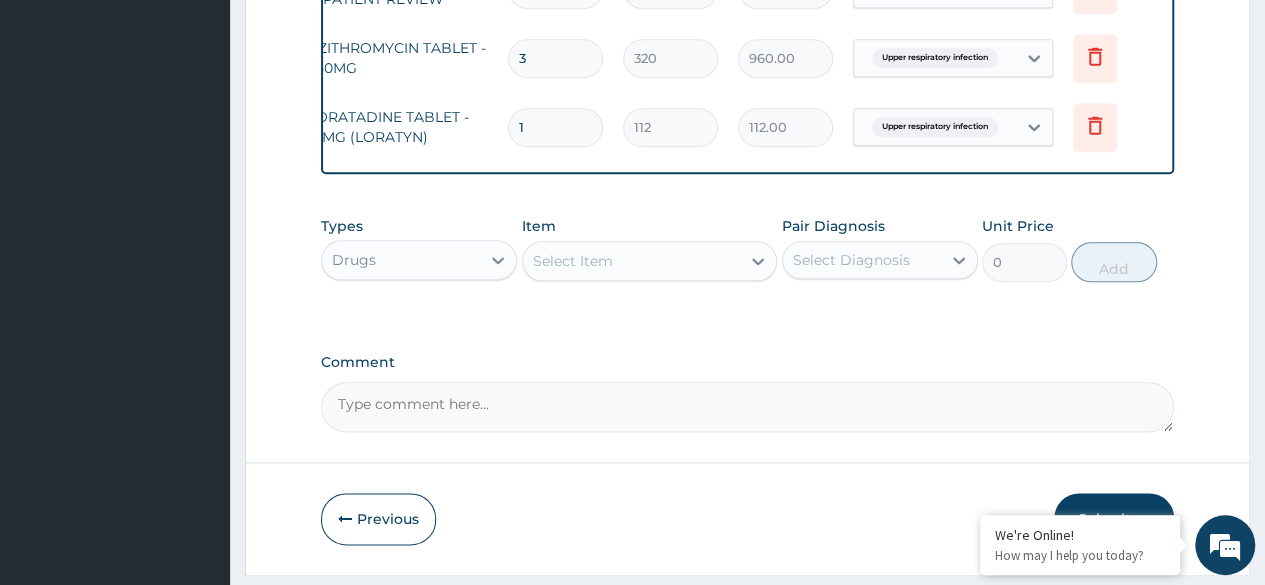 type on "0.00" 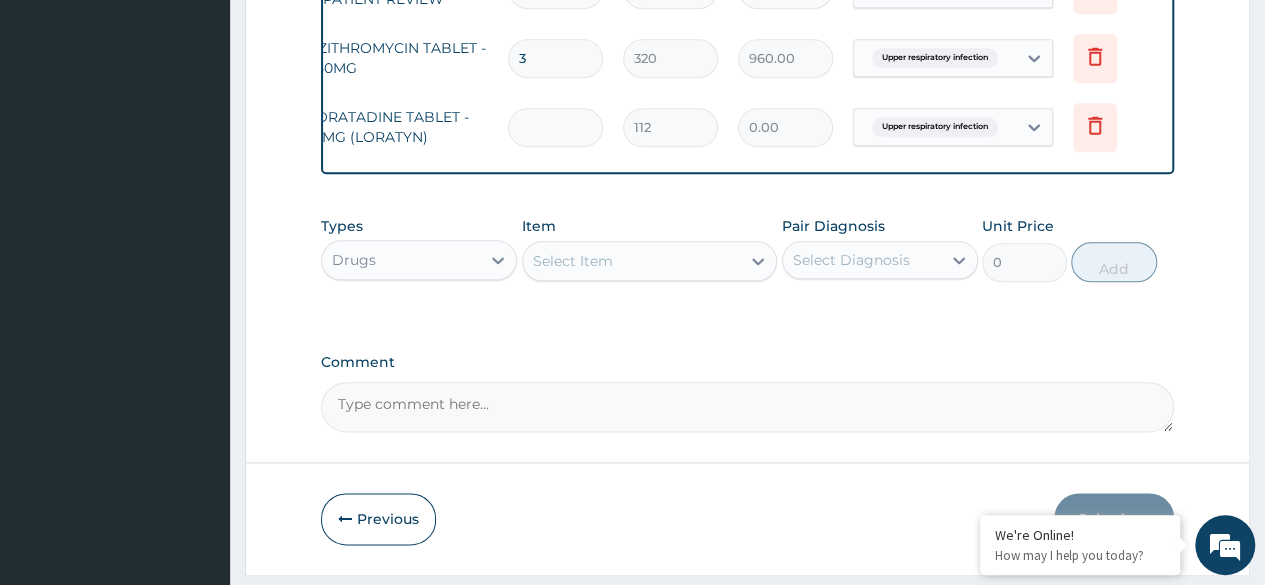 type on "7" 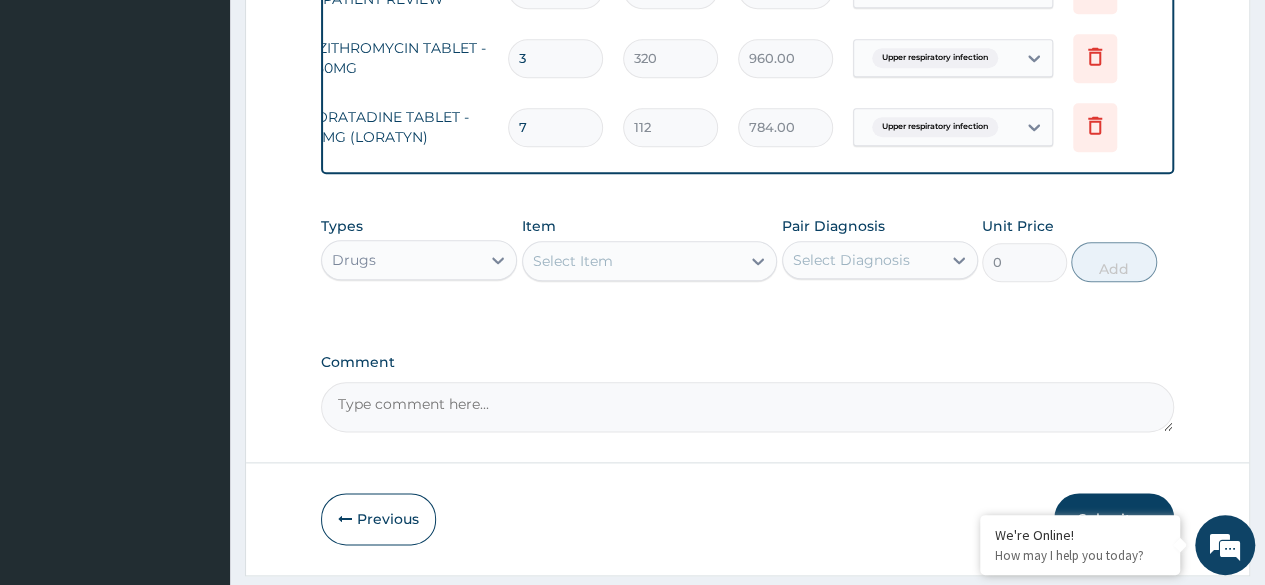 type on "7" 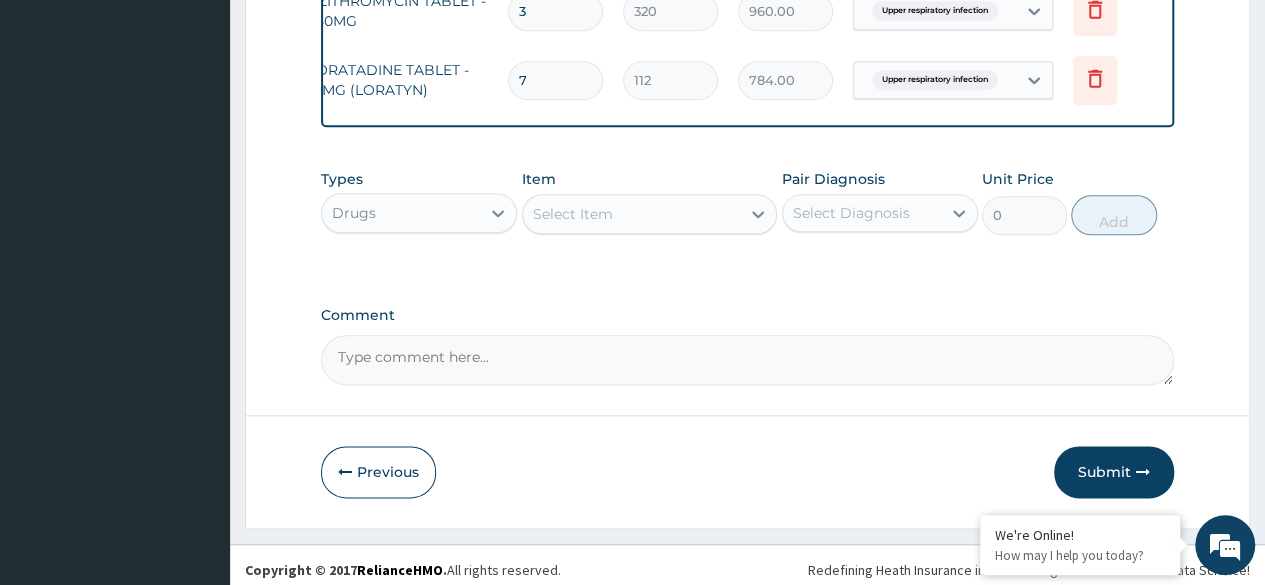 scroll, scrollTop: 1062, scrollLeft: 0, axis: vertical 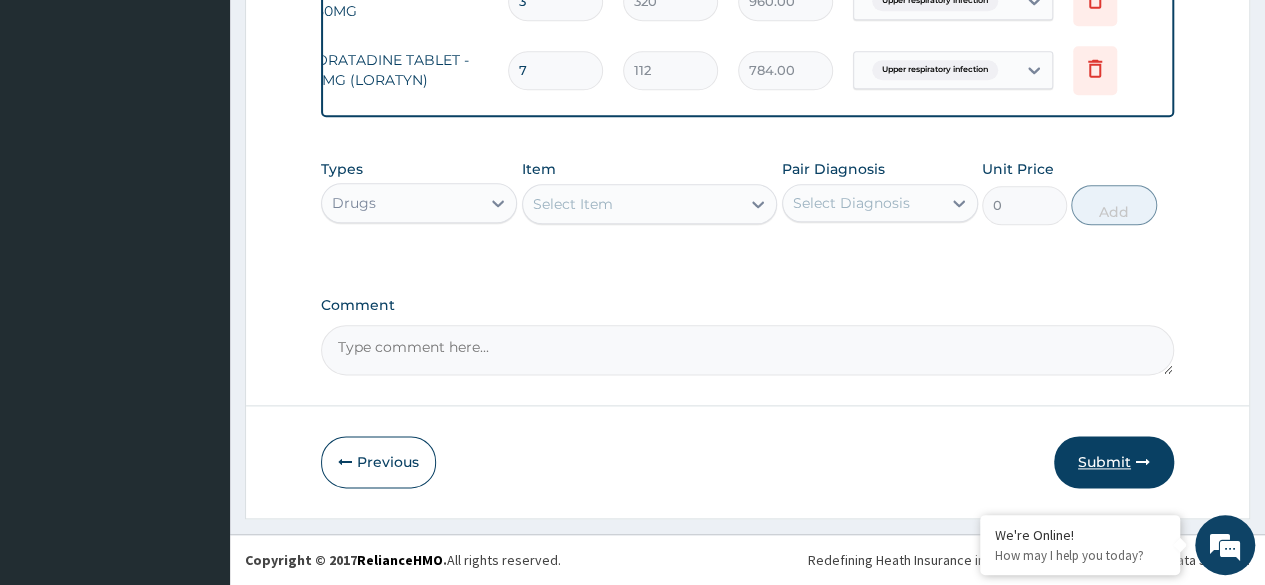 click on "Submit" at bounding box center [1114, 462] 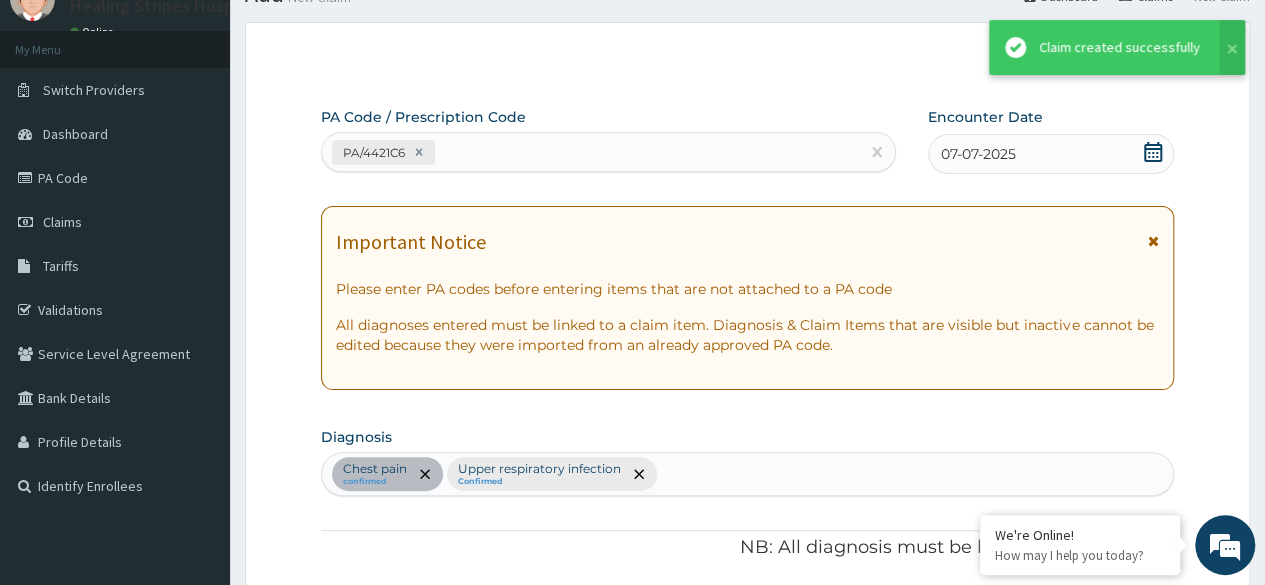 scroll, scrollTop: 1062, scrollLeft: 0, axis: vertical 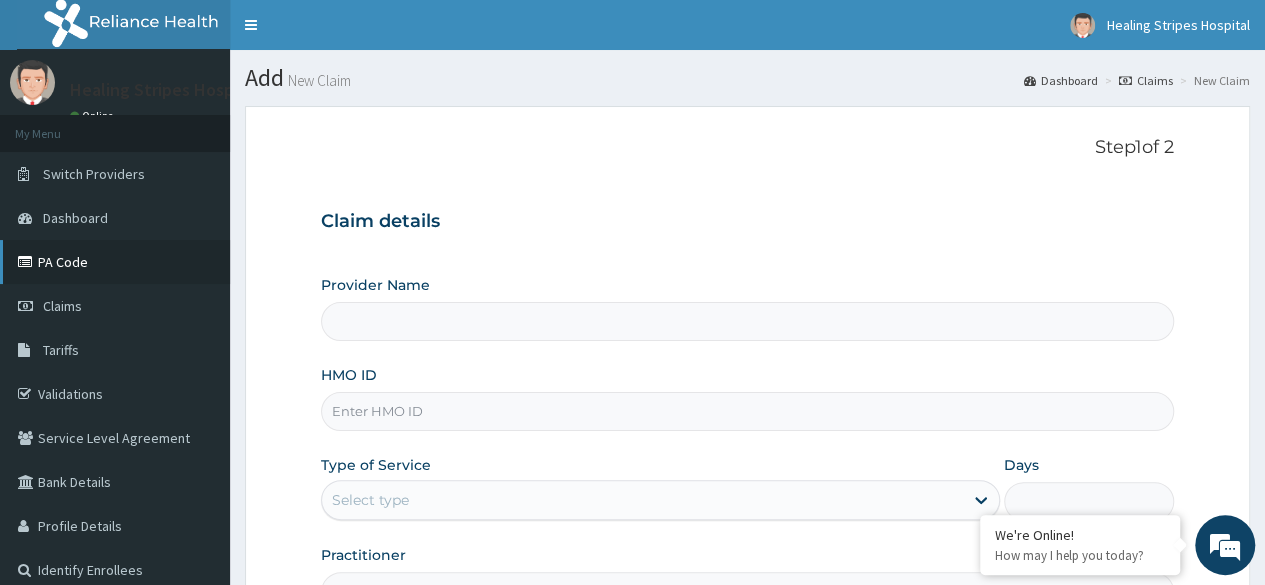 click on "PA Code" at bounding box center [115, 262] 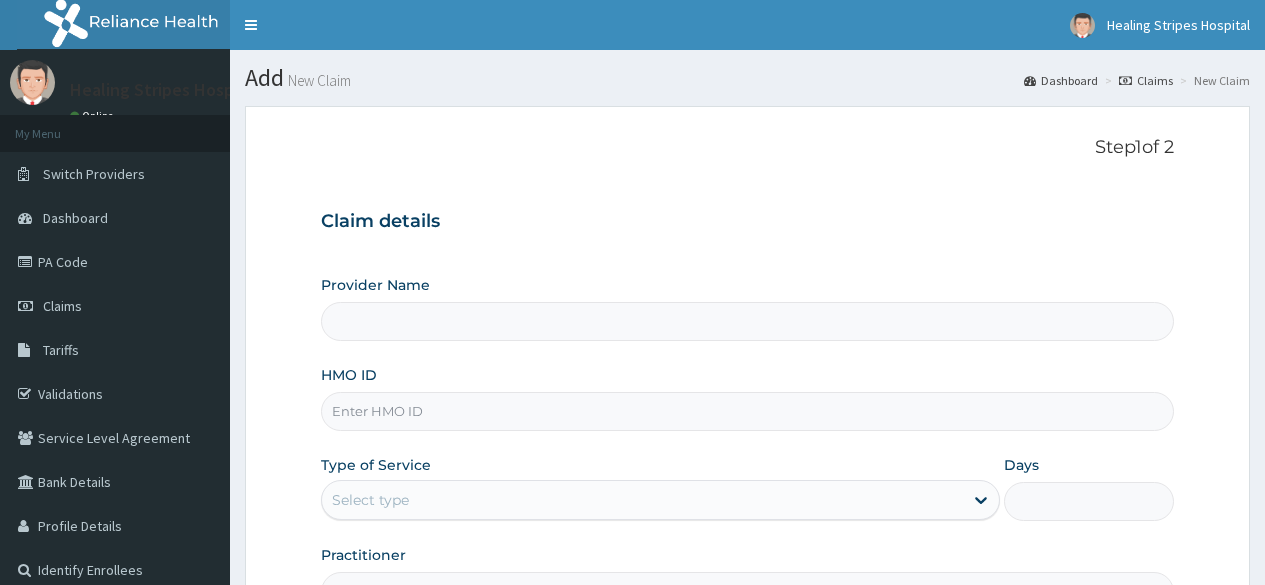 scroll, scrollTop: 100, scrollLeft: 0, axis: vertical 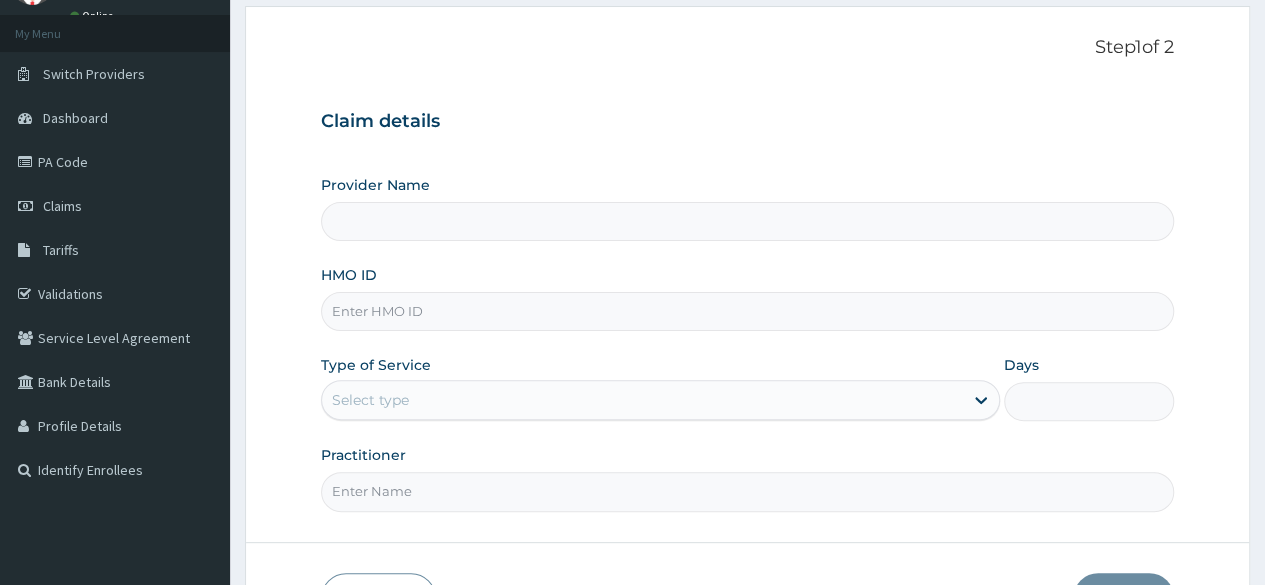 type on "Healing Stripes Hospital" 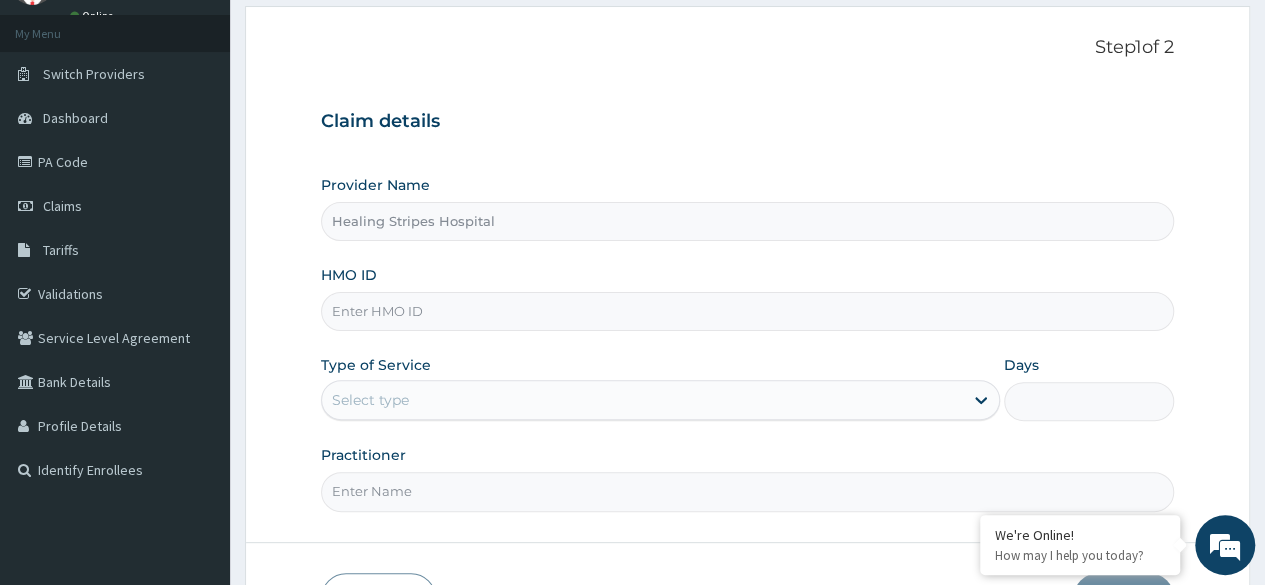 click on "HMO ID" at bounding box center [747, 311] 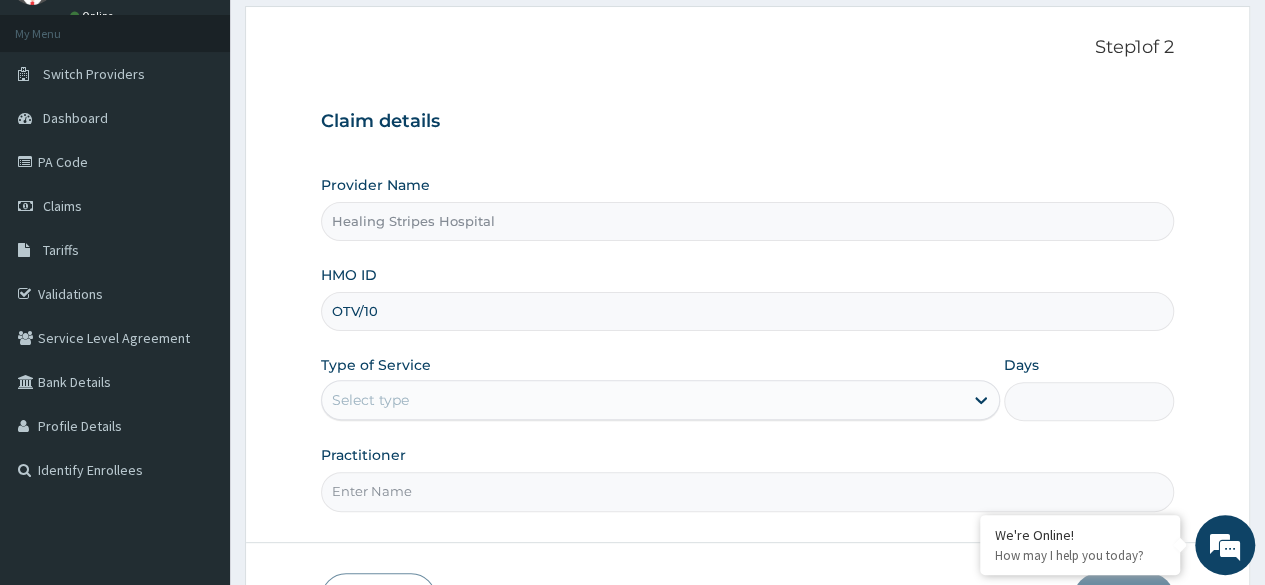 scroll, scrollTop: 0, scrollLeft: 0, axis: both 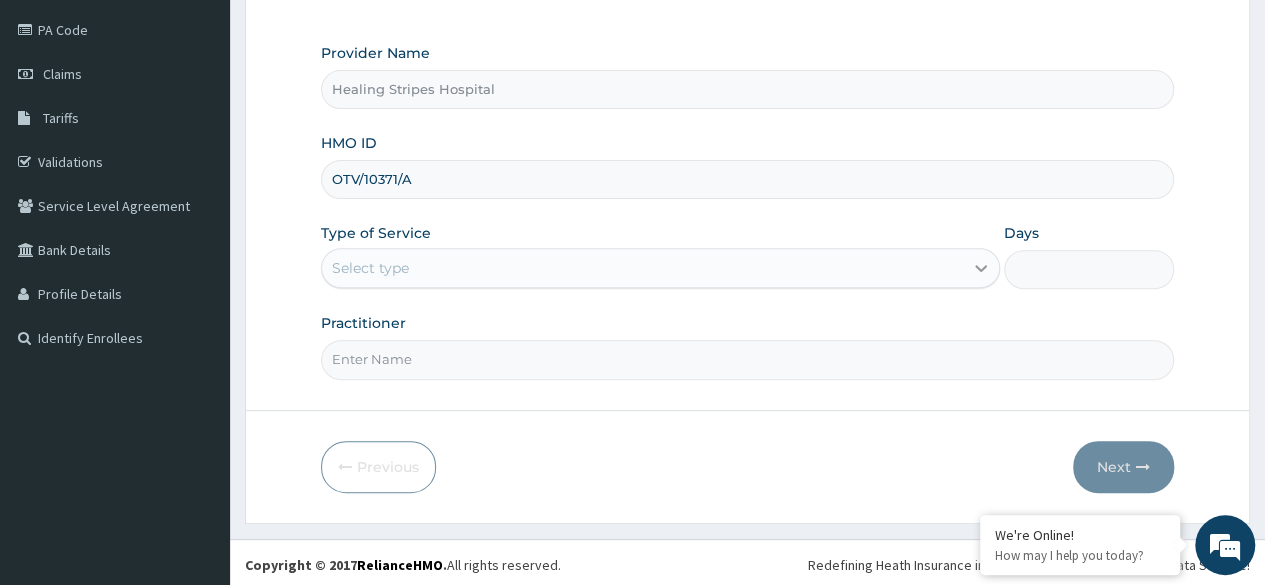 type on "OTV/10371/A" 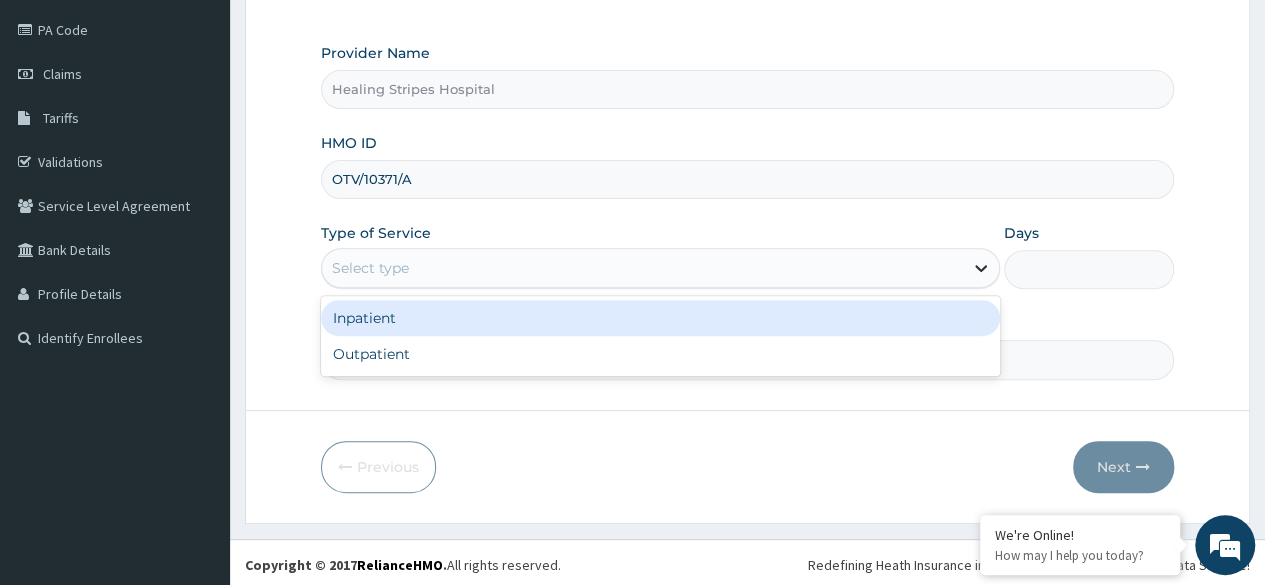 click 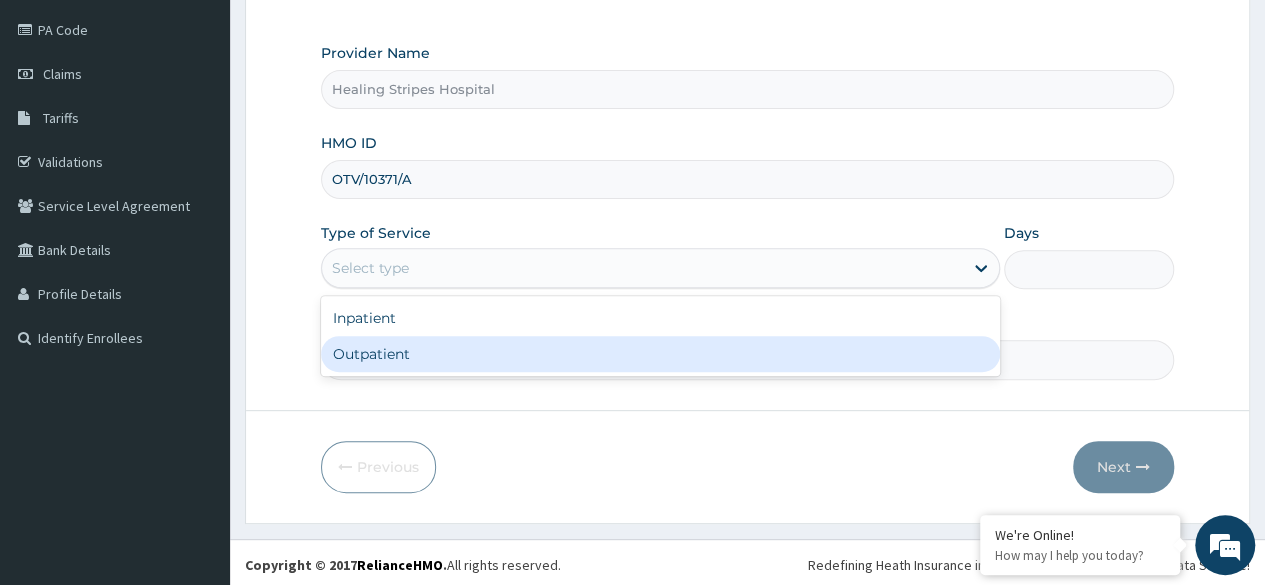 click on "Outpatient" at bounding box center (660, 354) 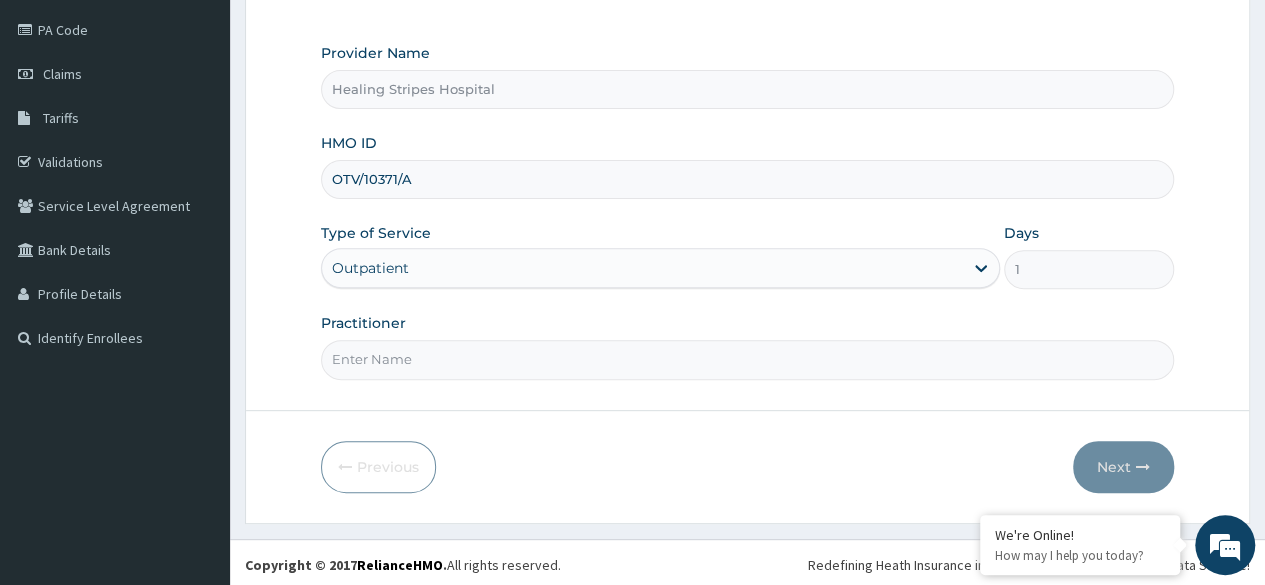 drag, startPoint x: 788, startPoint y: 355, endPoint x: 787, endPoint y: 345, distance: 10.049875 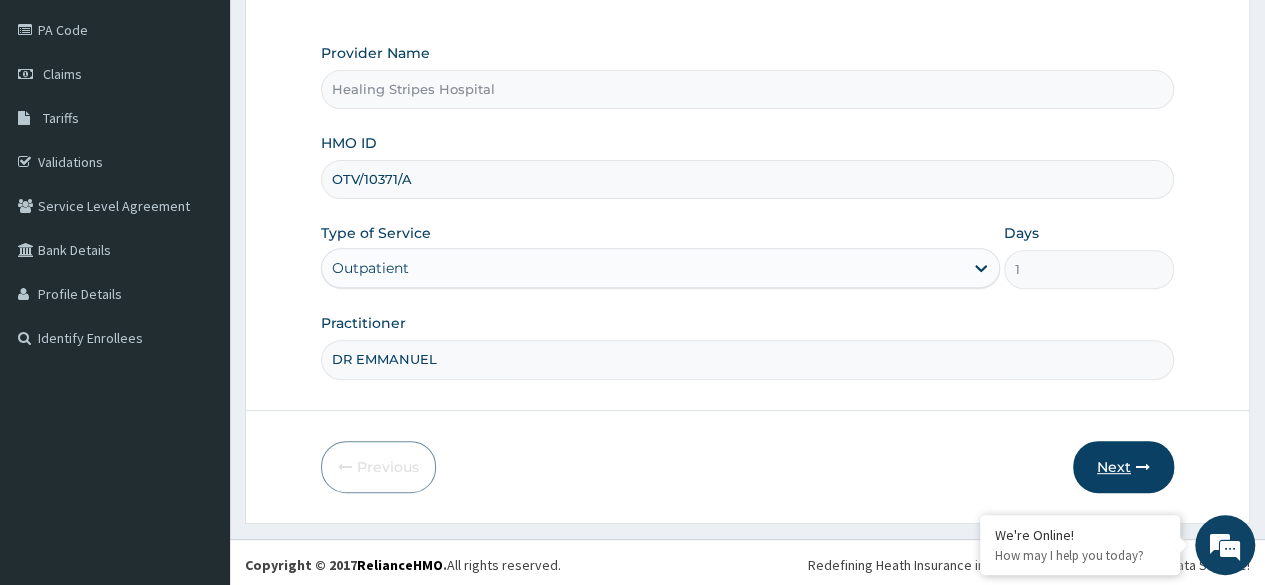 type on "DR EMMANUEL" 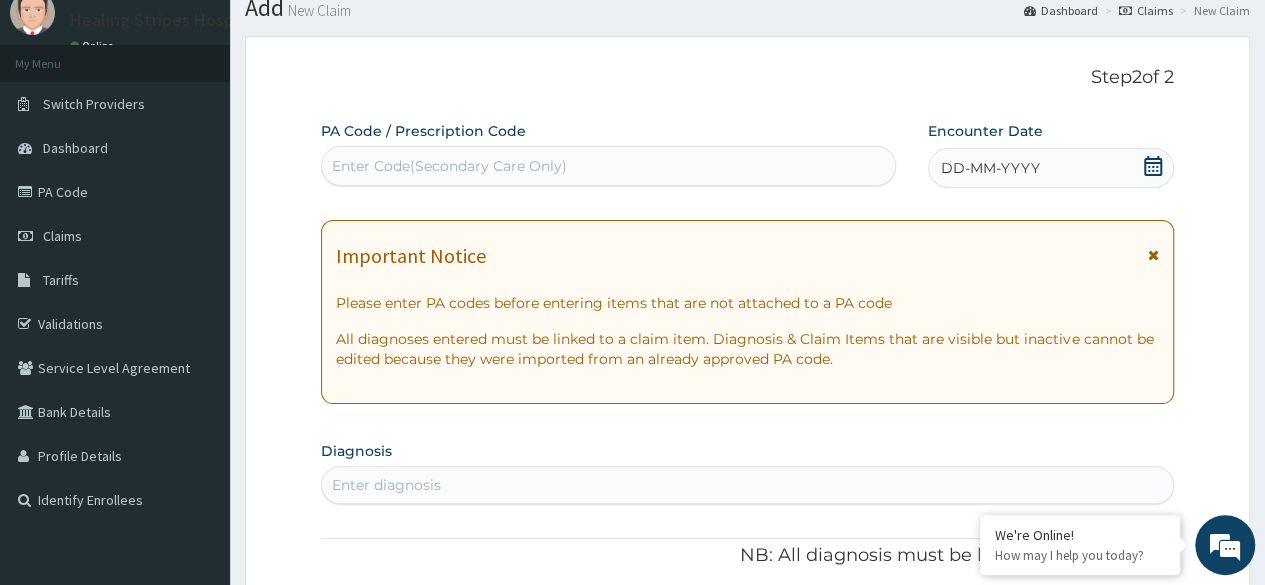 scroll, scrollTop: 0, scrollLeft: 0, axis: both 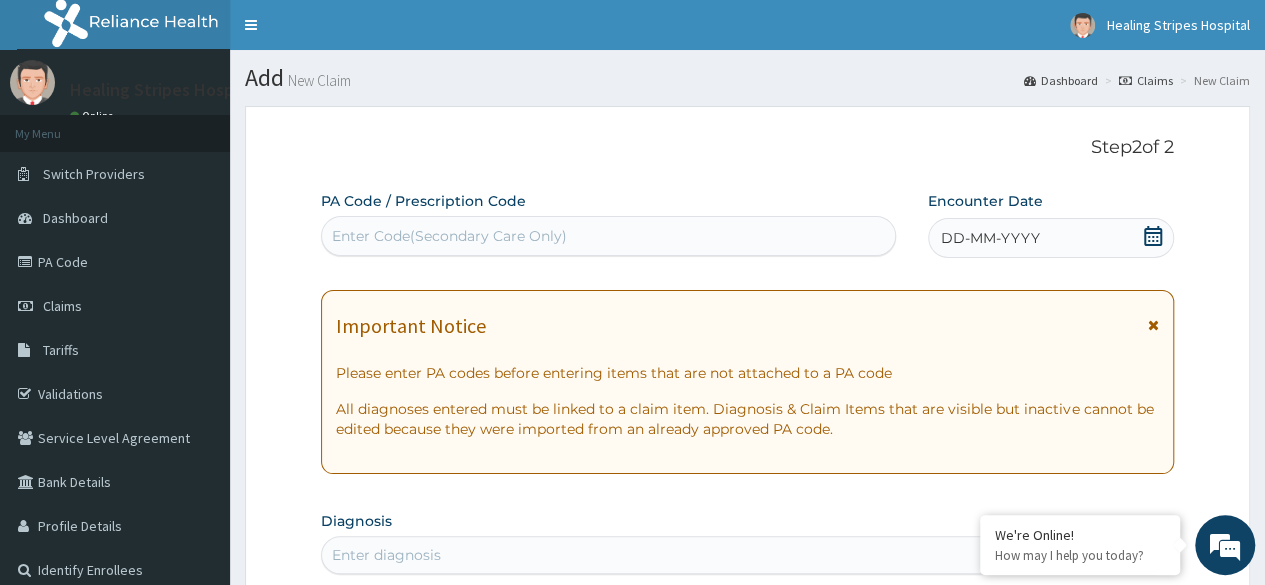 click 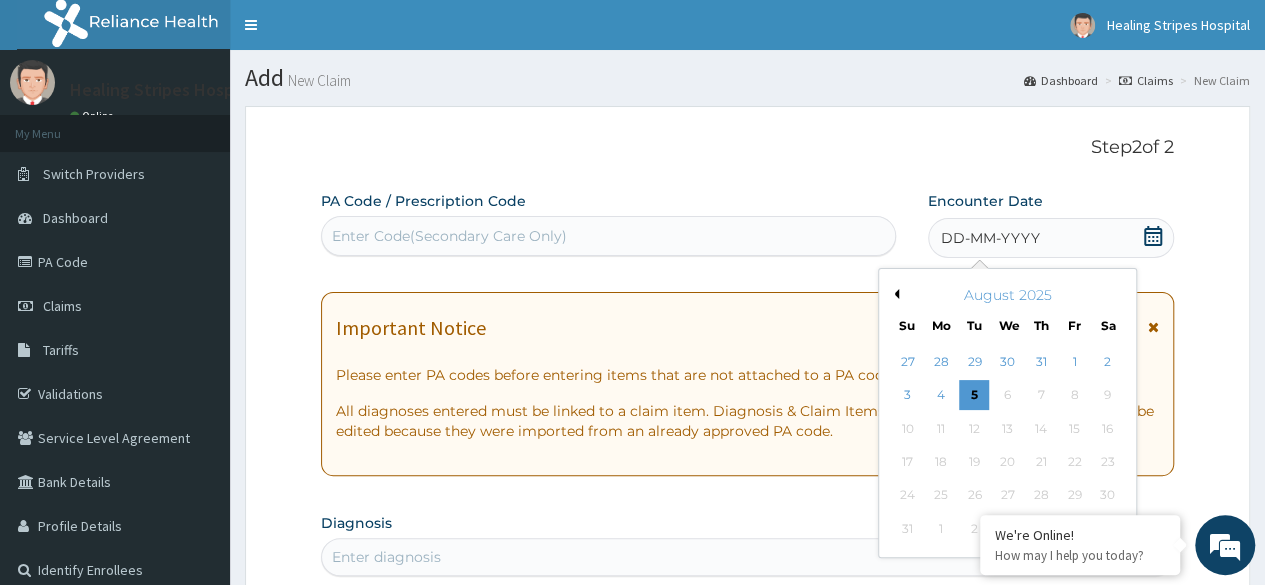 click on "Previous Month" at bounding box center (894, 294) 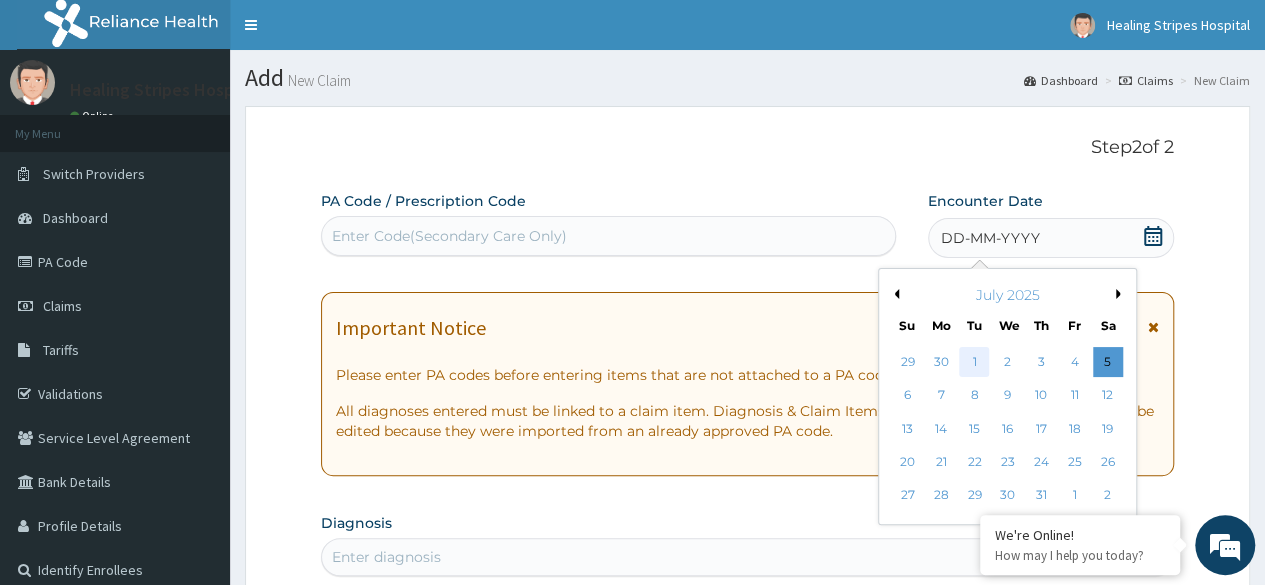 click on "1" at bounding box center (974, 362) 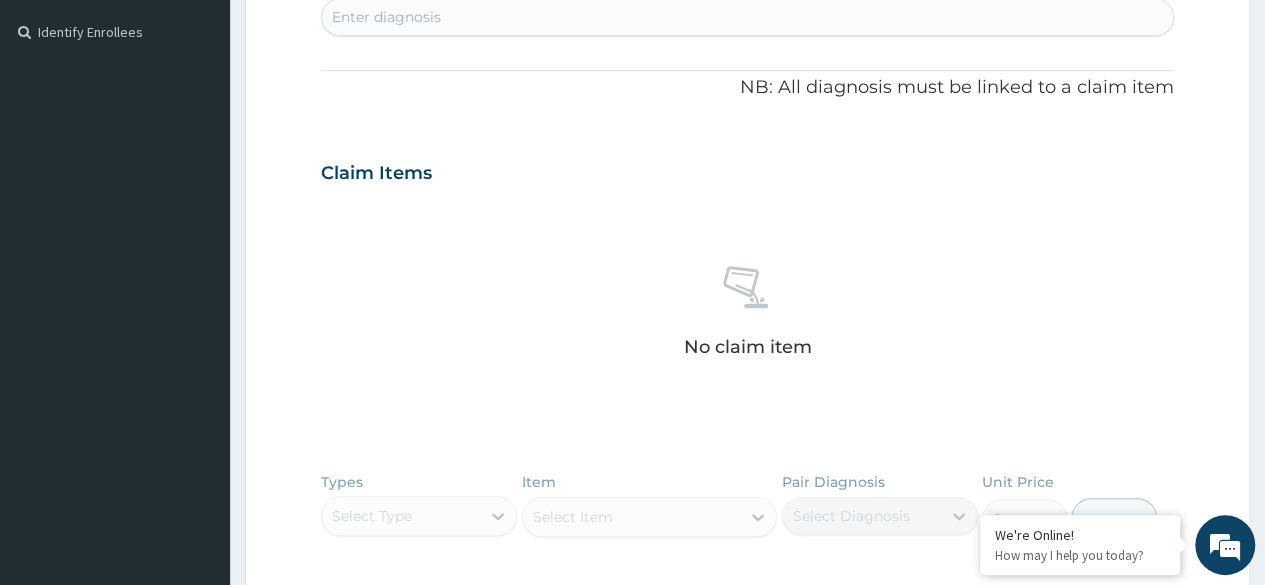 scroll, scrollTop: 400, scrollLeft: 0, axis: vertical 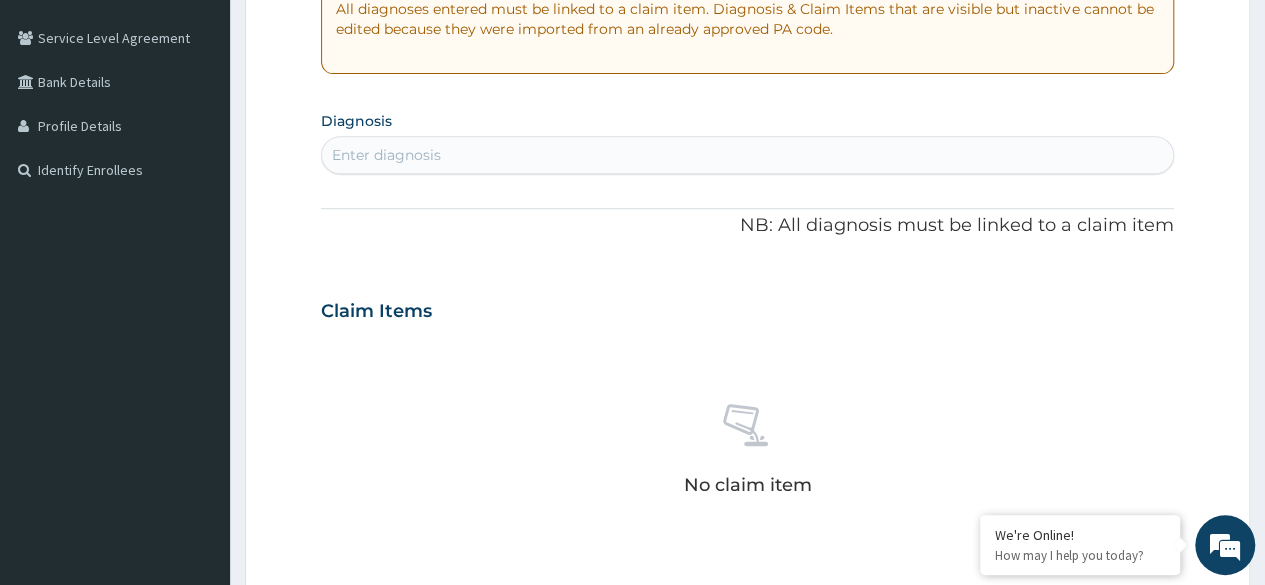 click on "Enter diagnosis" at bounding box center (386, 155) 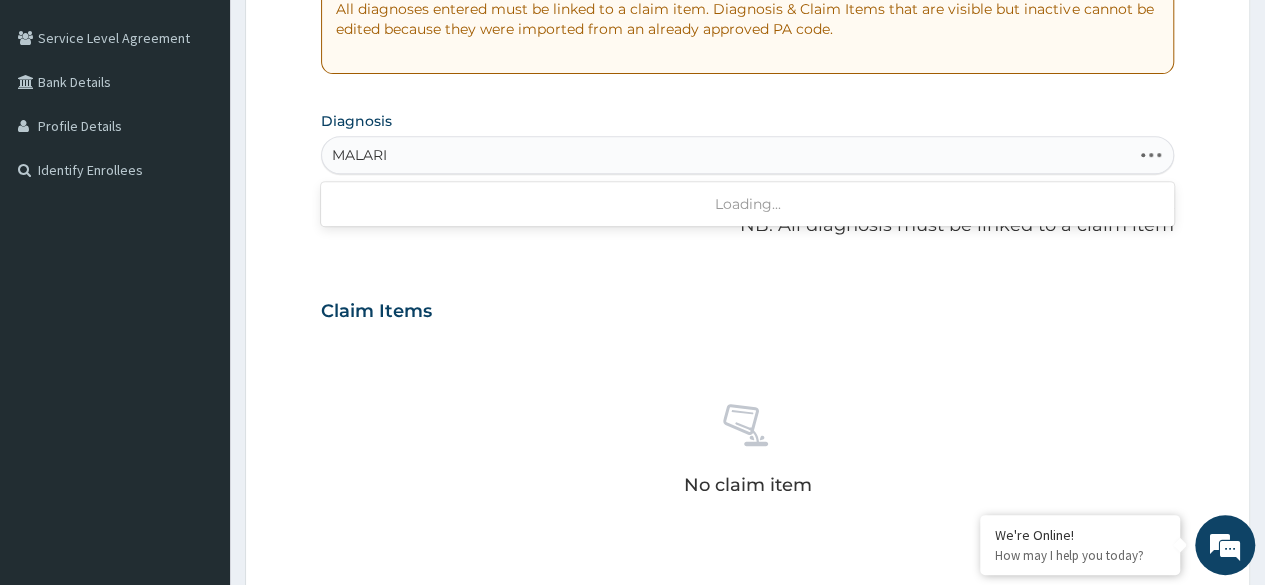 type on "MALARIA" 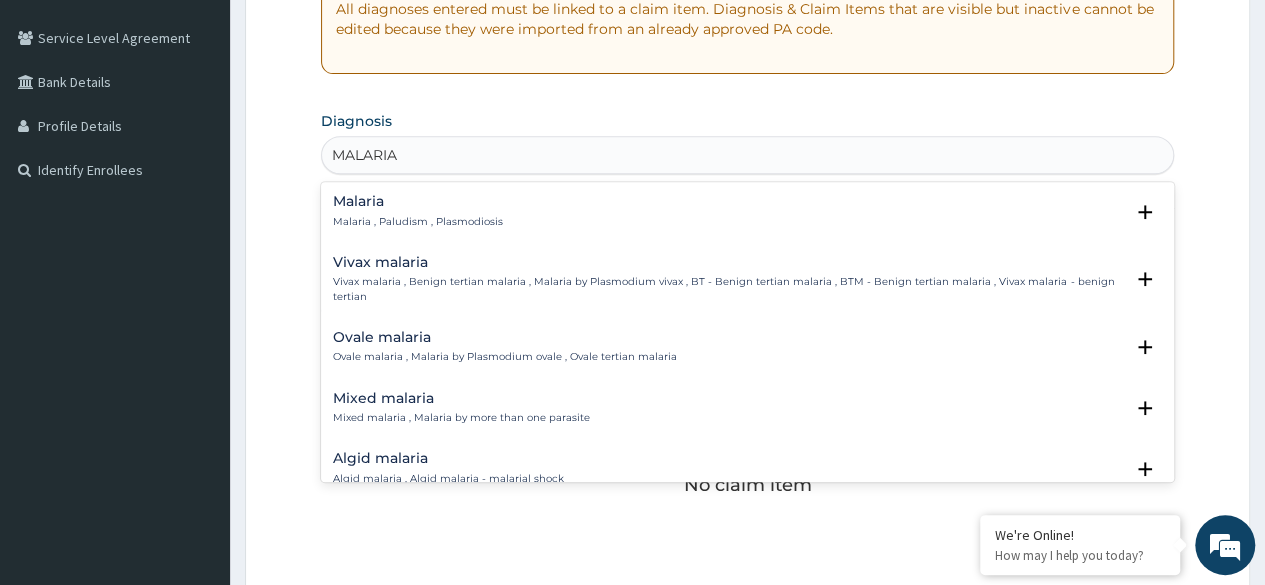 click on "Malaria Malaria , Paludism , Plasmodiosis" at bounding box center [747, 211] 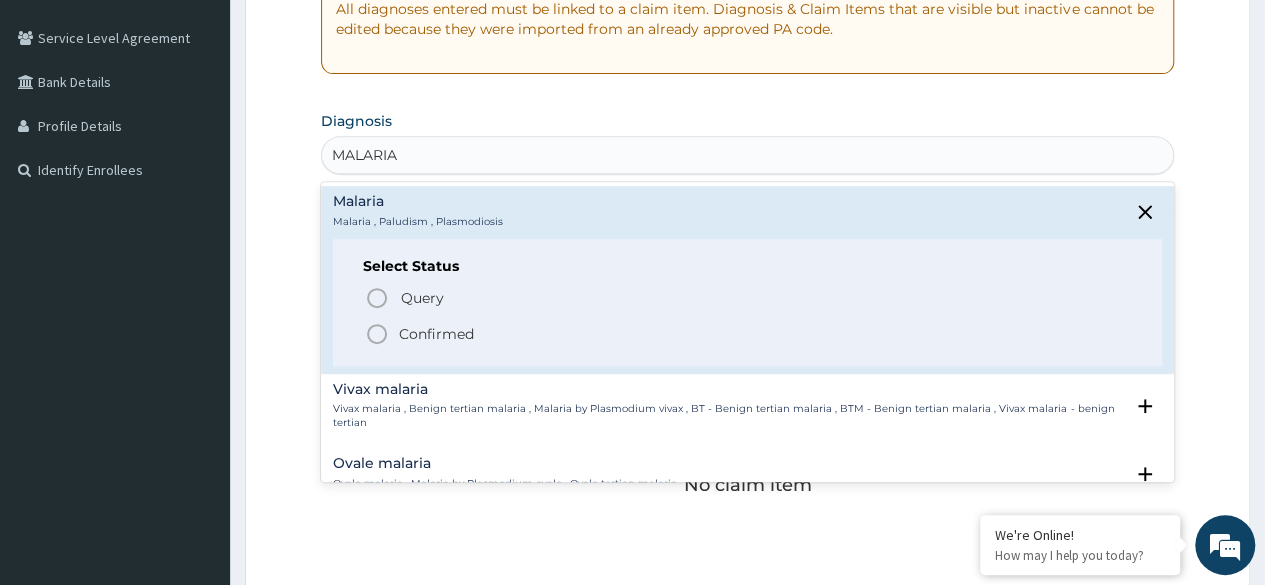 click 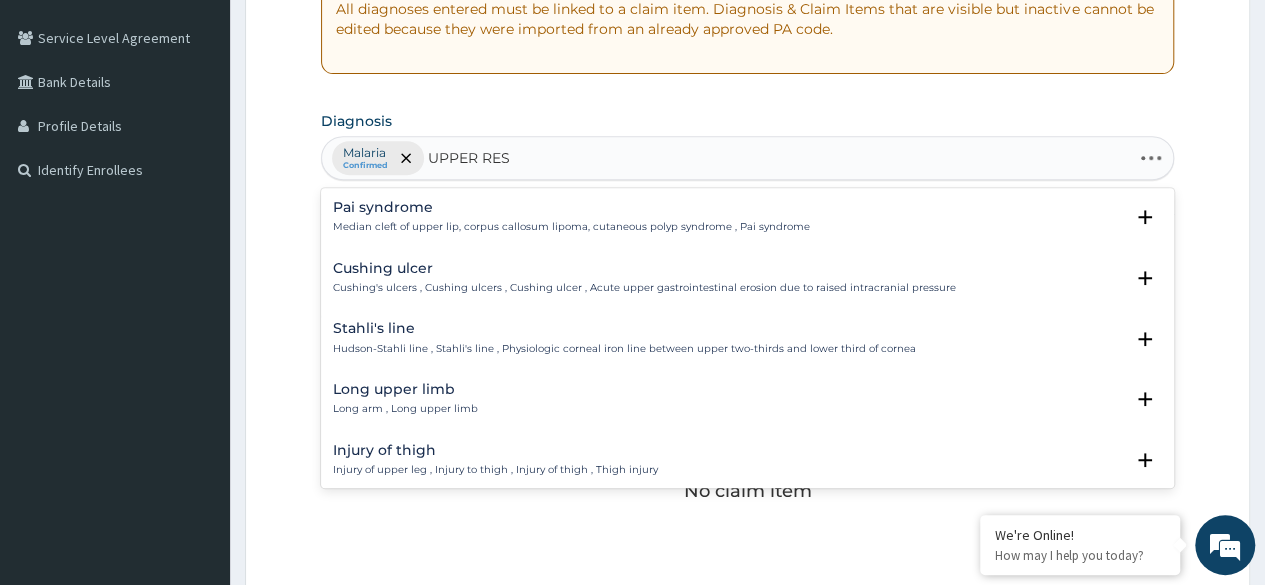 type on "UPPER RESP" 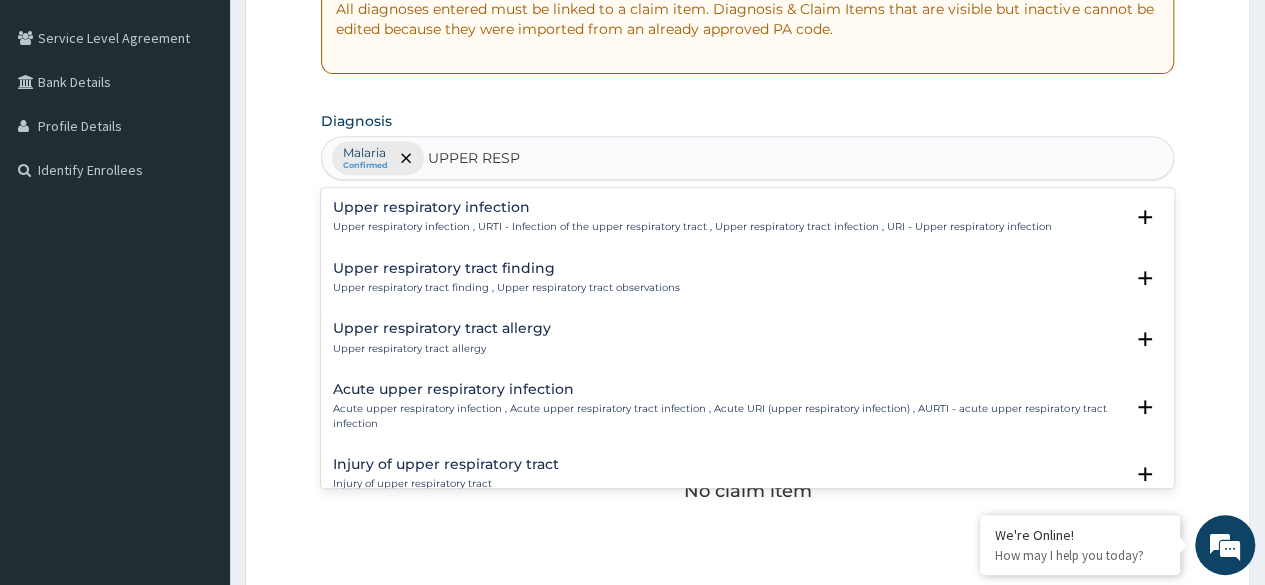 click on "Acute upper respiratory infection Acute upper respiratory infection , Acute upper respiratory tract infection , Acute URI (upper respiratory infection) , AURTI - acute upper respiratory tract infection" at bounding box center (728, 406) 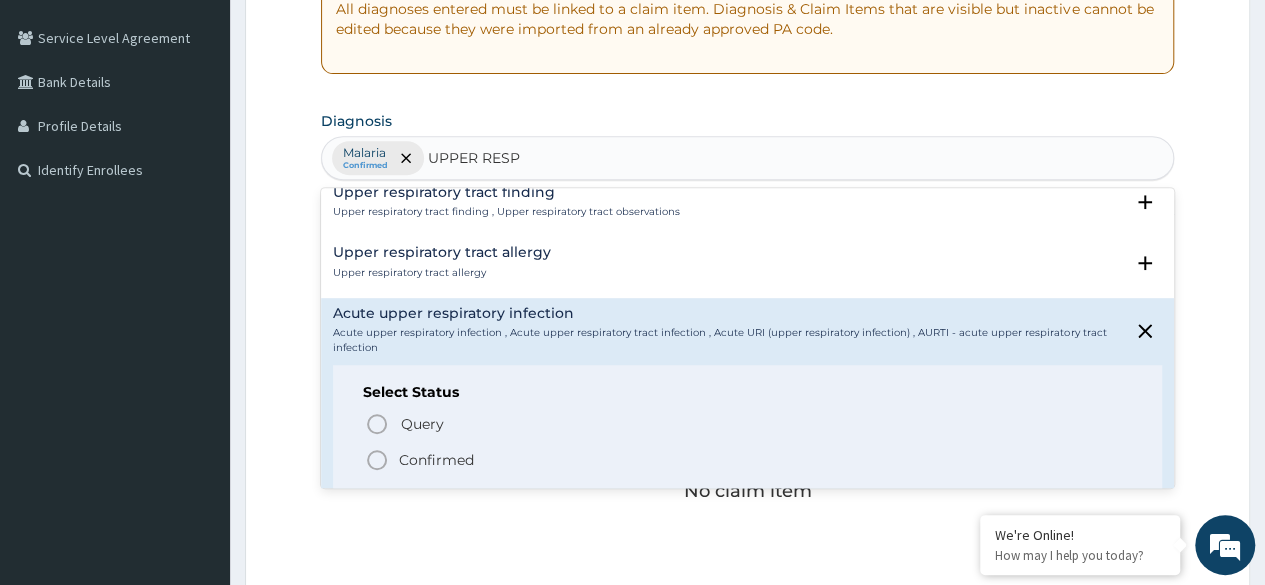 scroll, scrollTop: 100, scrollLeft: 0, axis: vertical 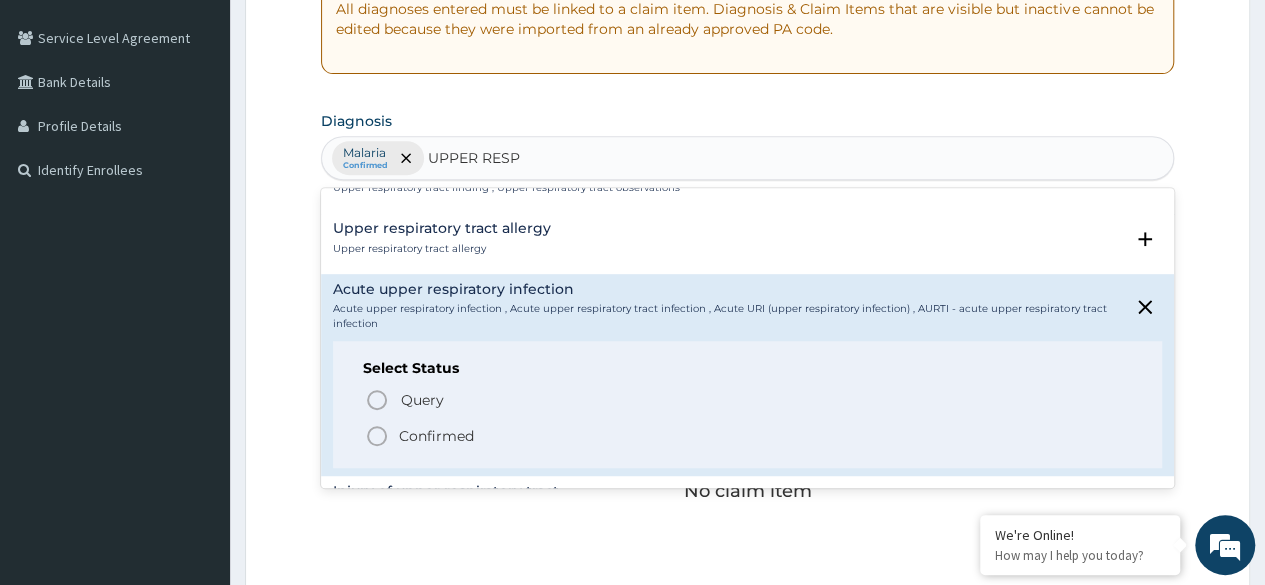 click 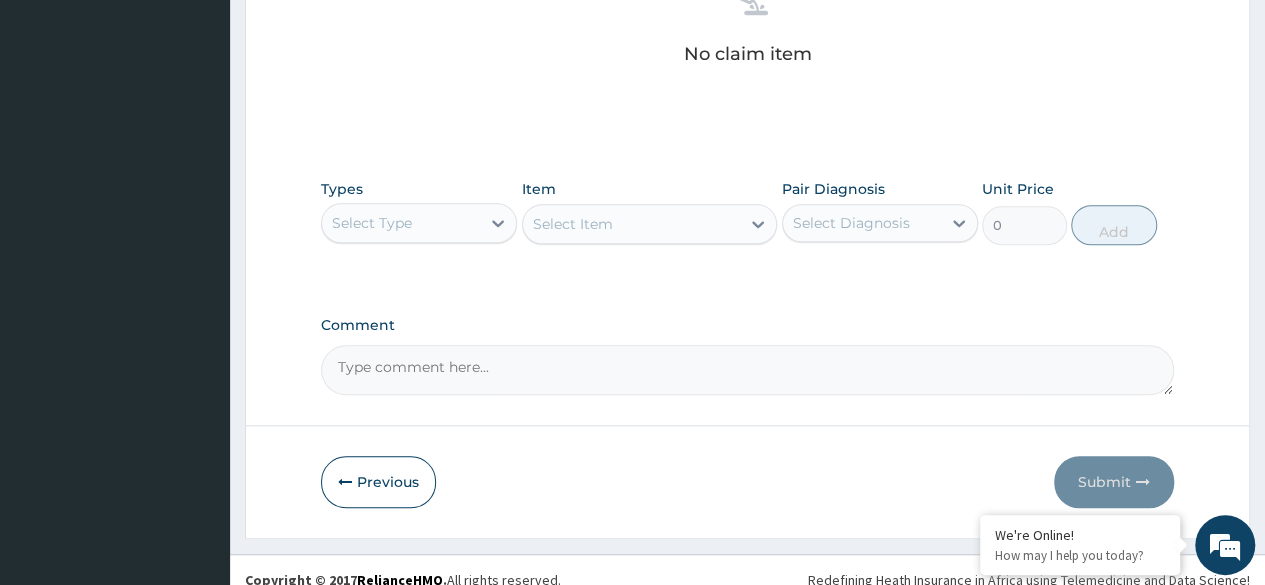 scroll, scrollTop: 853, scrollLeft: 0, axis: vertical 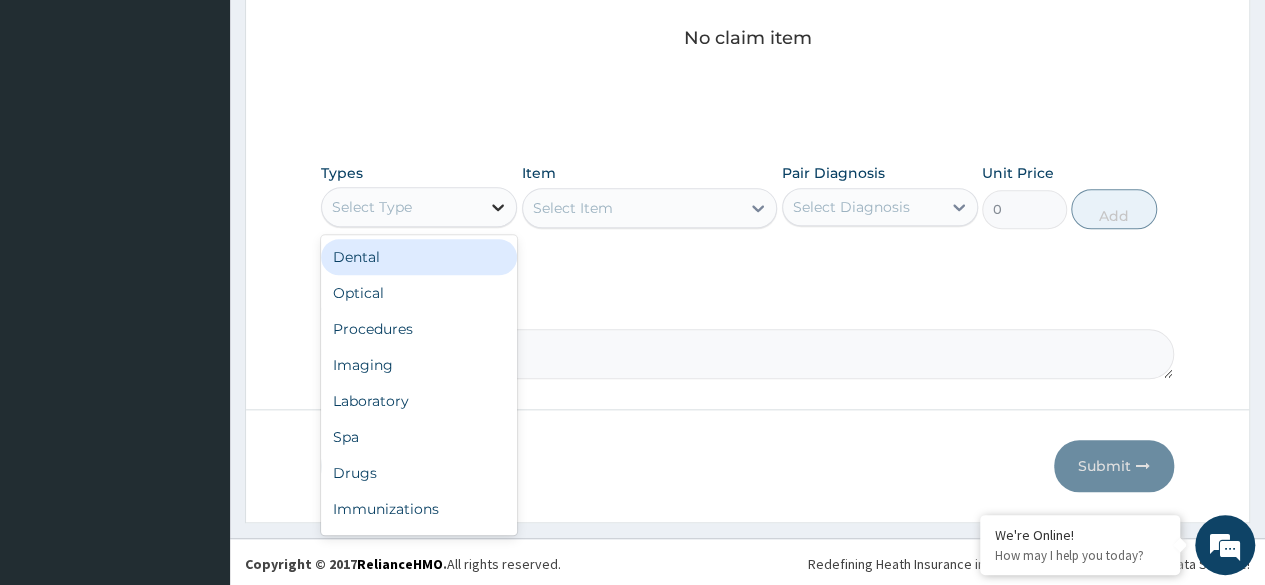 click 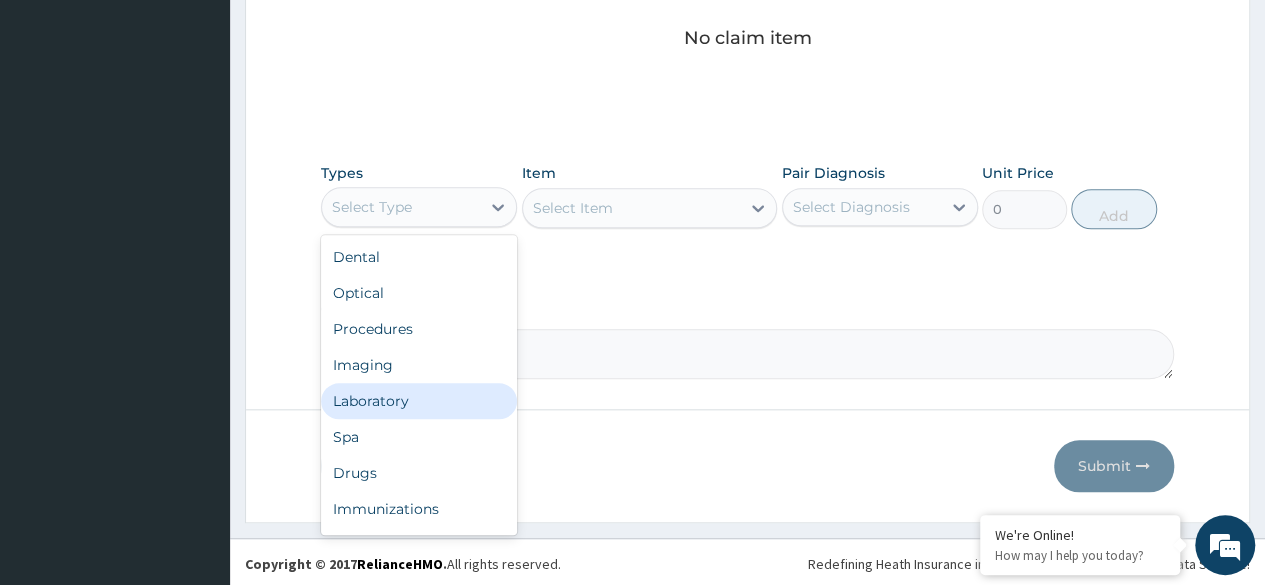 click on "Laboratory" at bounding box center [419, 401] 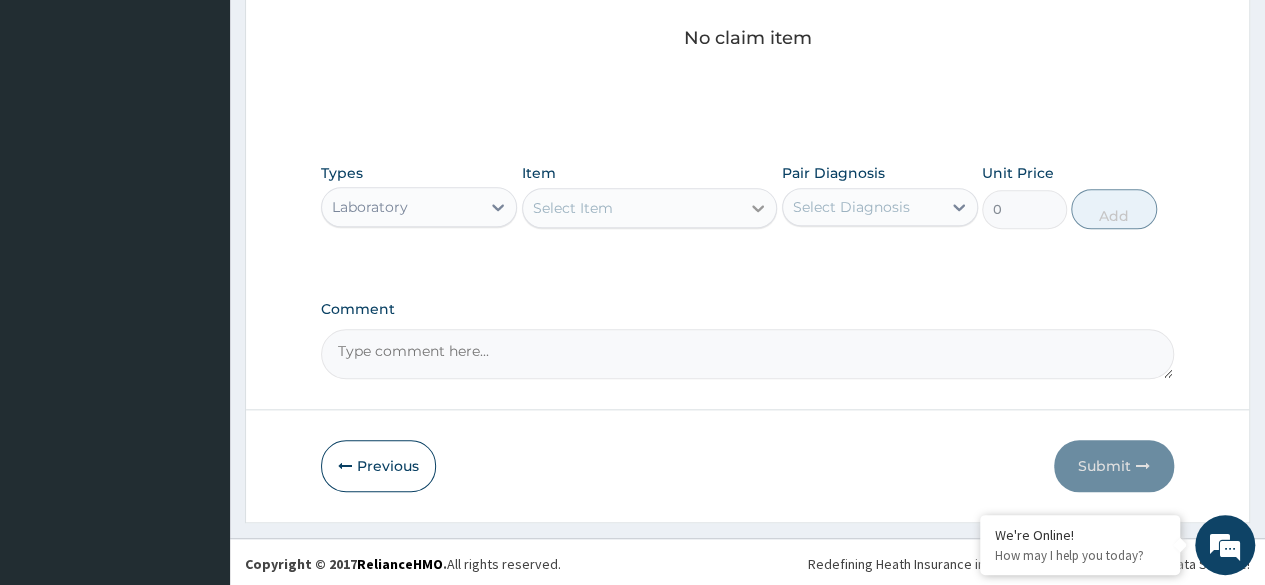 click at bounding box center (758, 208) 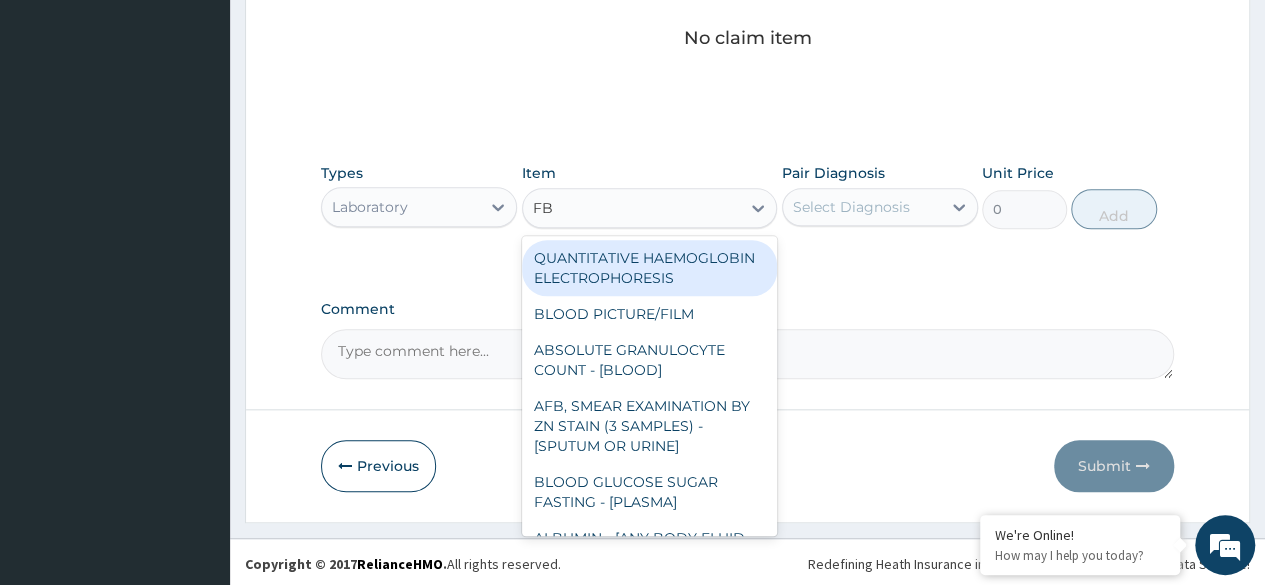 type on "FBC" 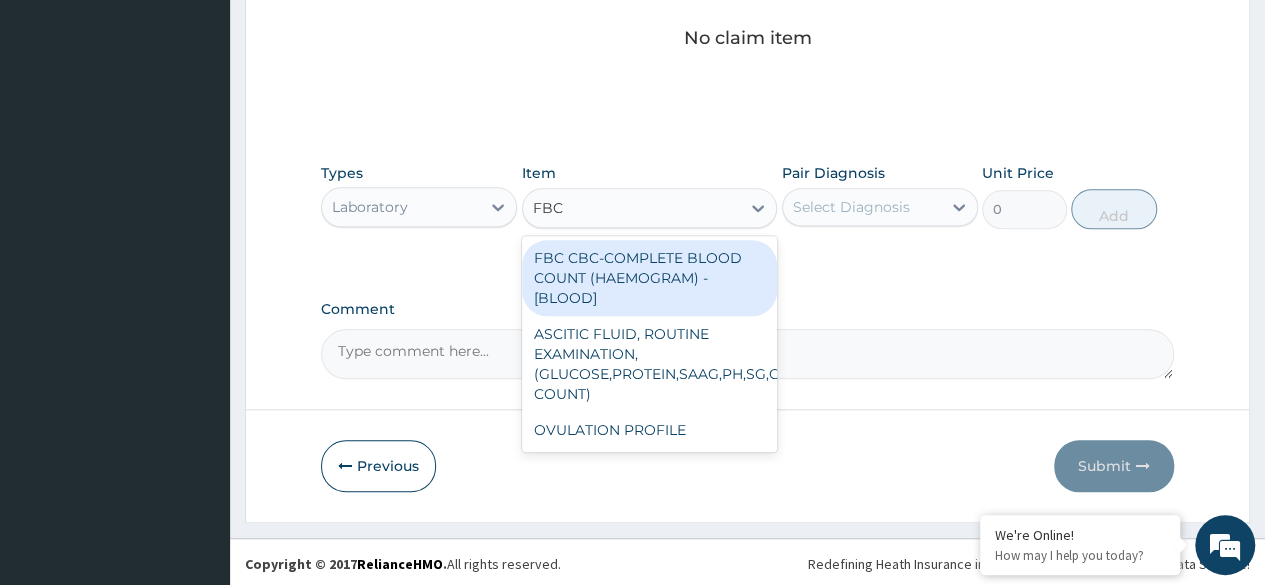 click on "FBC CBC-COMPLETE BLOOD COUNT (HAEMOGRAM) - [BLOOD]" at bounding box center (650, 278) 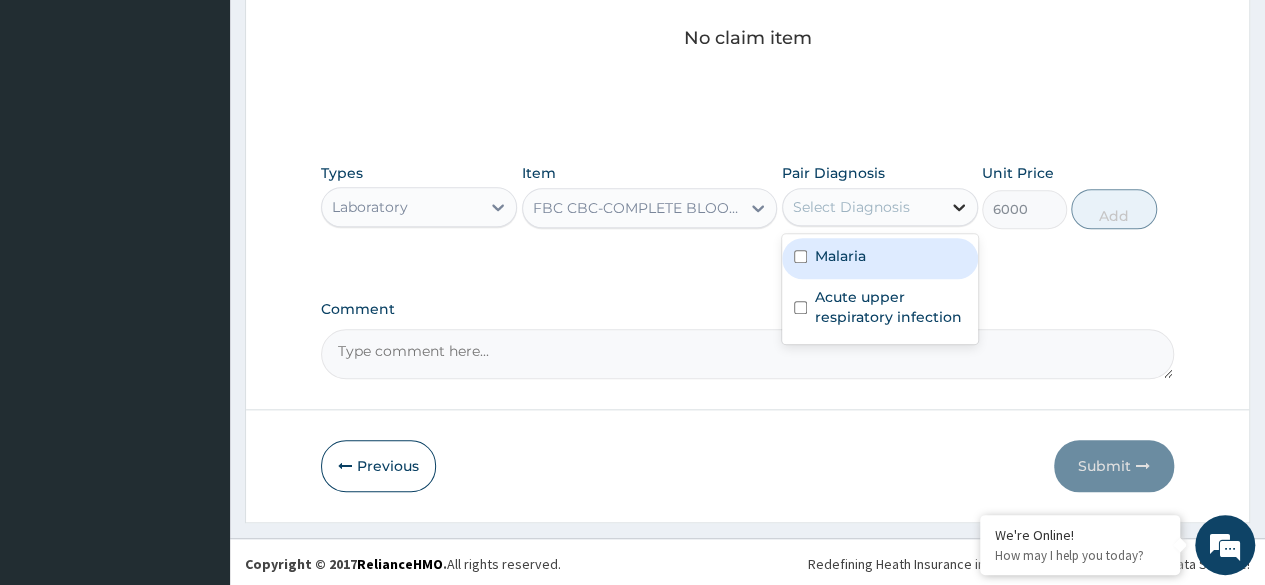 click 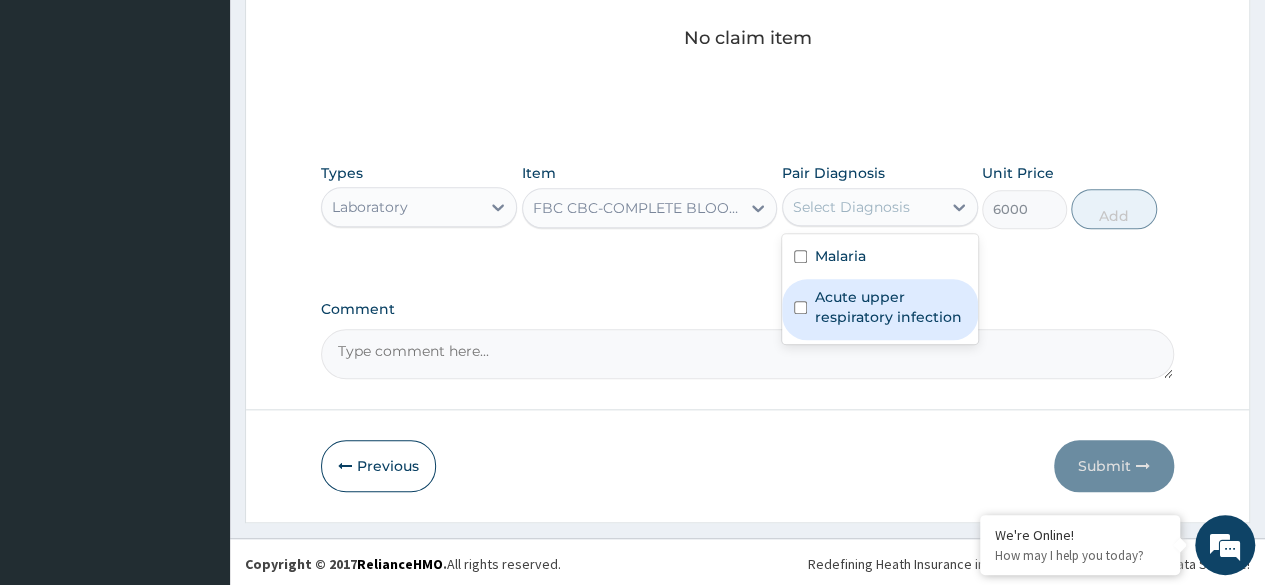 click on "Acute upper respiratory infection" at bounding box center (890, 307) 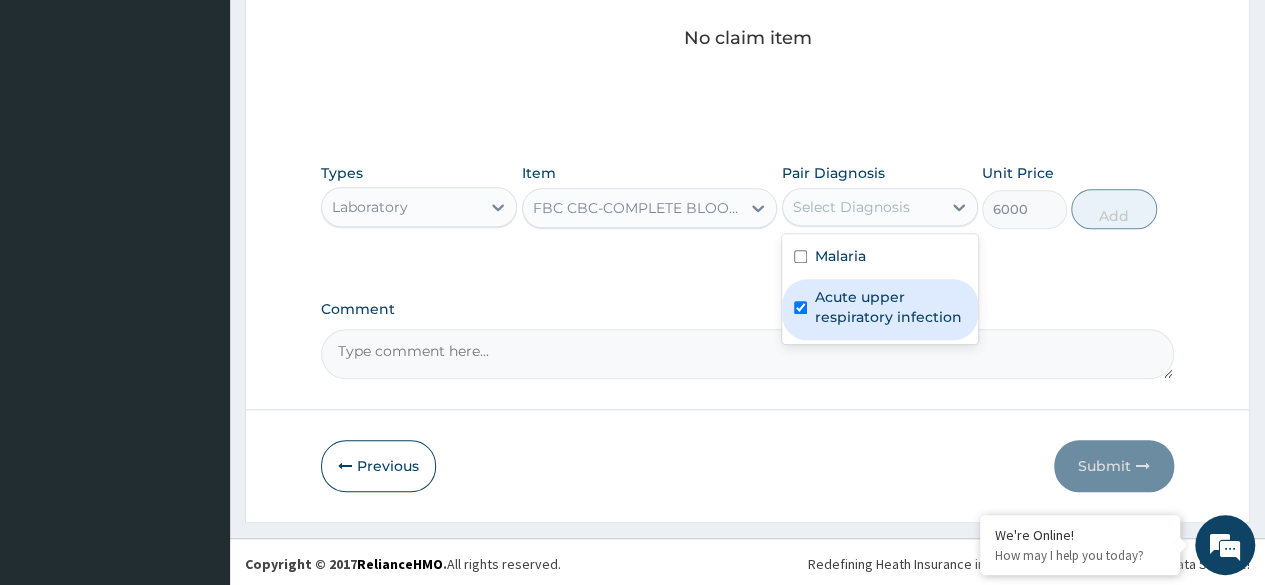 checkbox on "true" 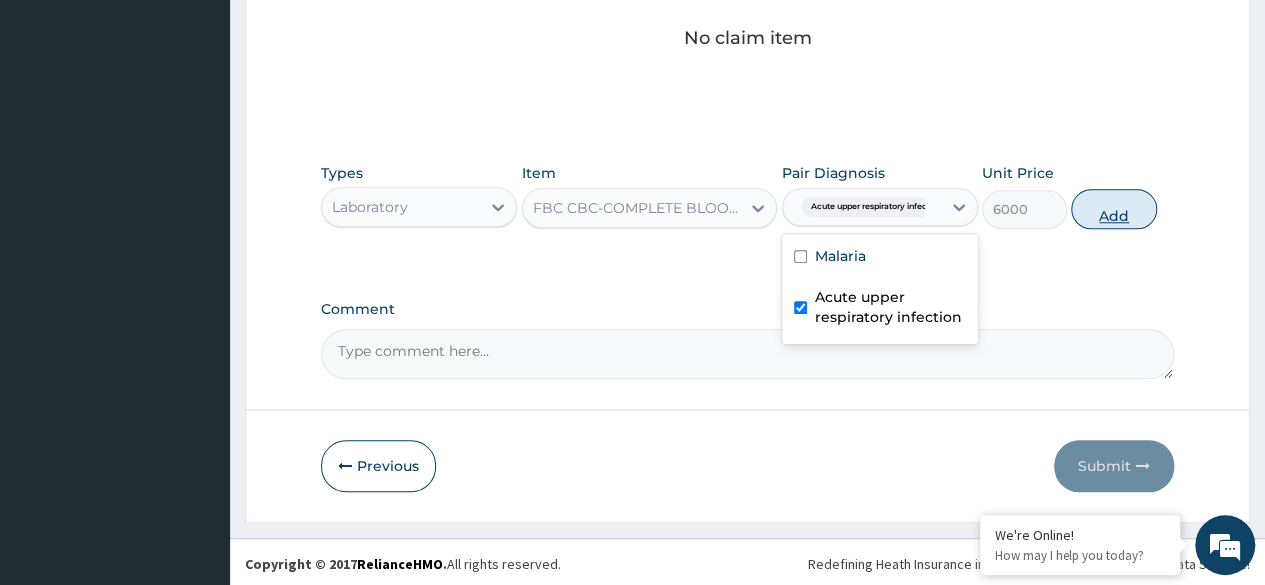 click on "Add" at bounding box center [1113, 209] 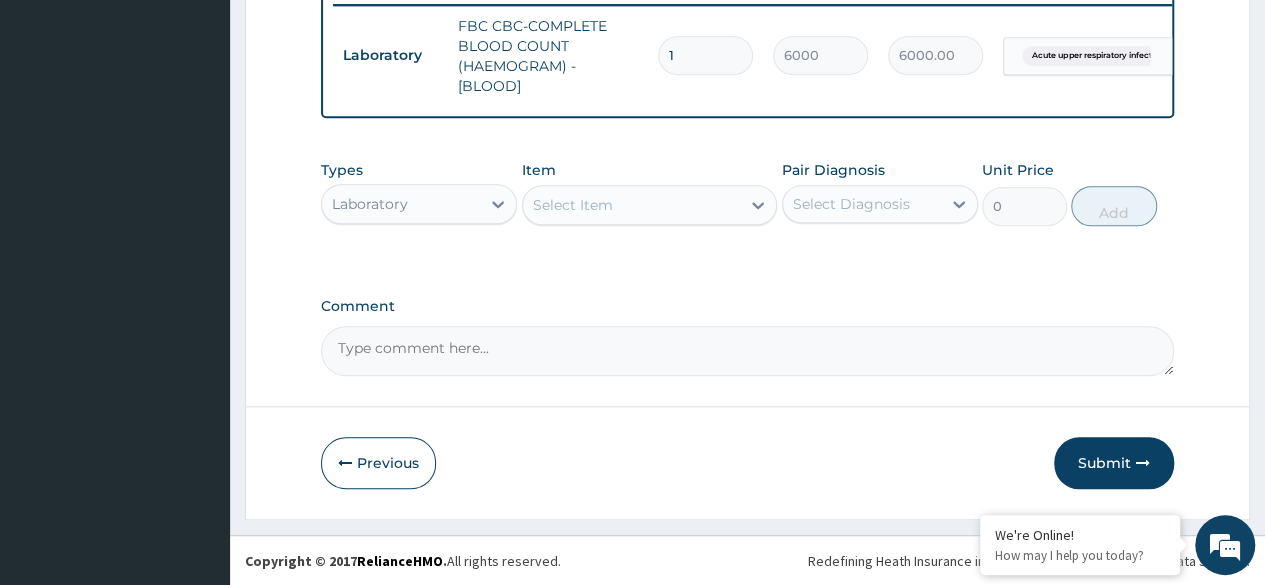 scroll, scrollTop: 804, scrollLeft: 0, axis: vertical 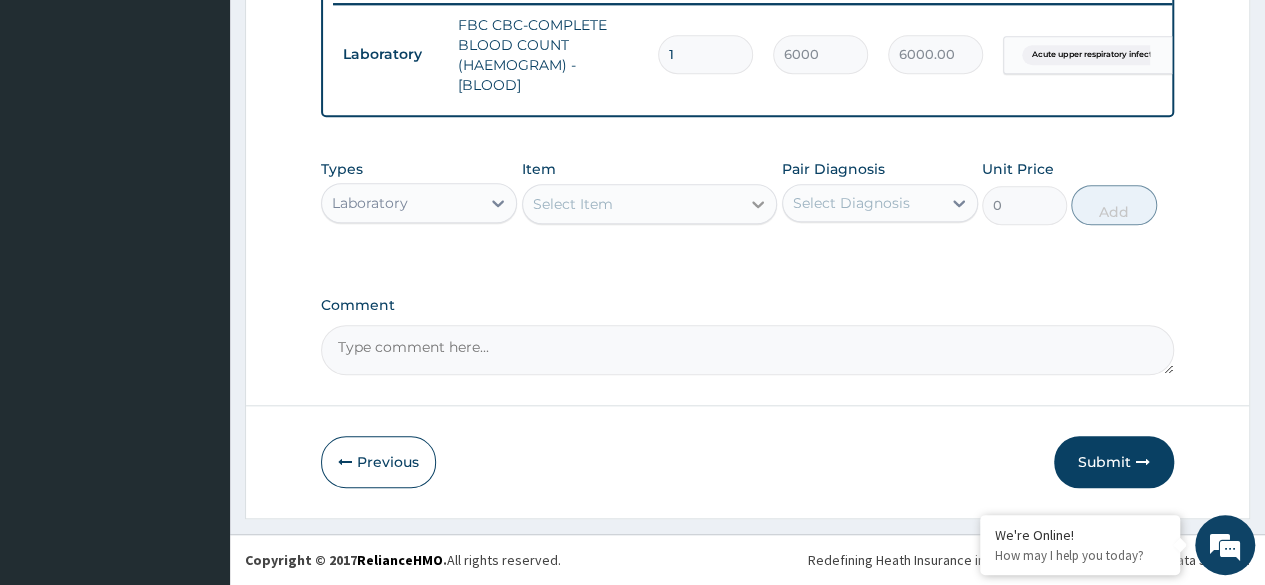 click 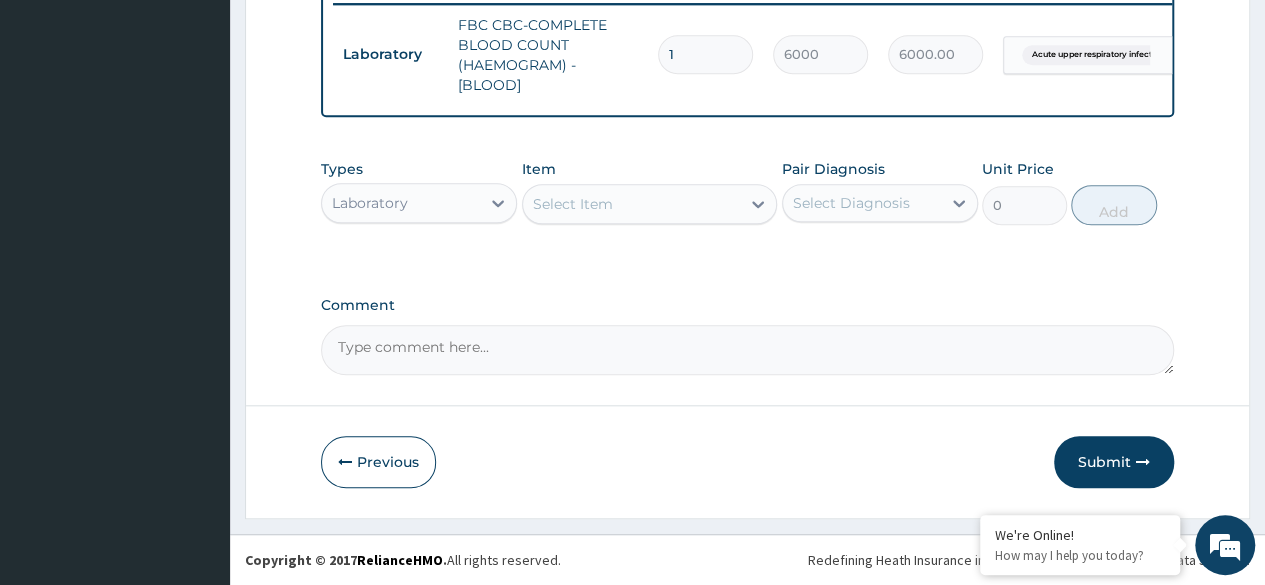 scroll, scrollTop: 704, scrollLeft: 0, axis: vertical 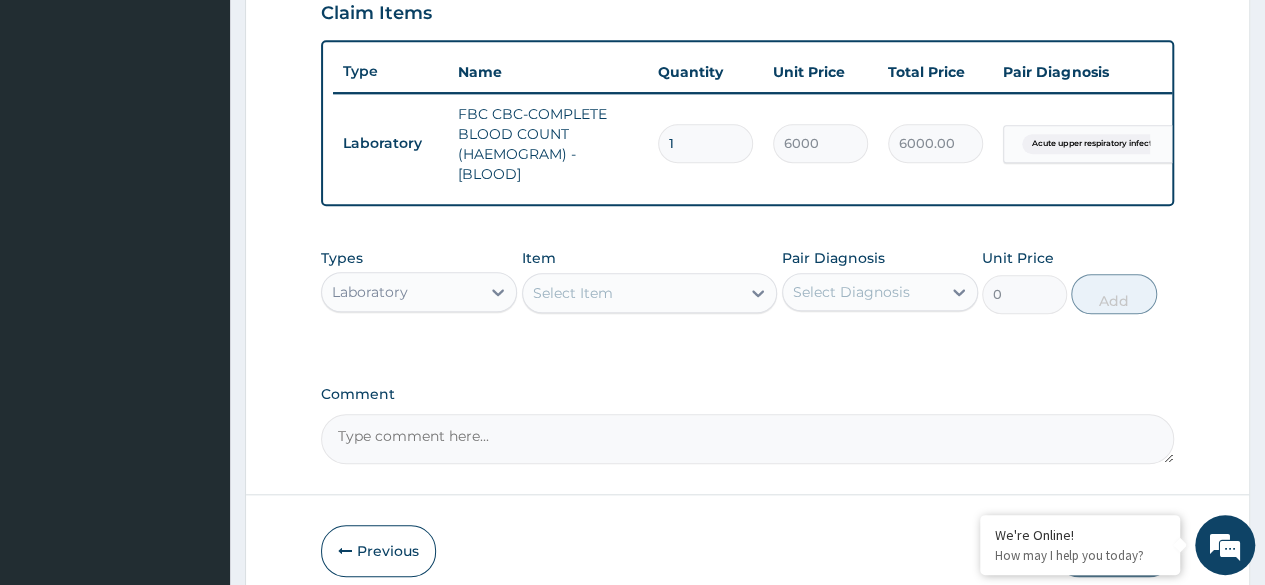 click on "Select Item" at bounding box center [632, 293] 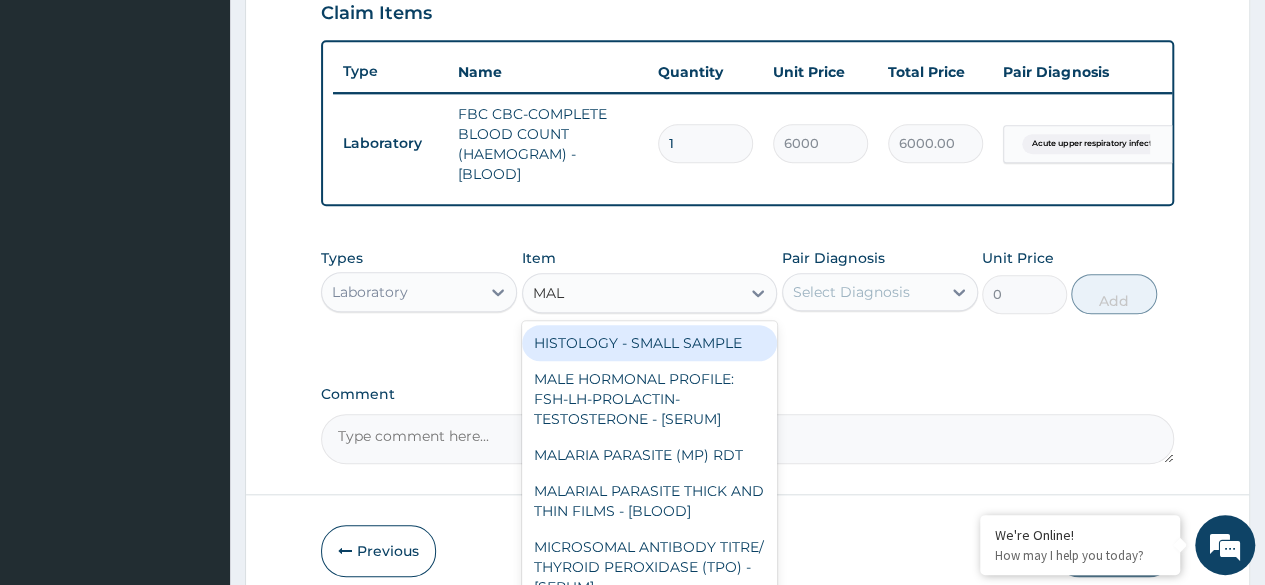 type on "MALA" 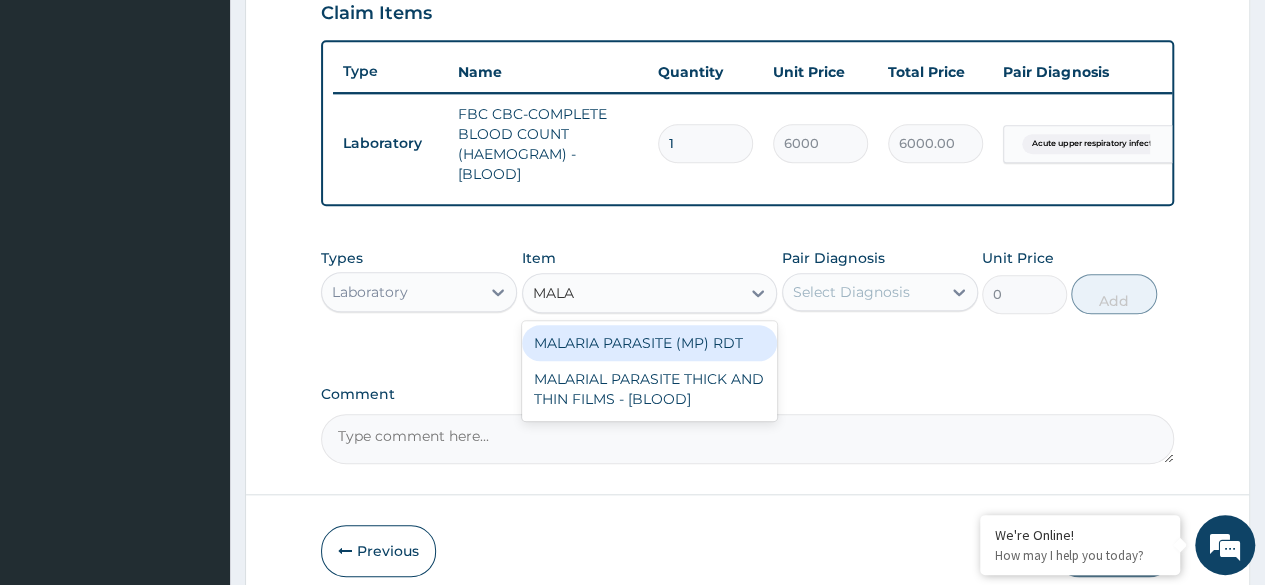 click on "MALARIA PARASITE (MP) RDT" at bounding box center (650, 343) 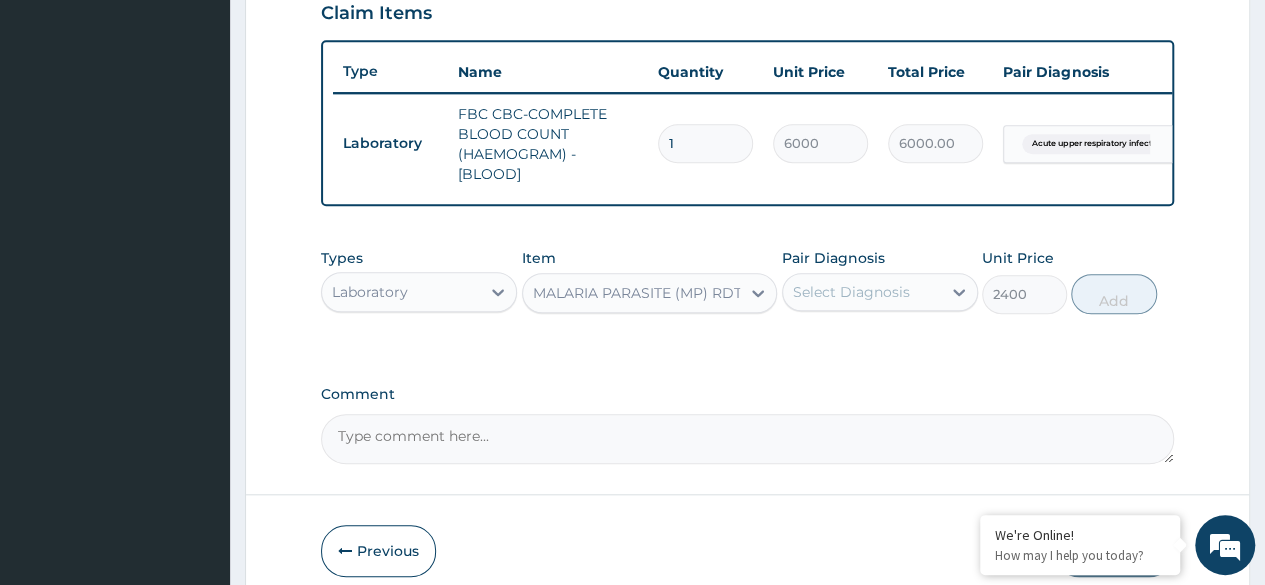 click on "Select Diagnosis" at bounding box center (862, 292) 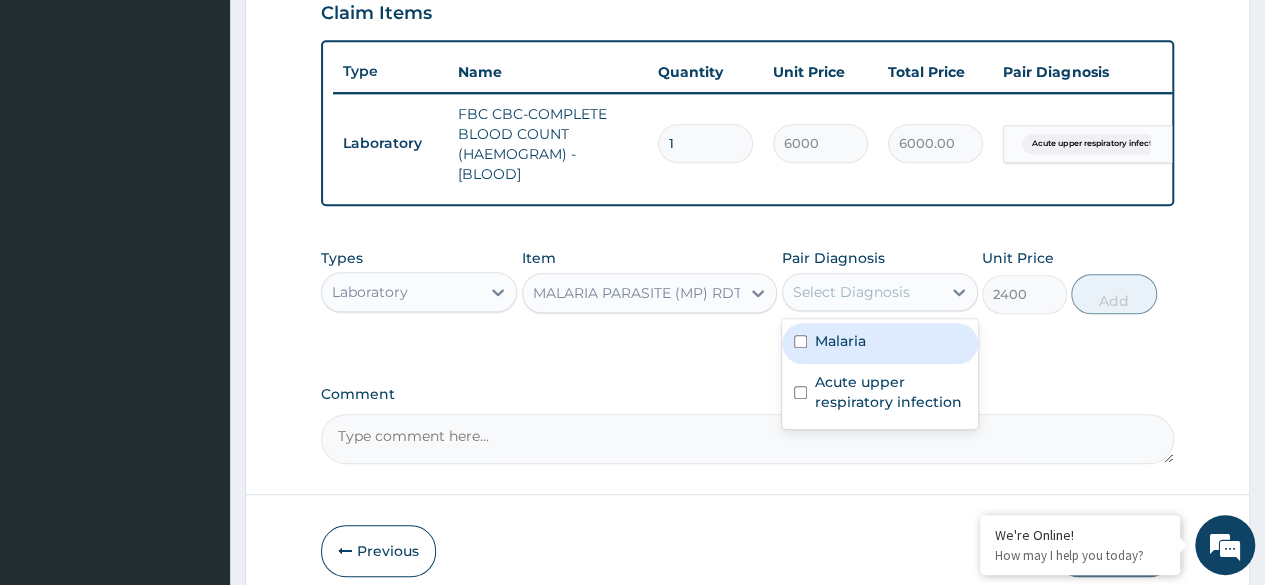 click on "Malaria" at bounding box center [880, 343] 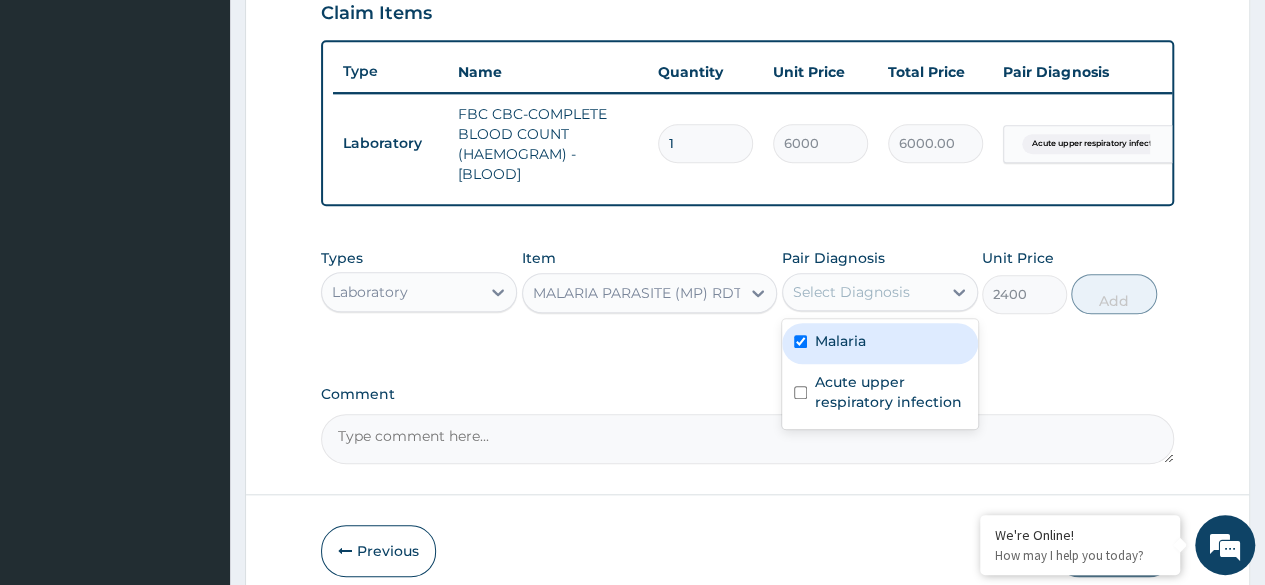 checkbox on "true" 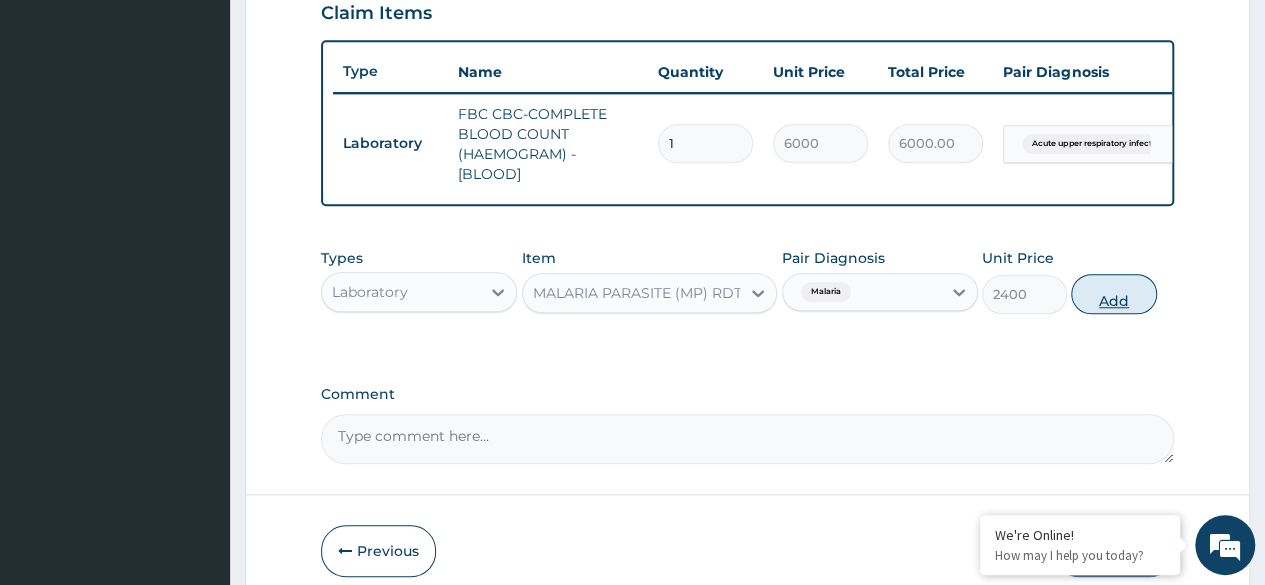 click on "Add" at bounding box center (1113, 294) 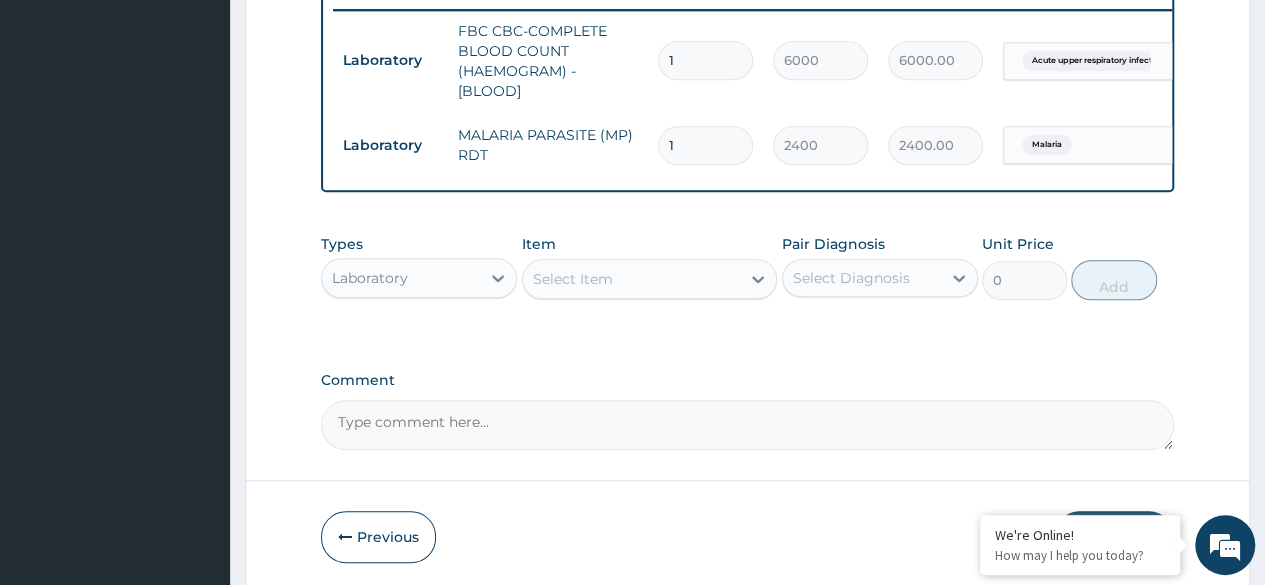 scroll, scrollTop: 804, scrollLeft: 0, axis: vertical 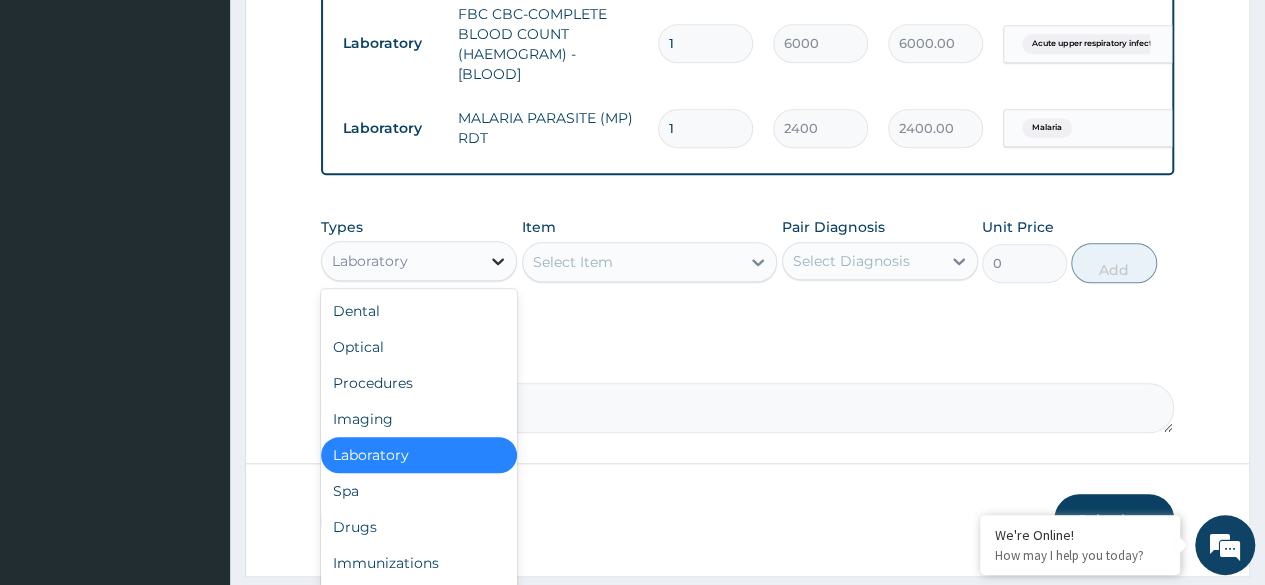 click 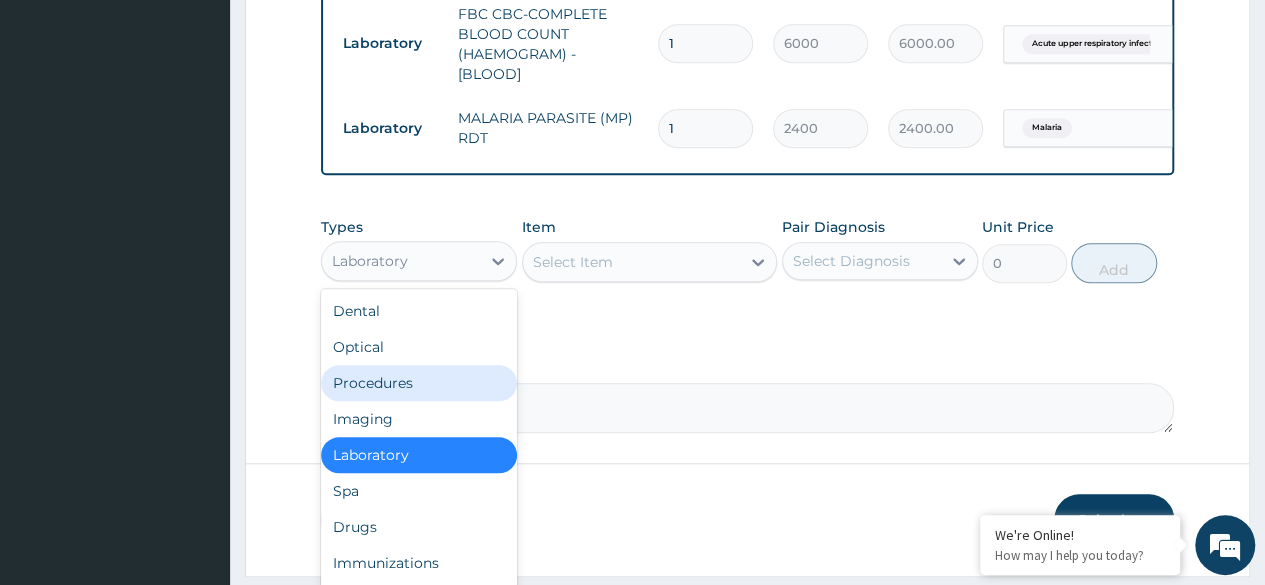 click on "Procedures" at bounding box center [419, 383] 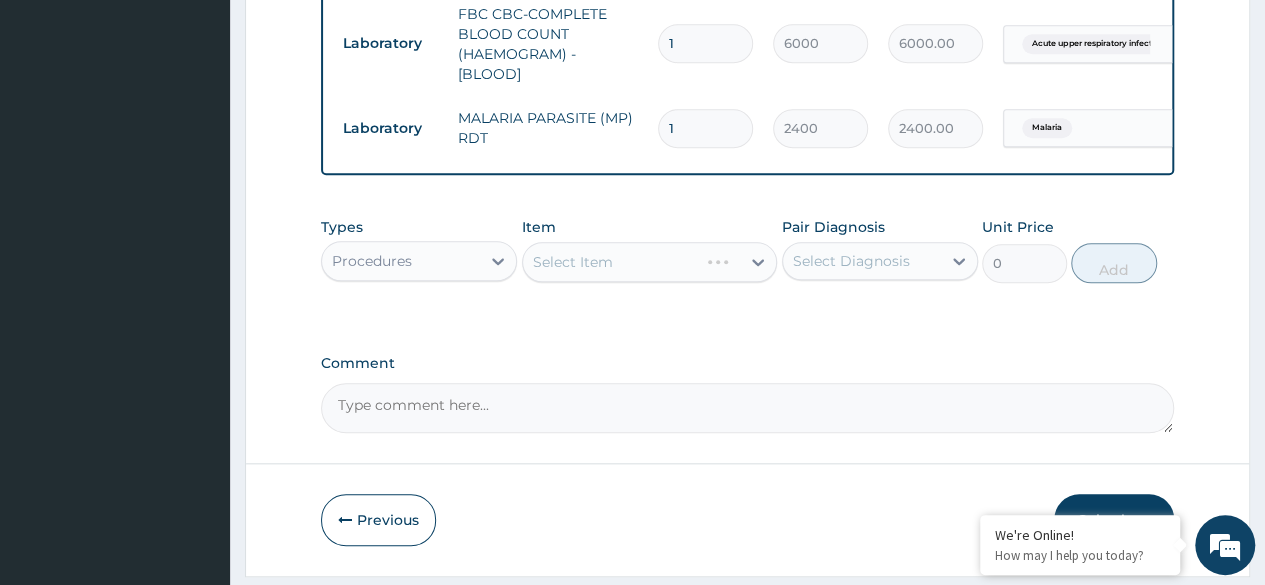 click on "Select Item" at bounding box center [650, 262] 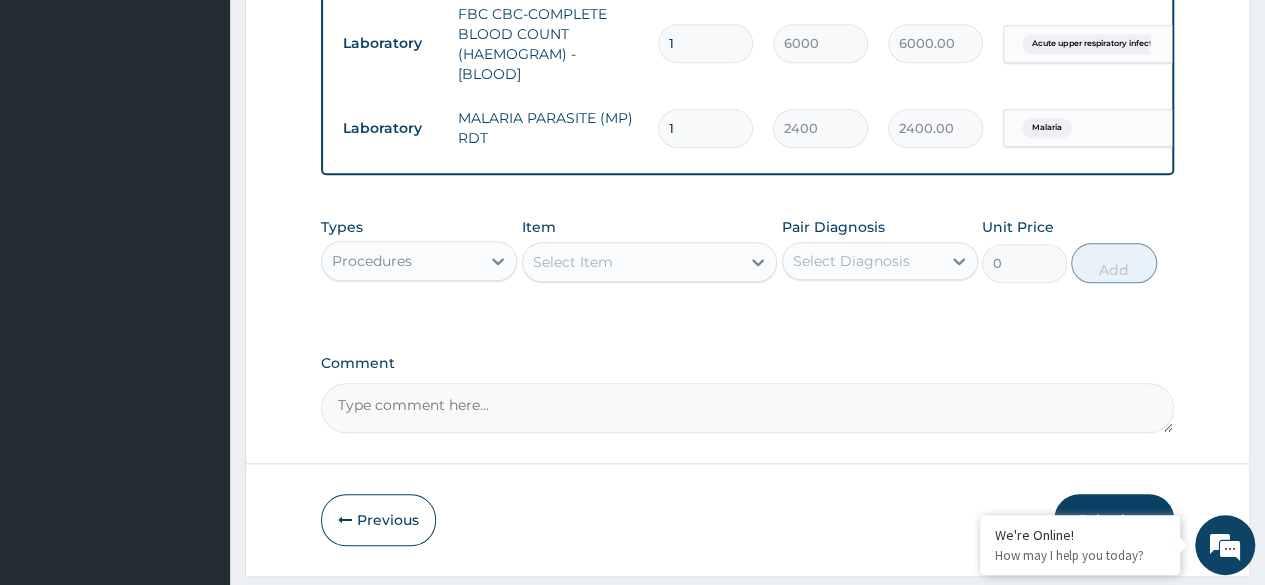 click on "Select Item" at bounding box center (632, 262) 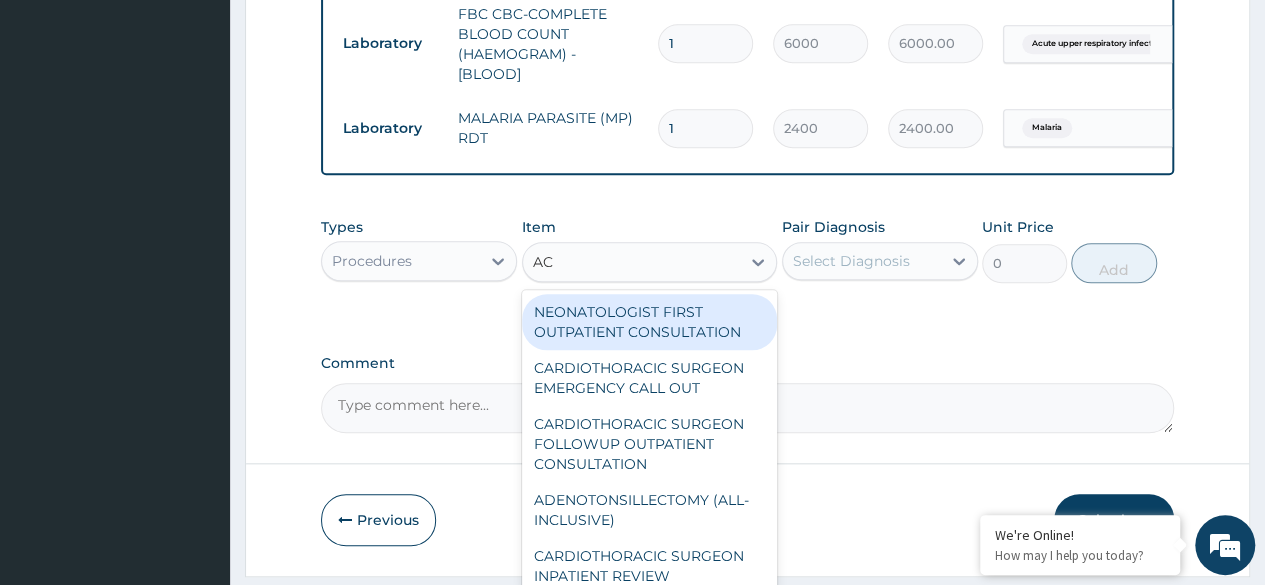 type on "ACT" 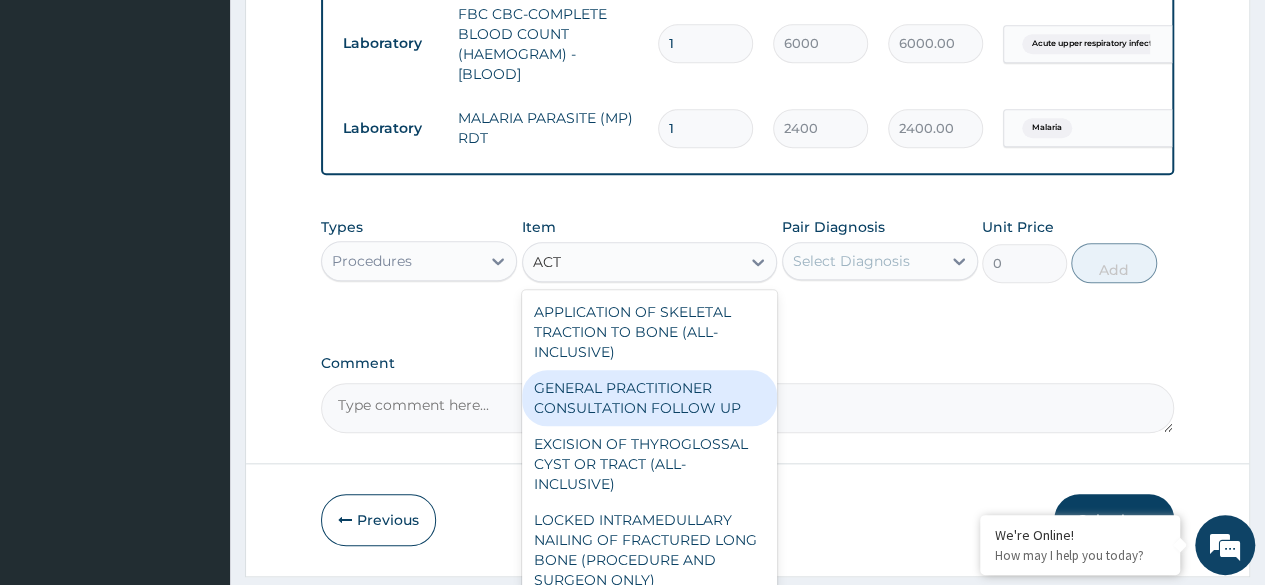 click on "GENERAL PRACTITIONER CONSULTATION FOLLOW UP" at bounding box center [650, 398] 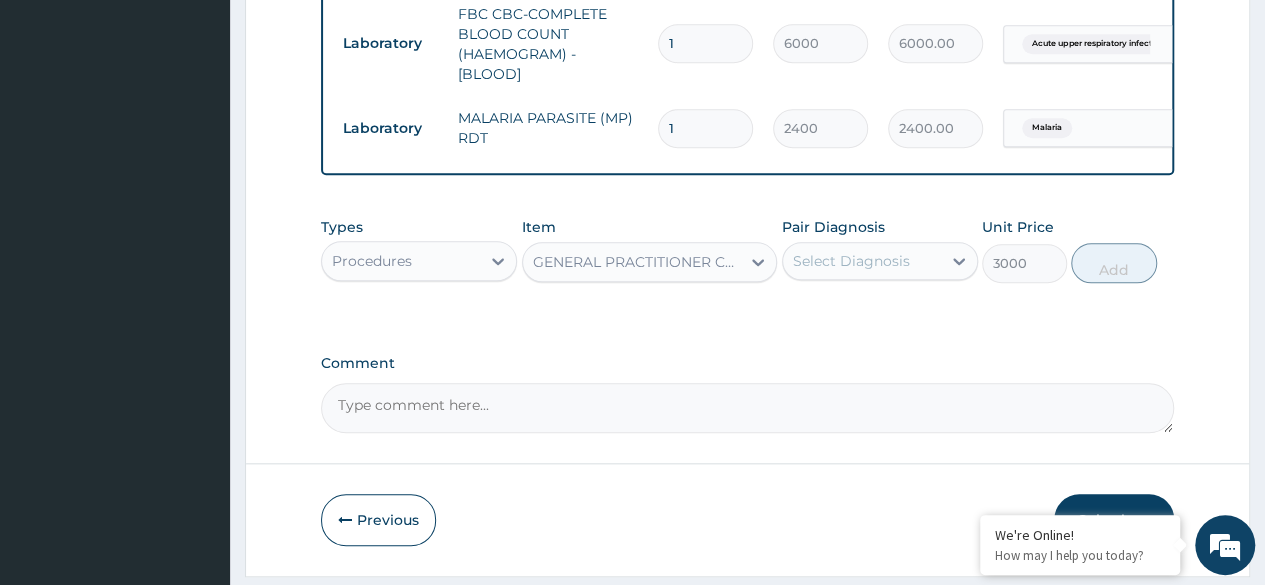 click on "GENERAL PRACTITIONER CONSULTATION FOLLOW UP" at bounding box center [638, 262] 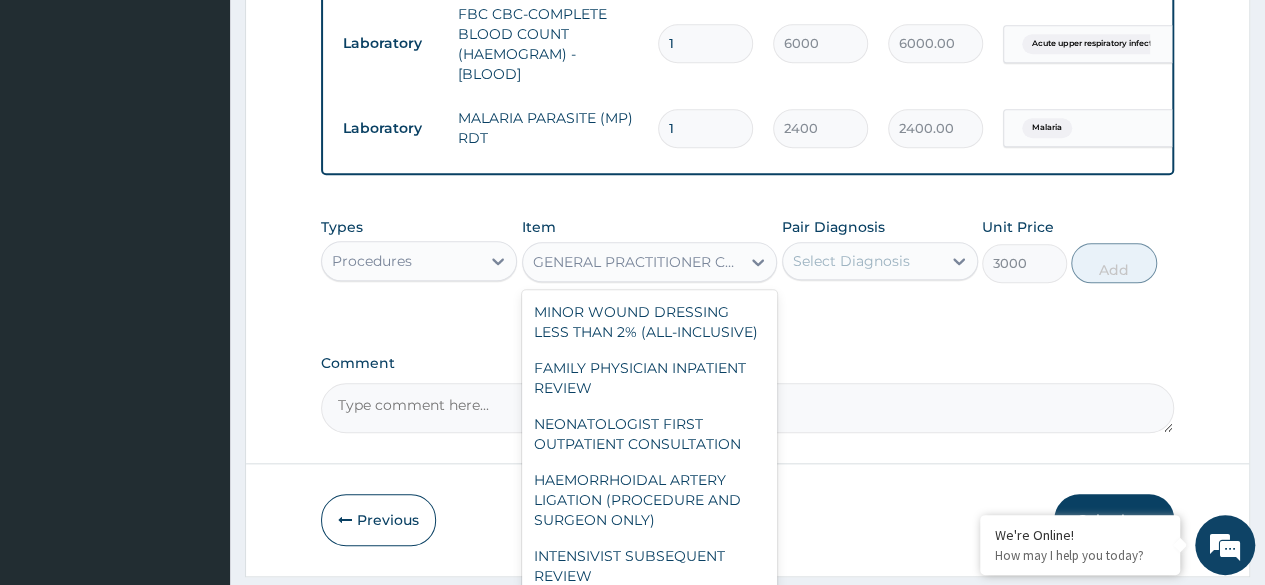 scroll, scrollTop: 10834, scrollLeft: 0, axis: vertical 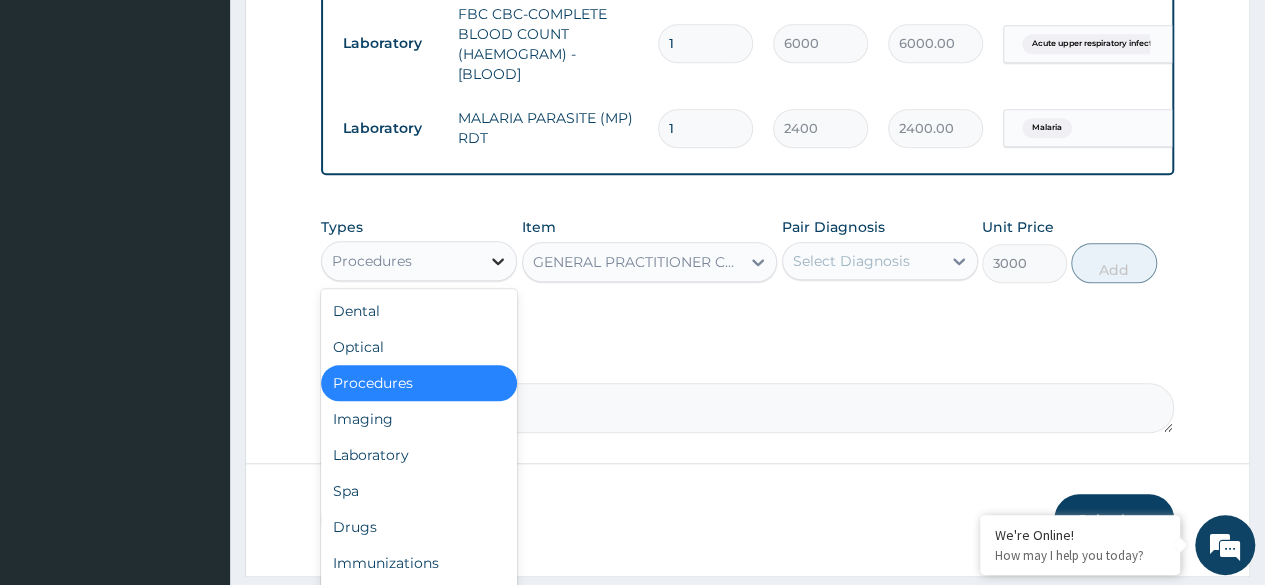 click at bounding box center [498, 261] 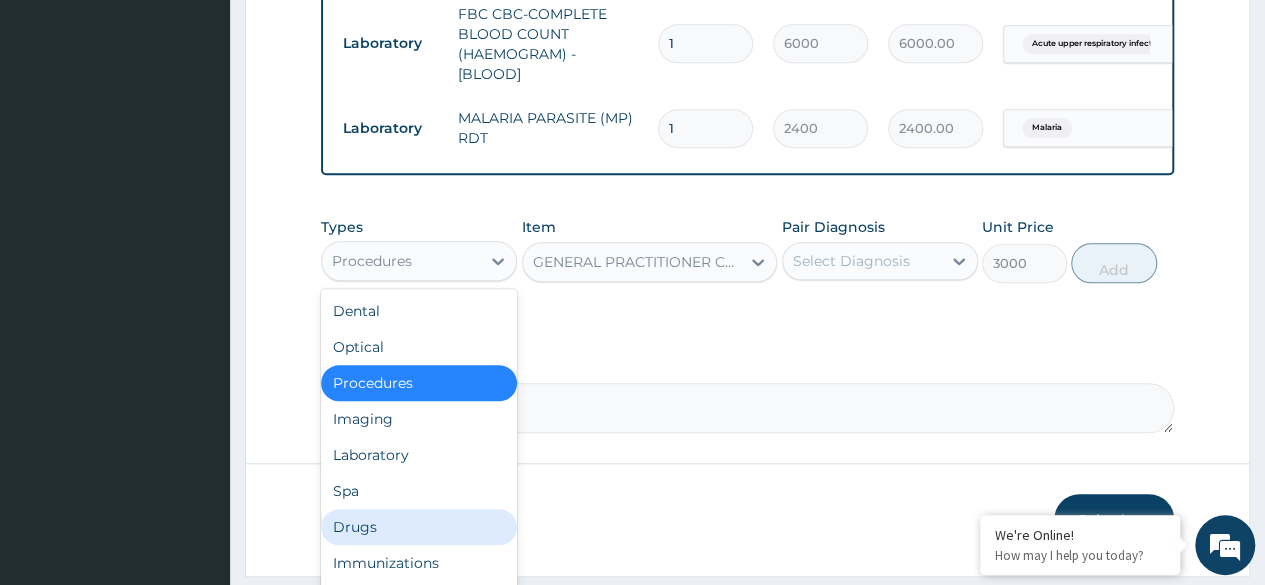 click on "Drugs" at bounding box center [419, 527] 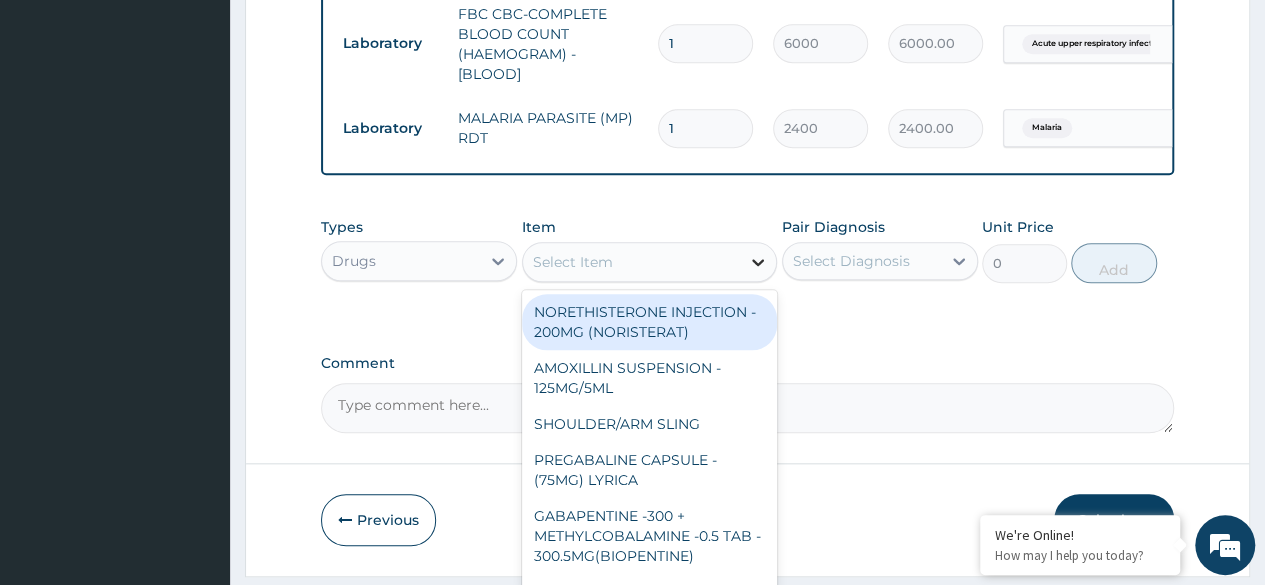 click 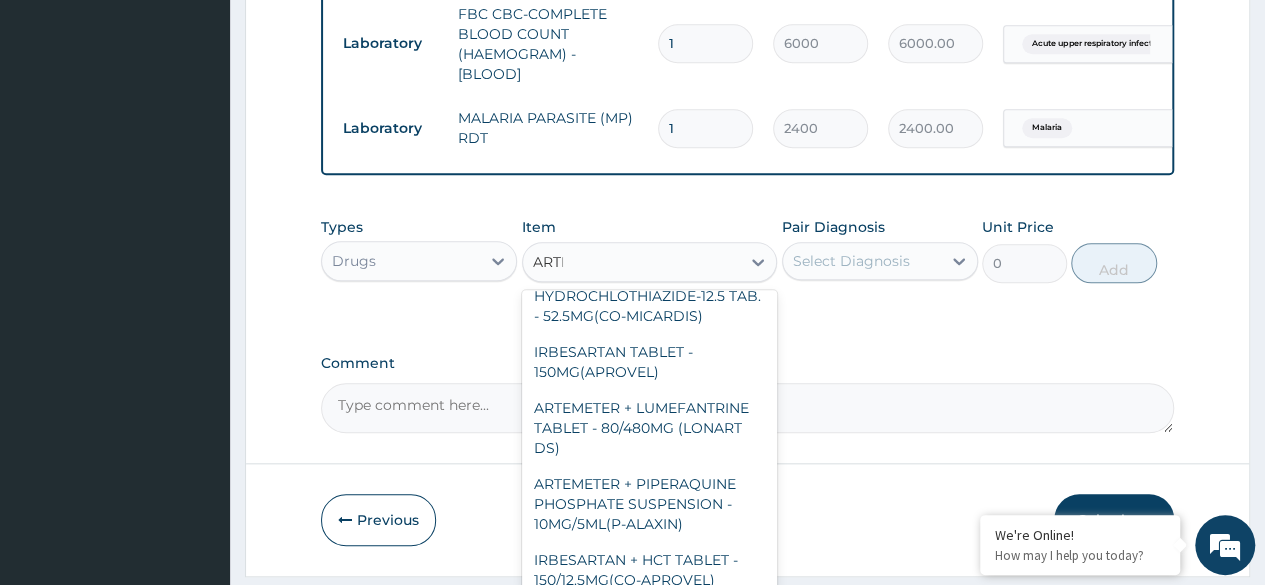 scroll, scrollTop: 0, scrollLeft: 0, axis: both 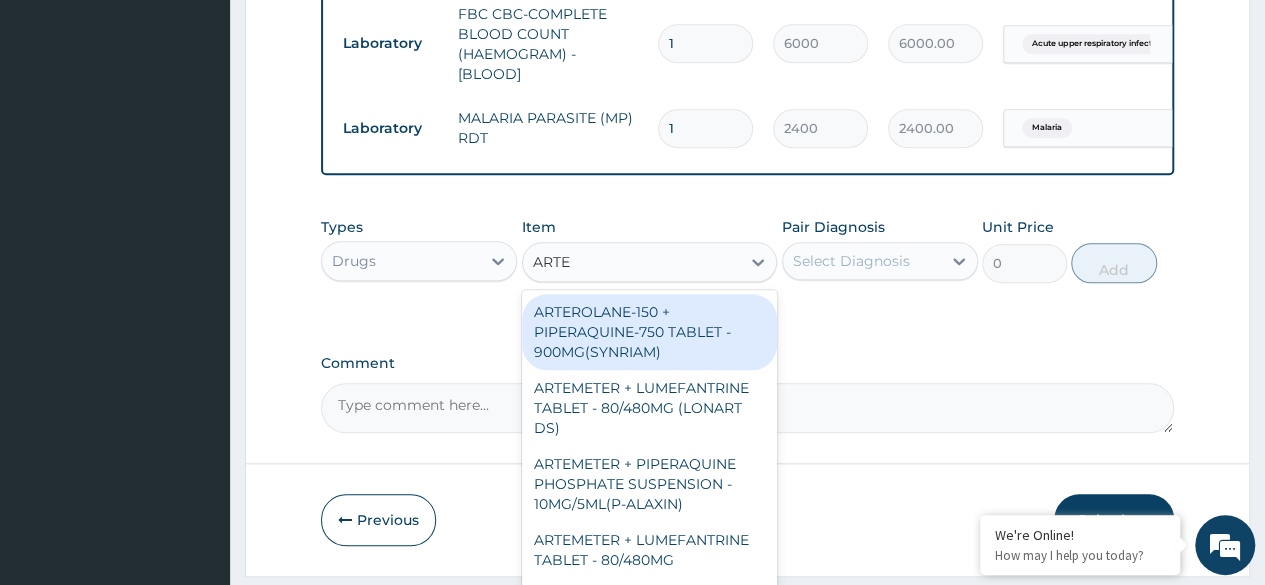 type on "ARTEM" 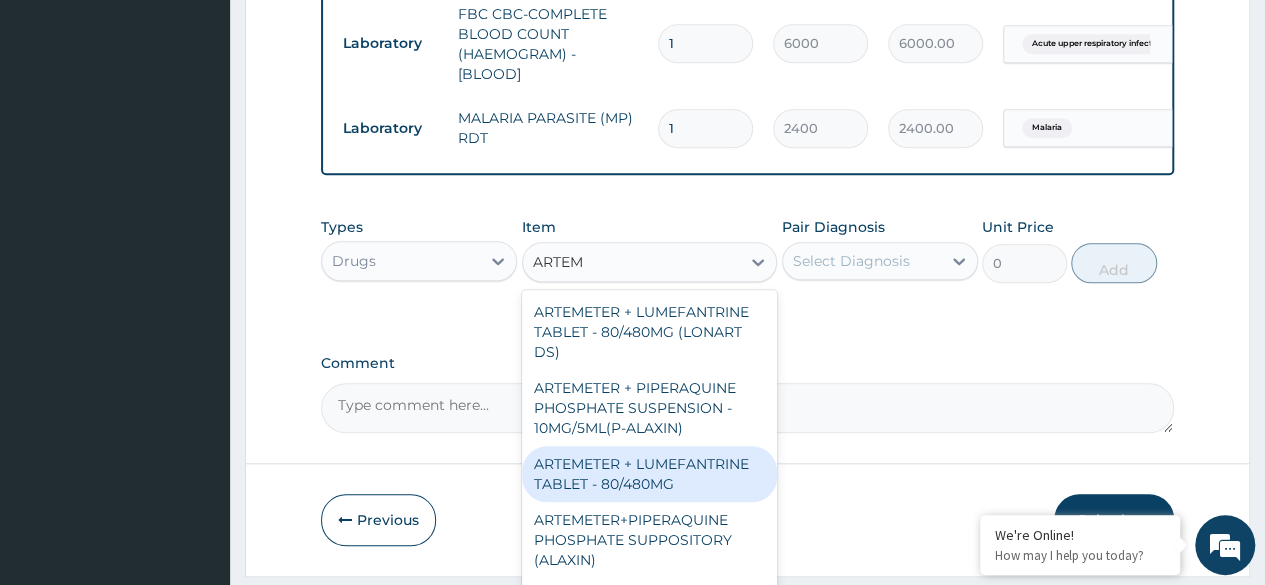 click on "ARTEMETER + LUMEFANTRINE TABLET - 80/480MG" at bounding box center [650, 474] 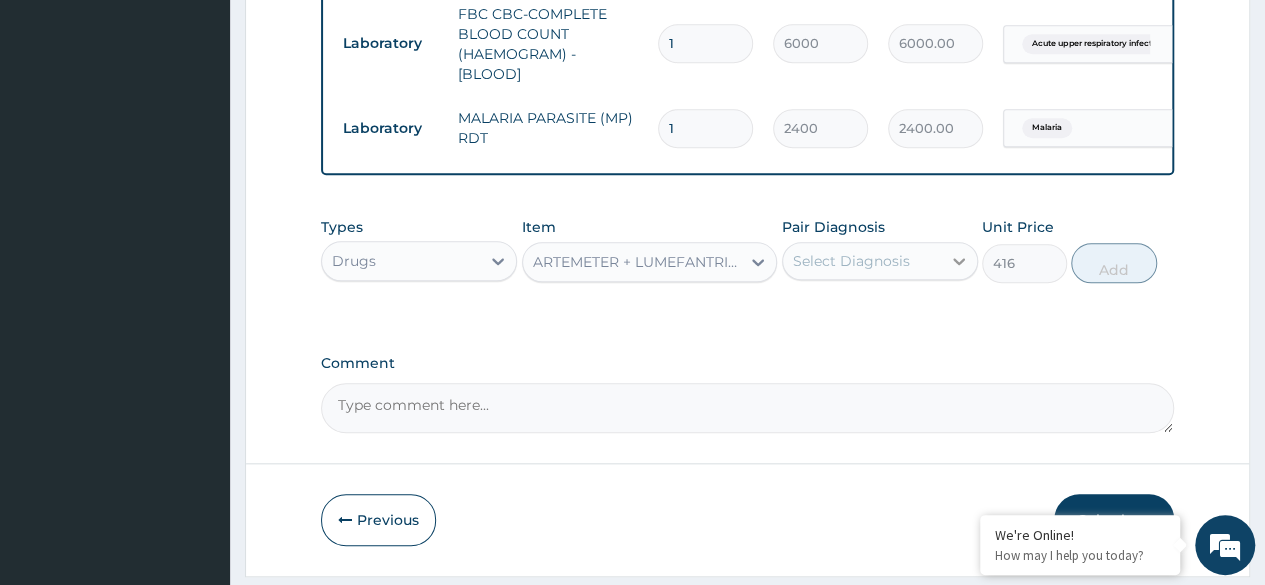 click 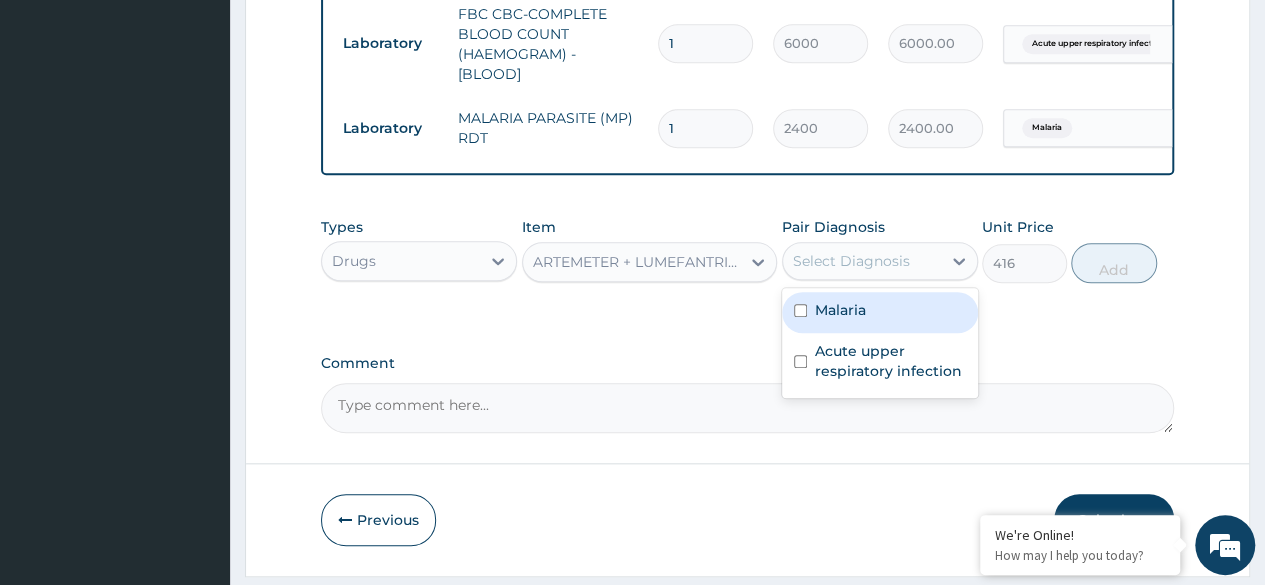 click on "Malaria" at bounding box center (880, 312) 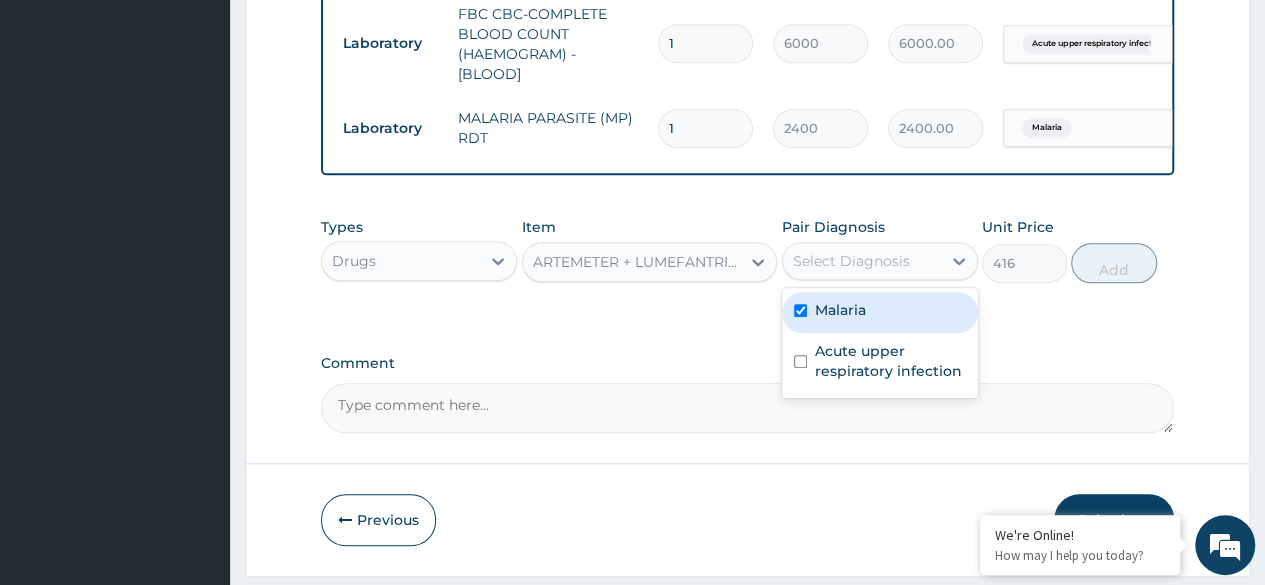 checkbox on "true" 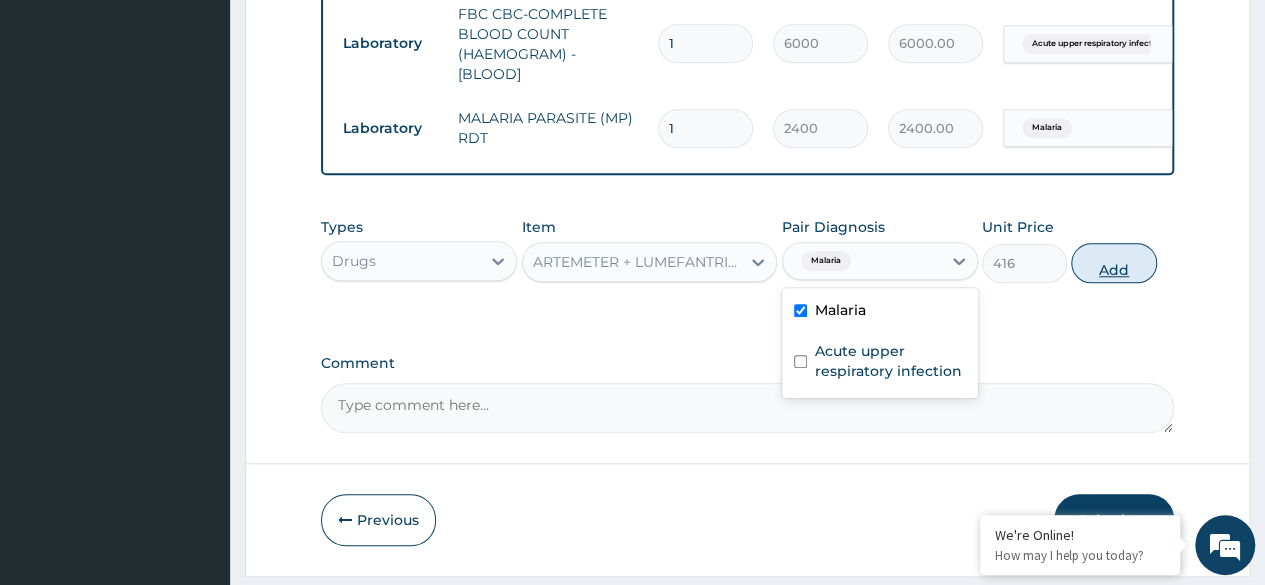 click on "Add" at bounding box center (1113, 263) 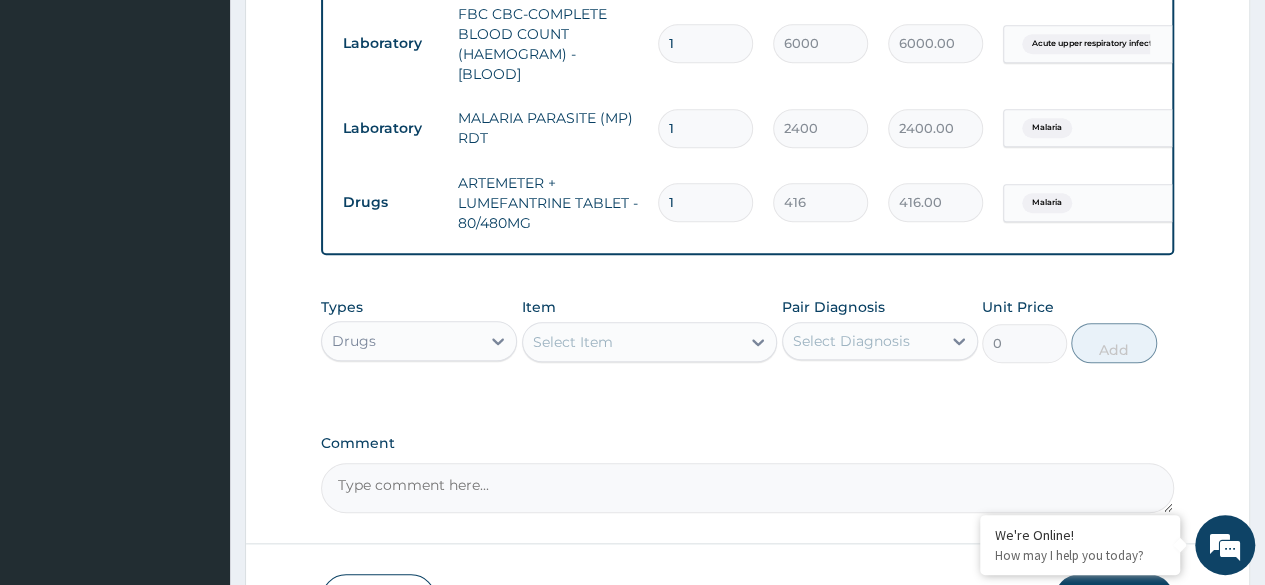 type 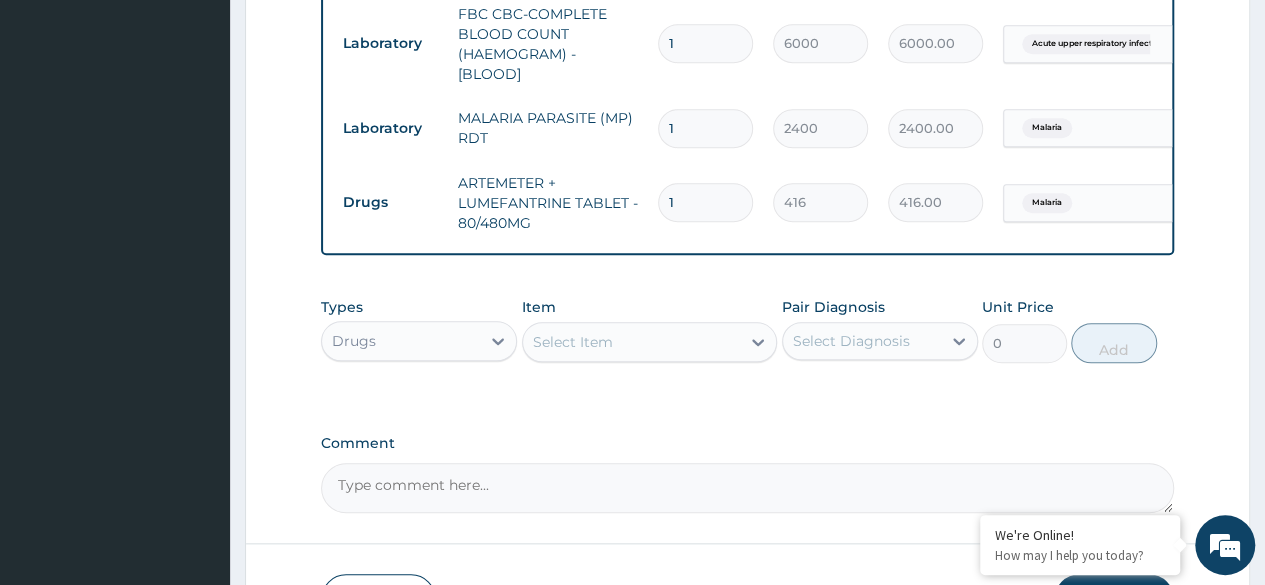 type on "0.00" 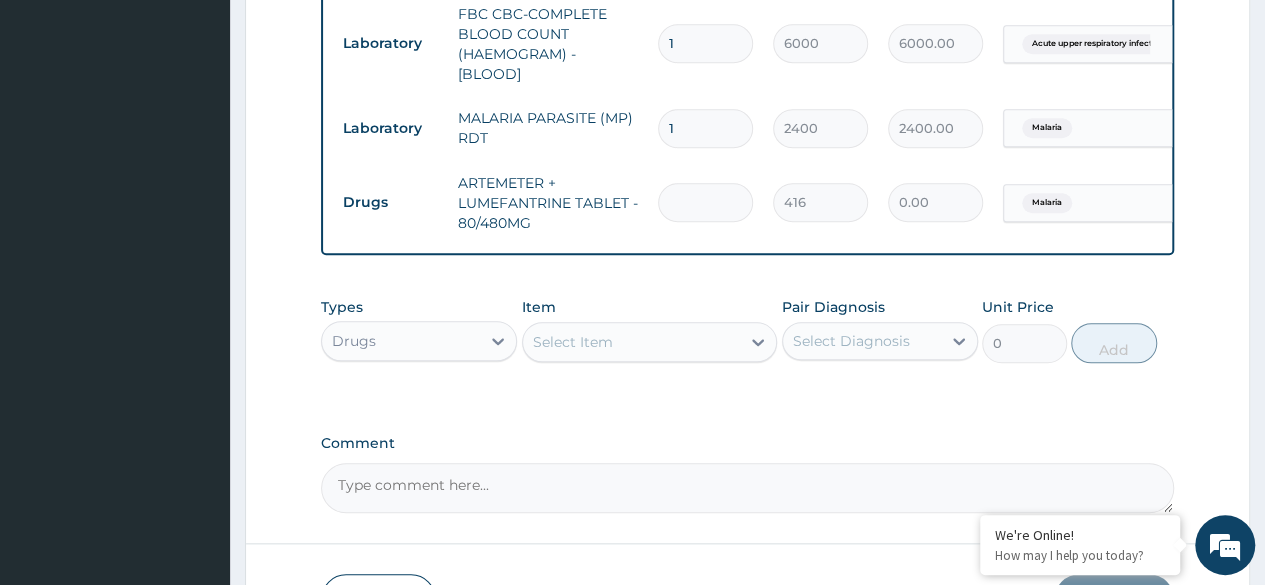 type on "6" 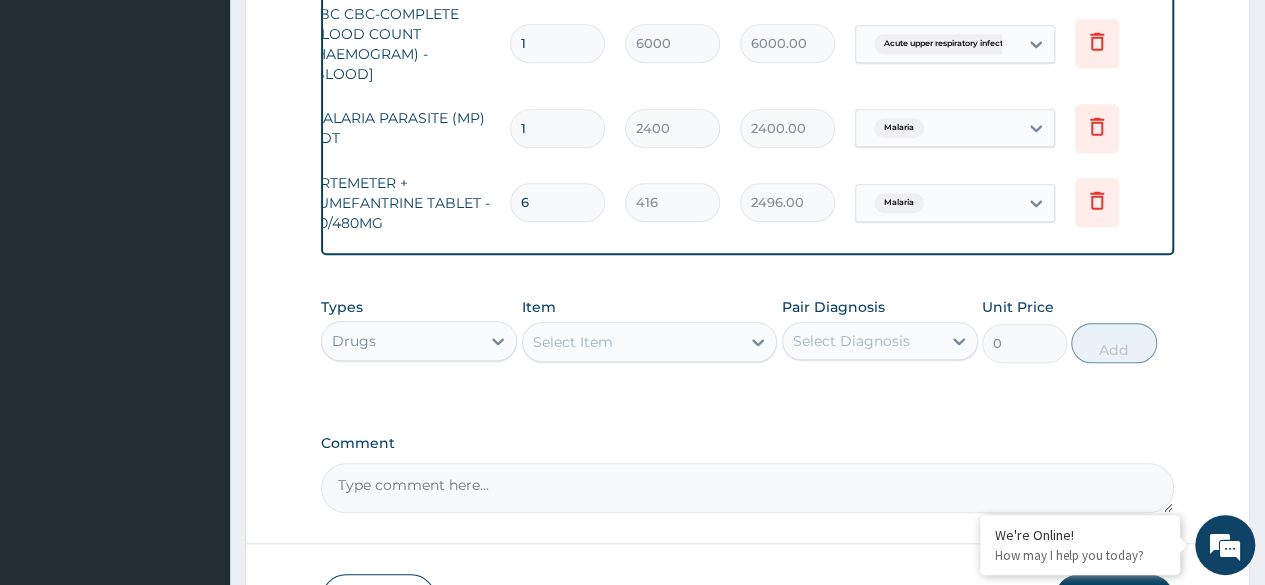 scroll, scrollTop: 0, scrollLeft: 150, axis: horizontal 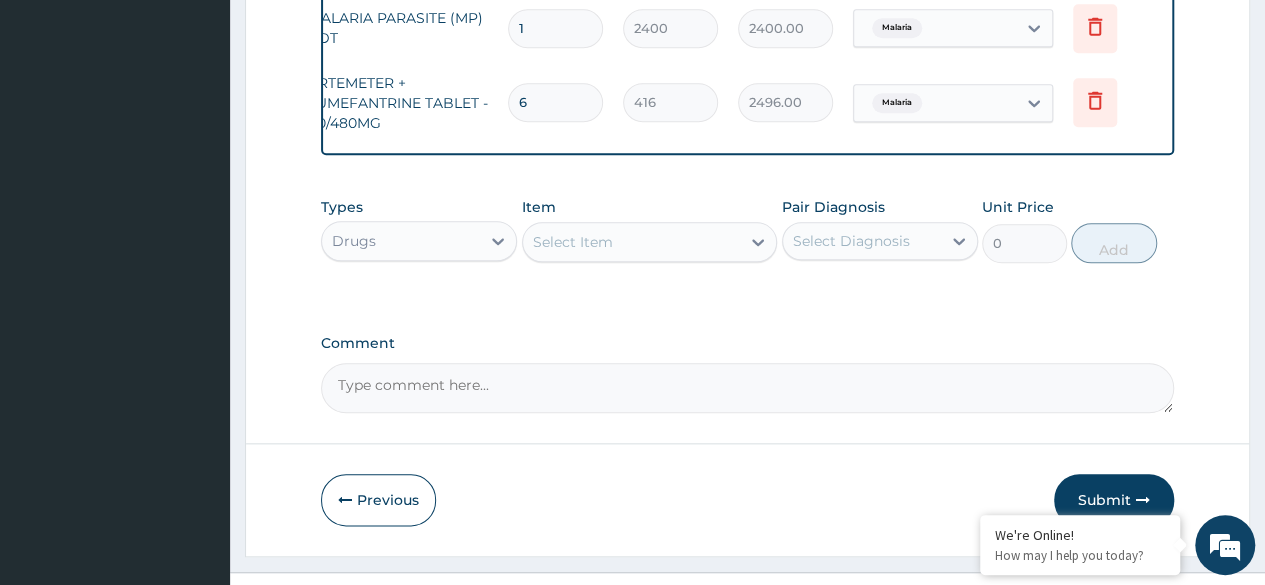 type on "6" 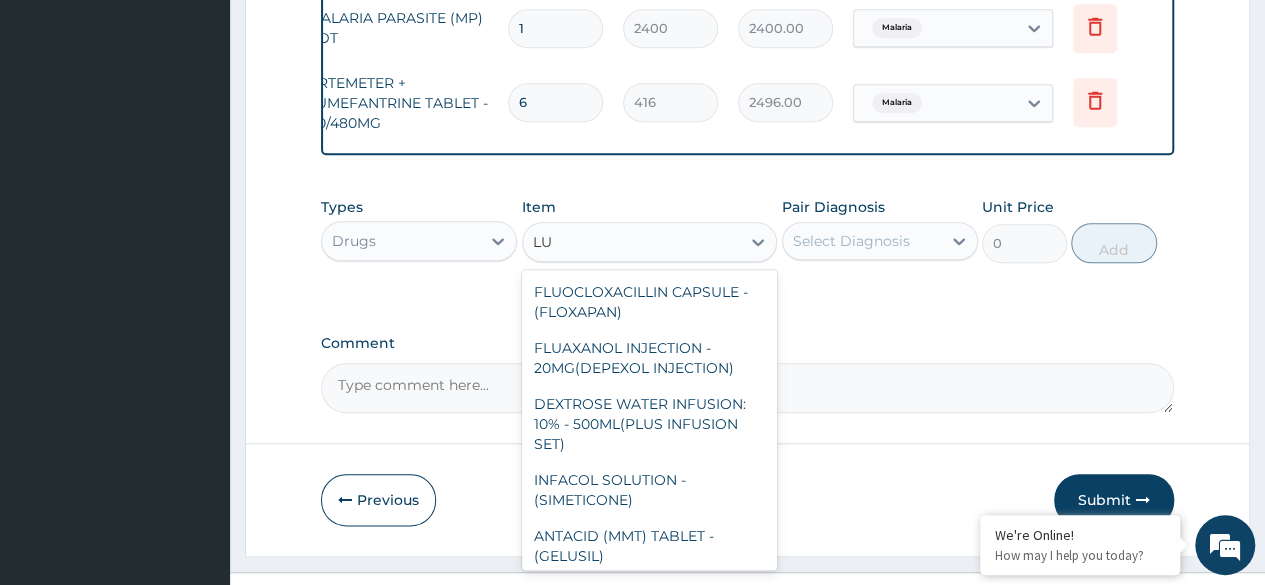 type on "L" 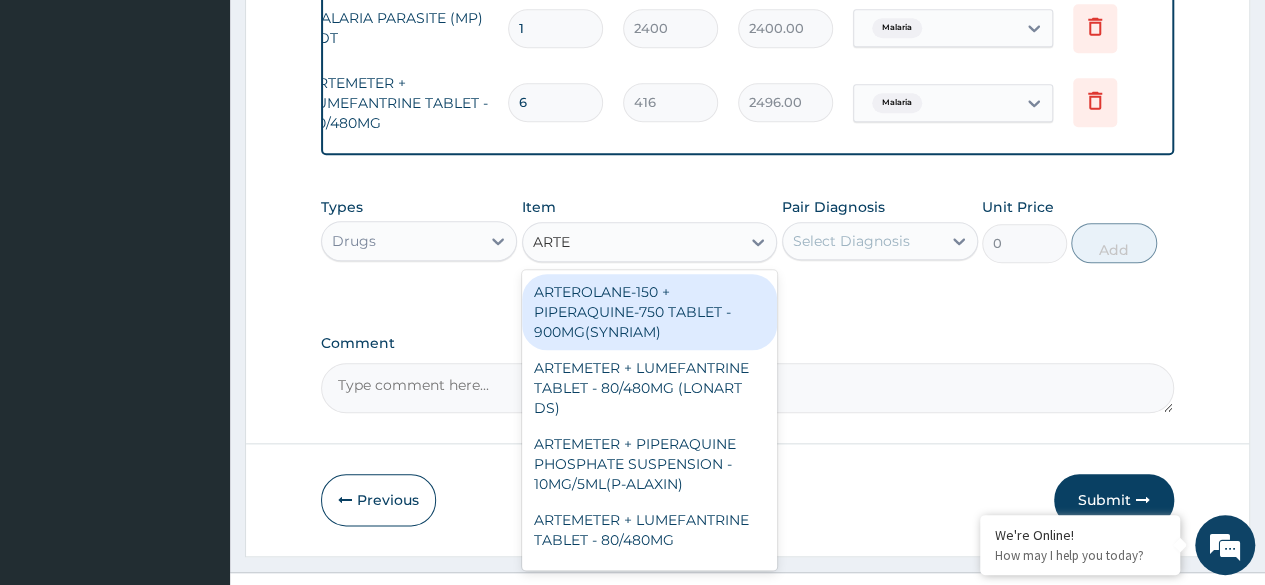 type on "ARTEM" 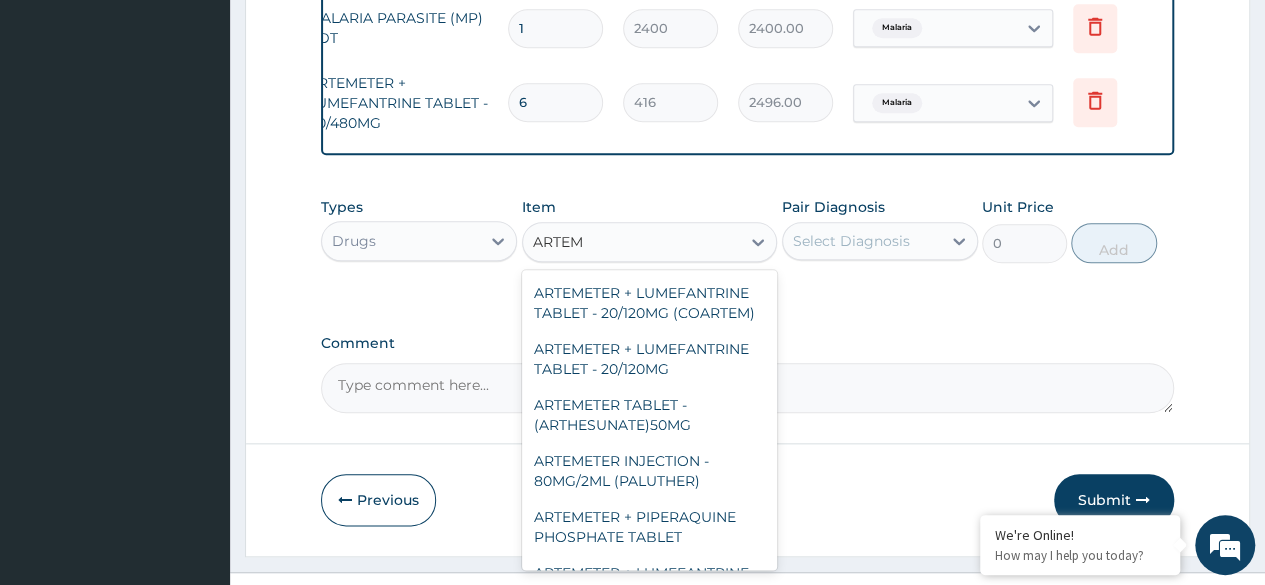 scroll, scrollTop: 800, scrollLeft: 0, axis: vertical 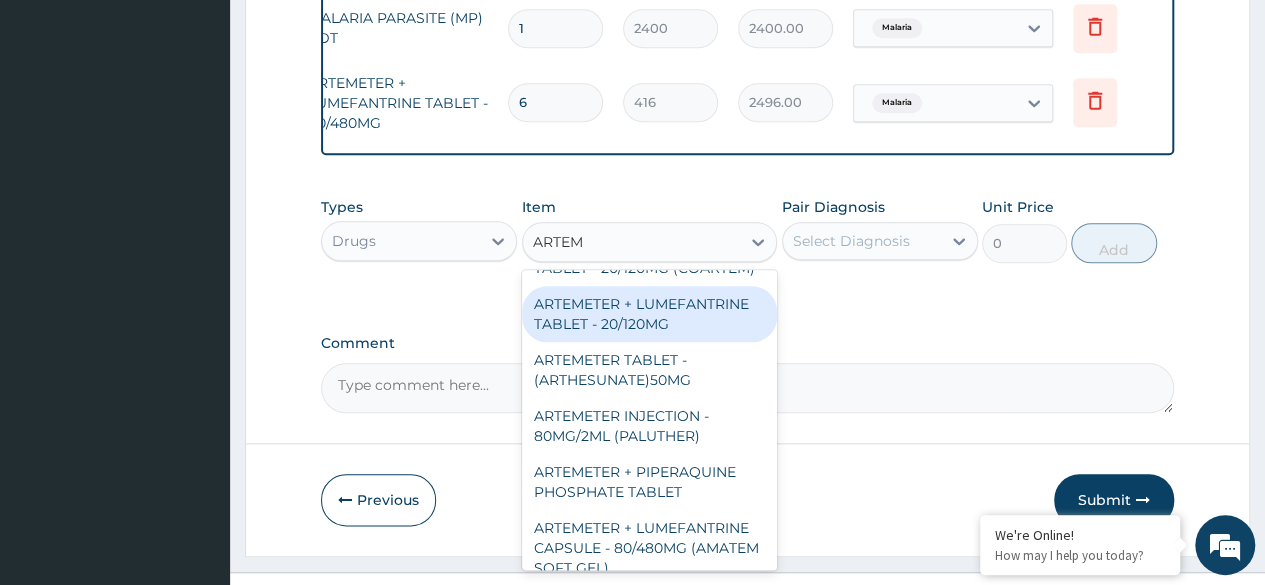 click on "ARTEMETER + LUMEFANTRINE TABLET - 20/120MG" at bounding box center [650, 314] 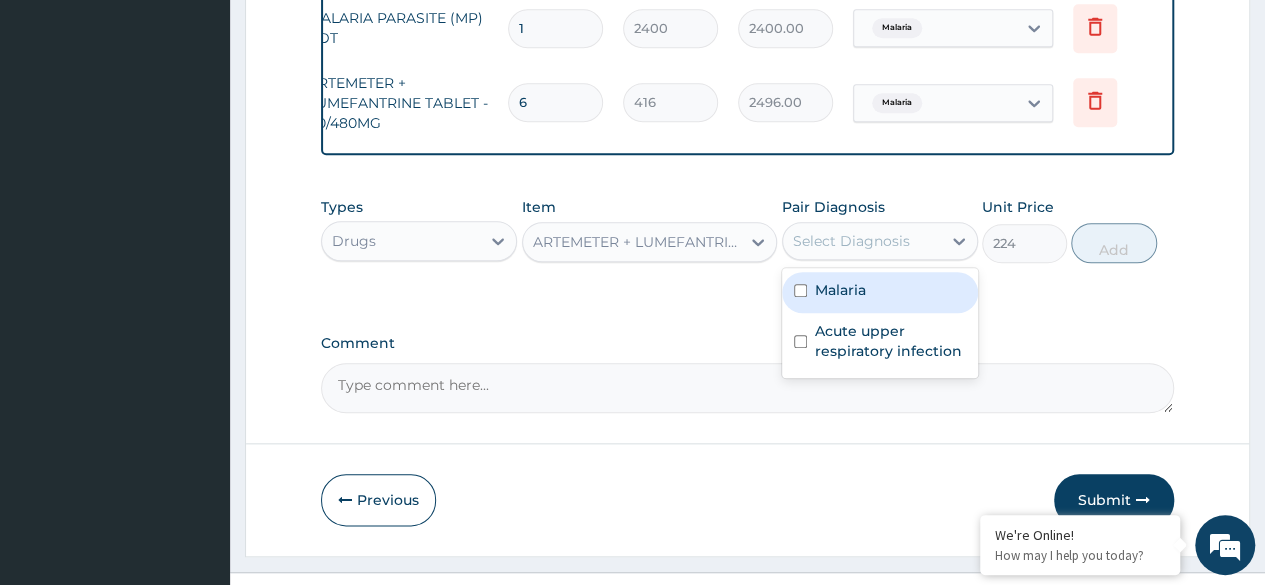 click on "Select Diagnosis" at bounding box center [862, 241] 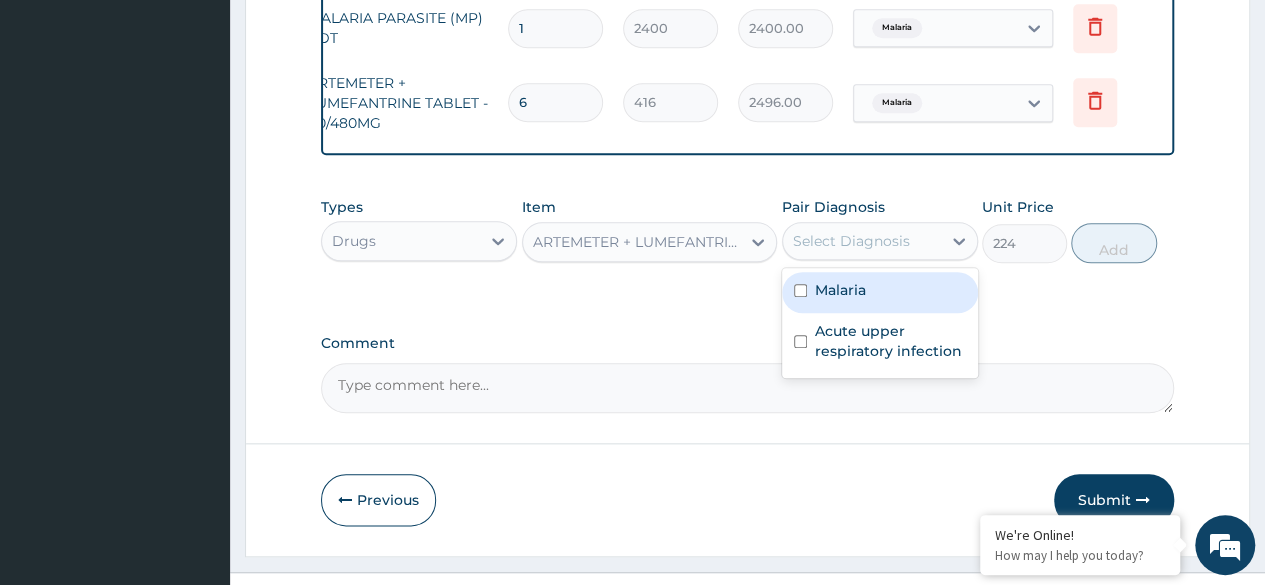 click on "Malaria" at bounding box center (840, 290) 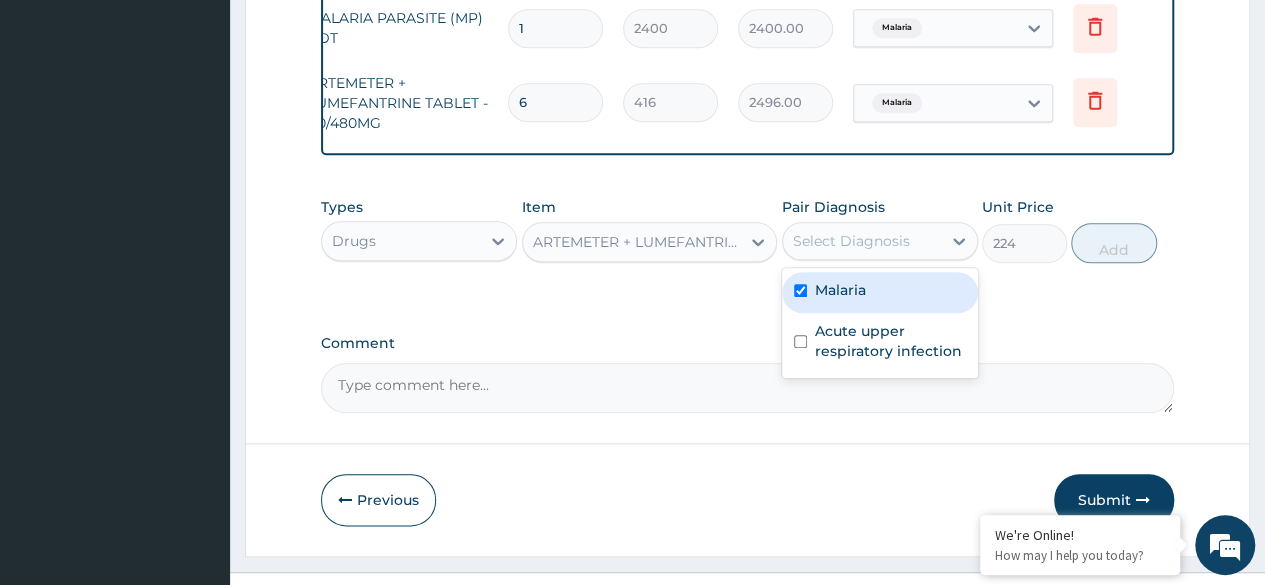checkbox on "true" 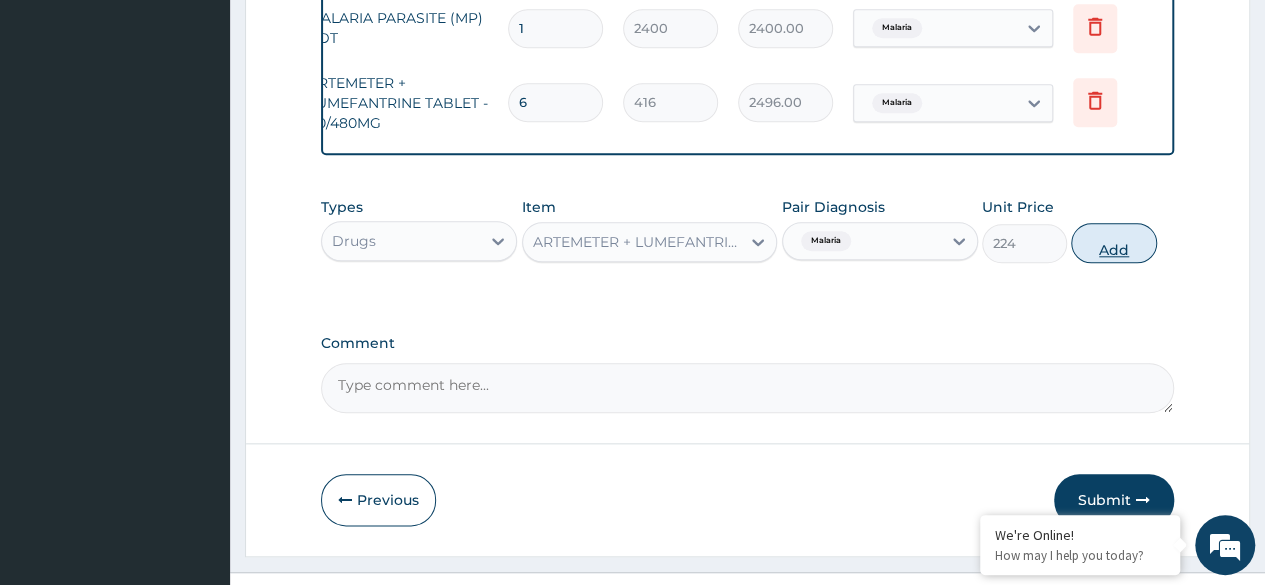 click on "Add" at bounding box center (1113, 243) 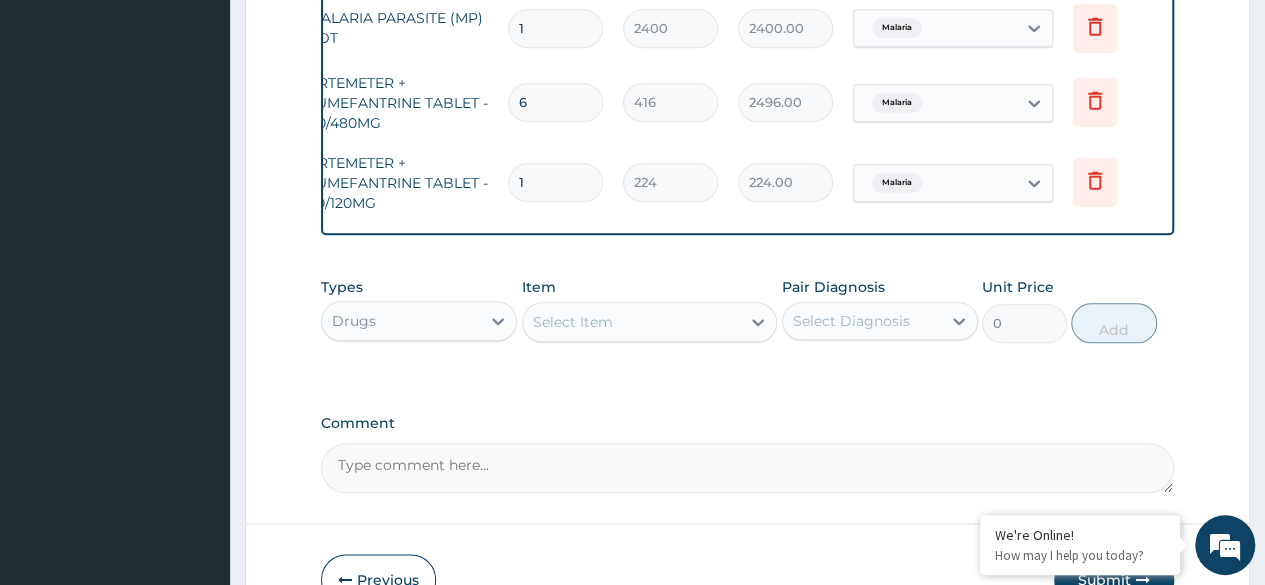 type 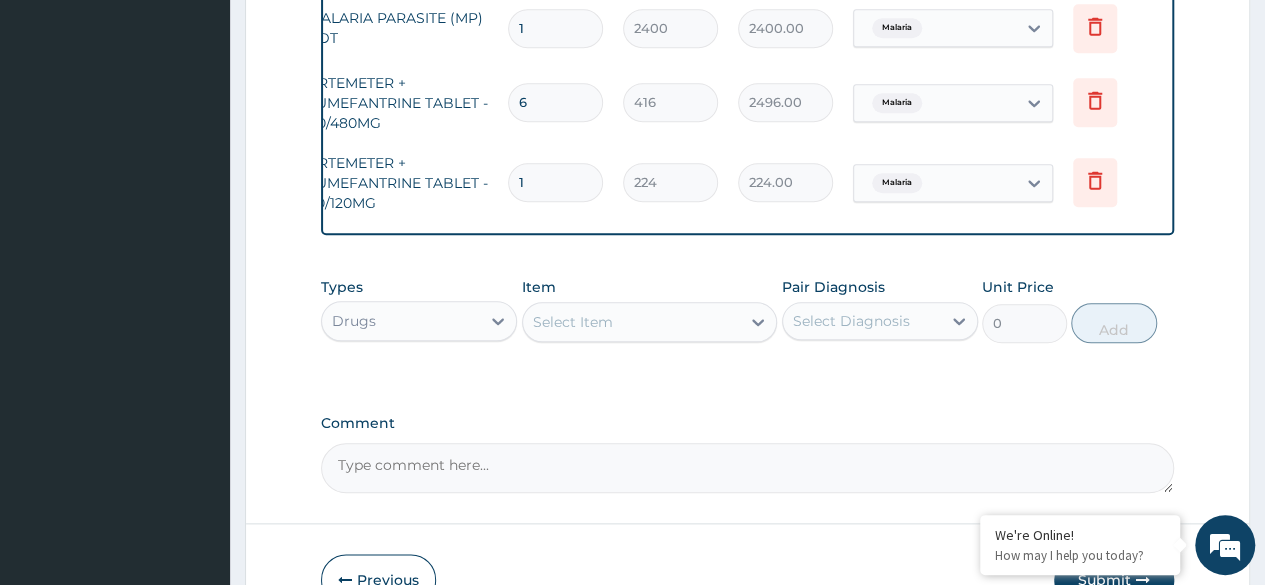 type on "0.00" 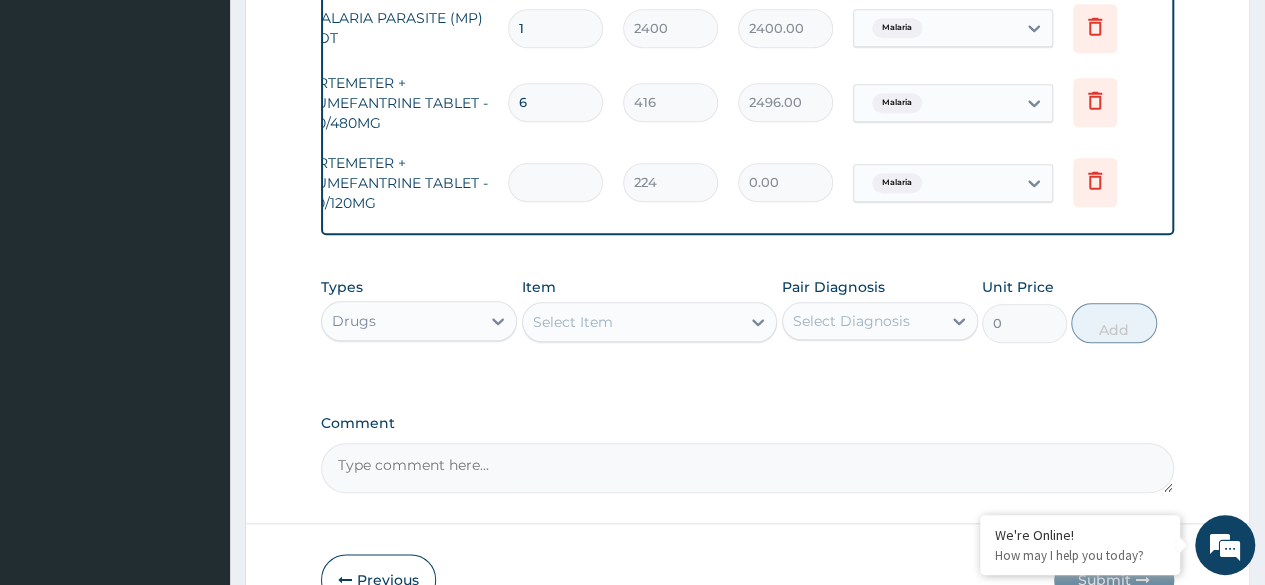 type on "2" 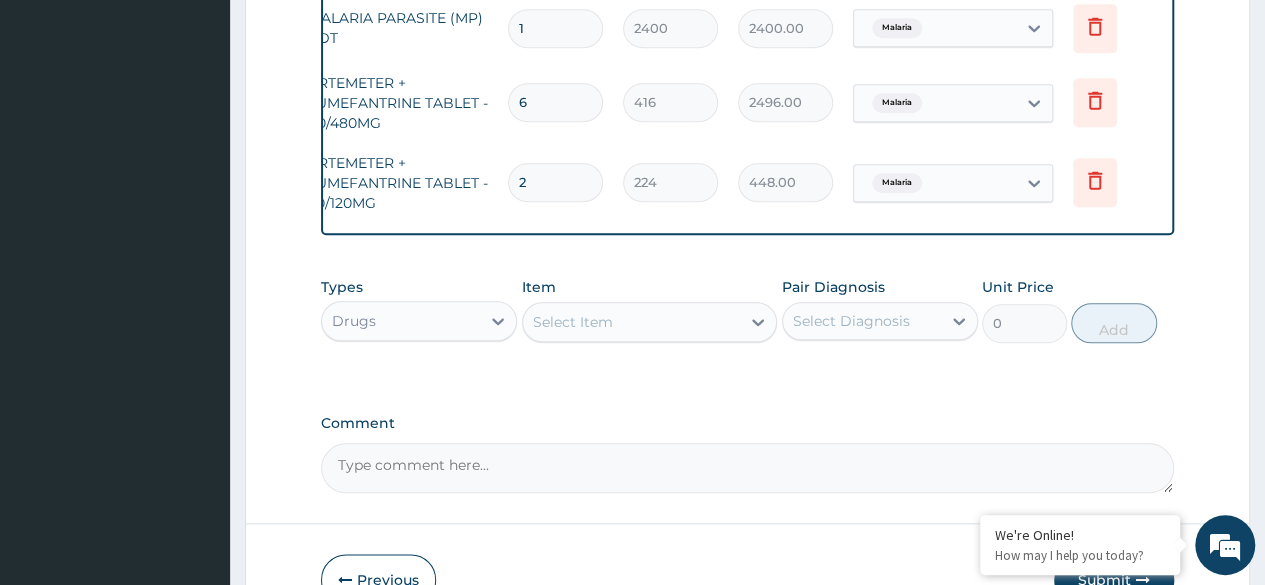 type on "24" 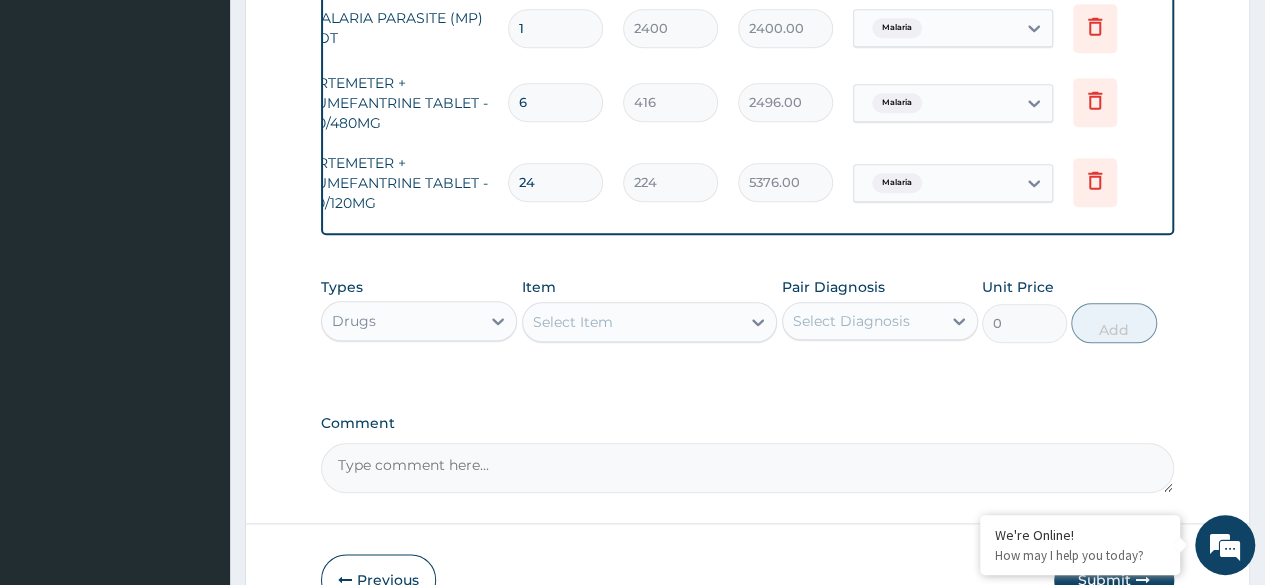 type on "24" 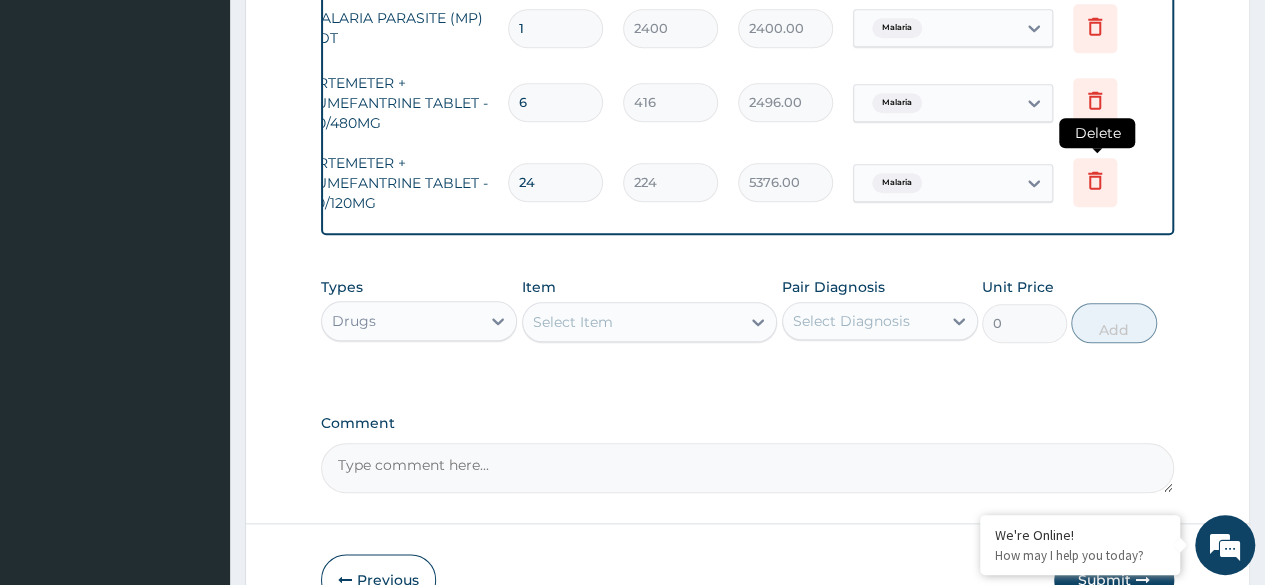 click 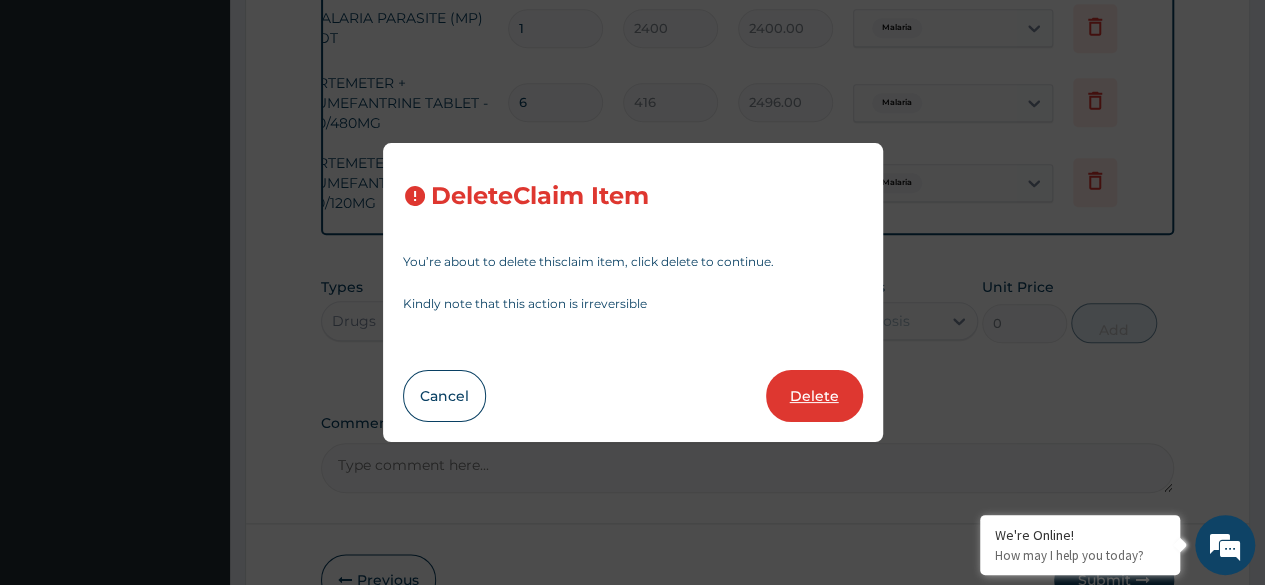 click on "Delete" at bounding box center (814, 396) 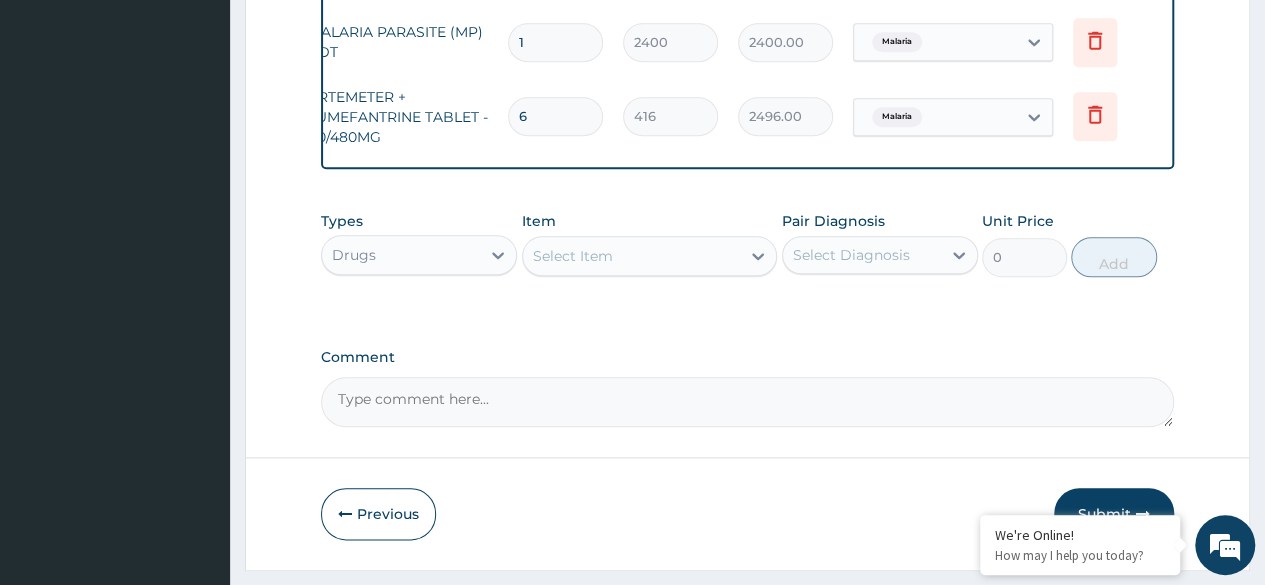 scroll, scrollTop: 904, scrollLeft: 0, axis: vertical 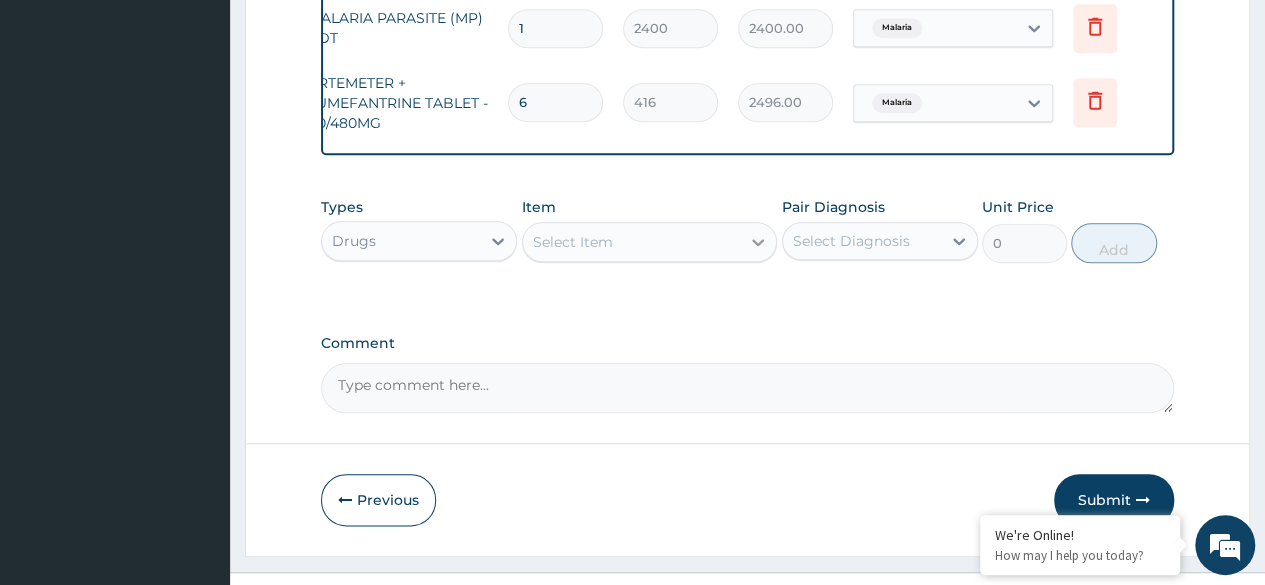 click 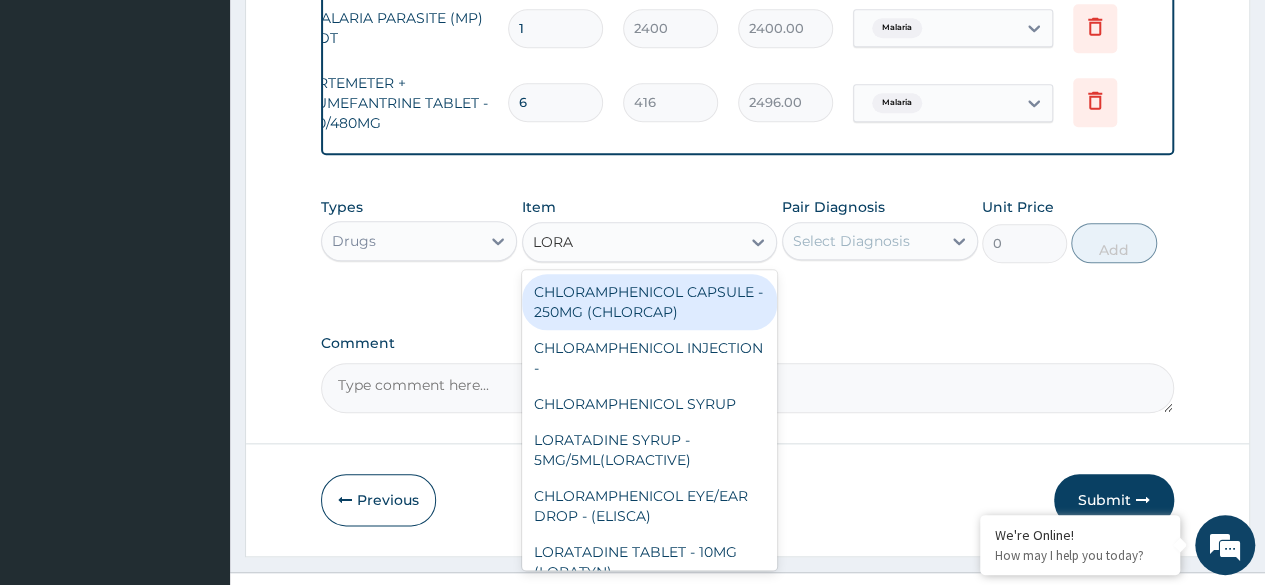 type on "LORAT" 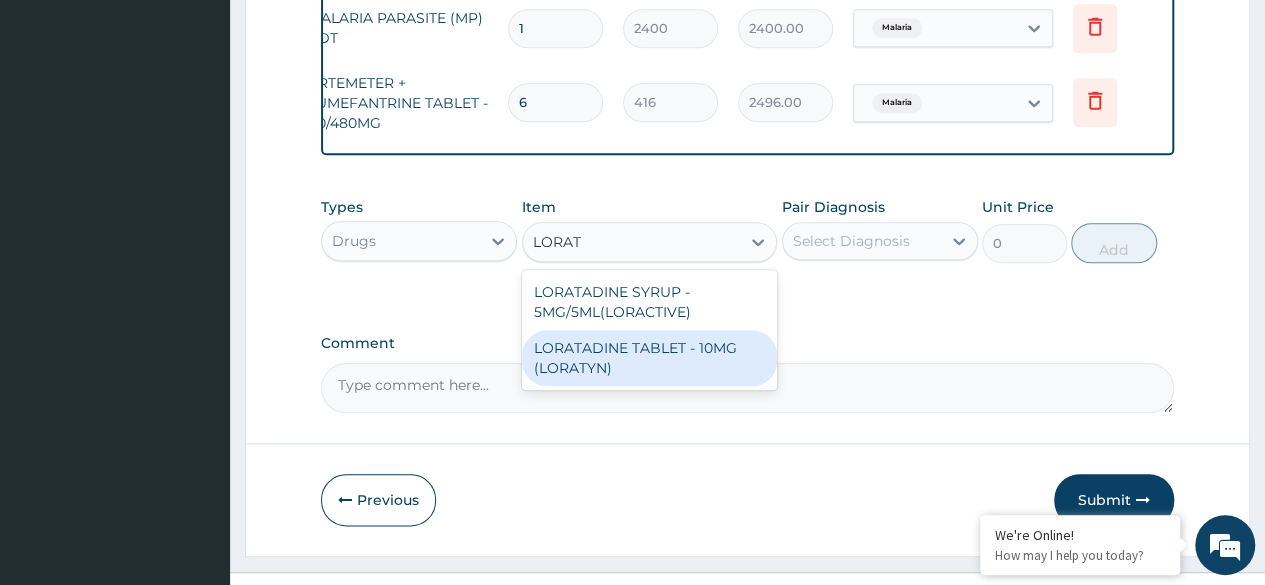 click on "LORATADINE TABLET - 10MG (LORATYN)" at bounding box center [650, 358] 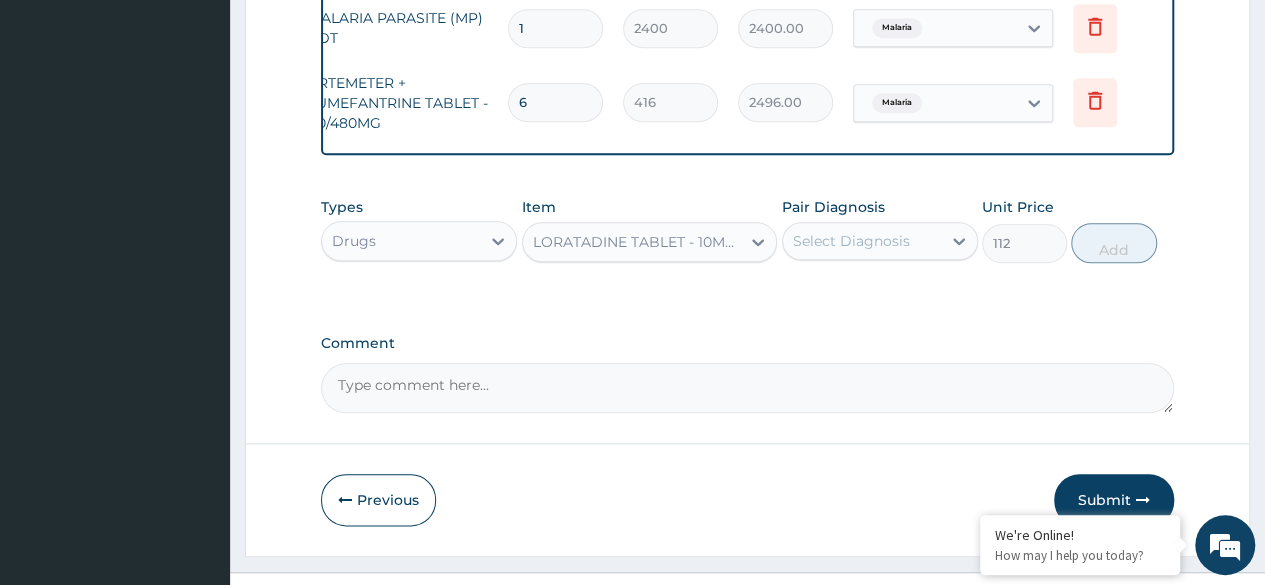 click on "Select Diagnosis" at bounding box center [862, 241] 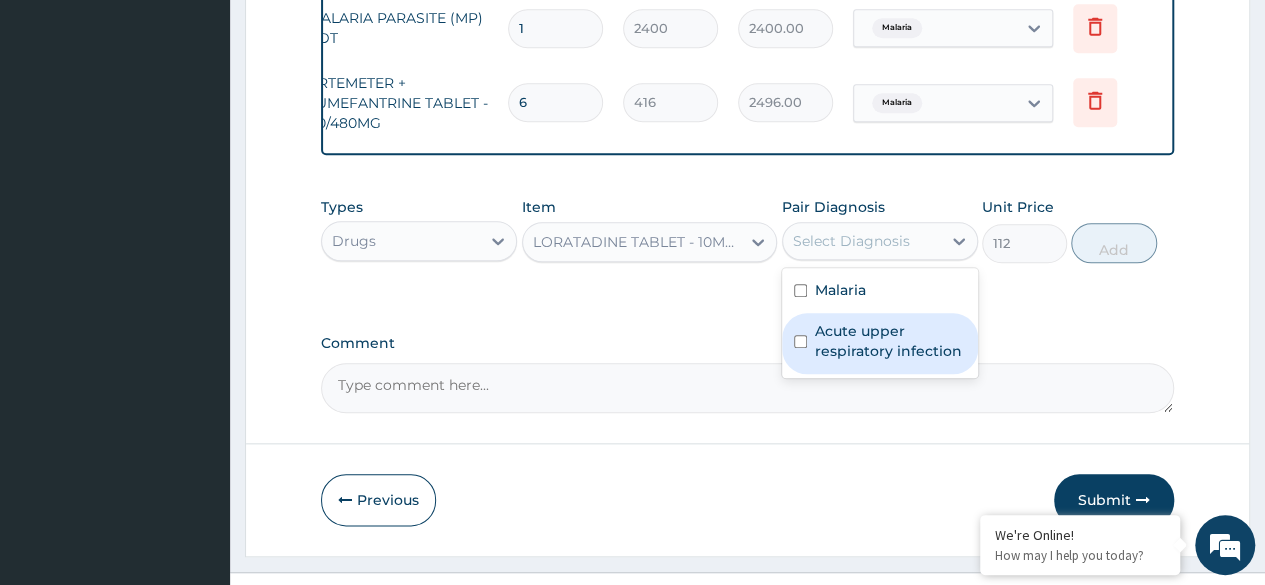 click on "Acute upper respiratory infection" at bounding box center [890, 341] 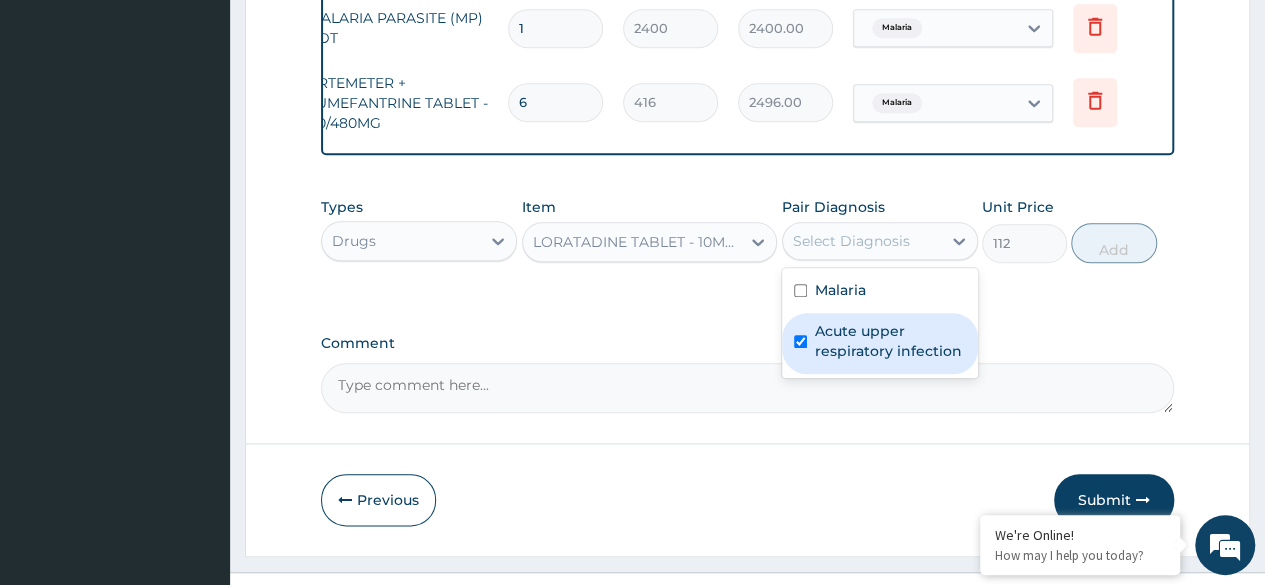 checkbox on "true" 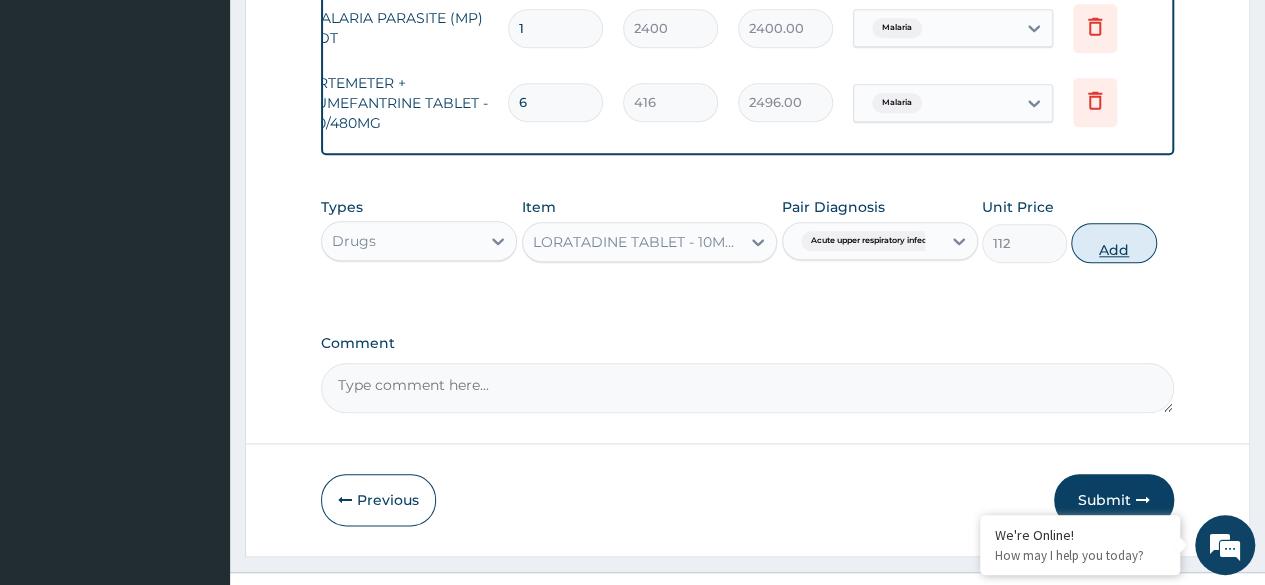 click on "Add" at bounding box center (1113, 243) 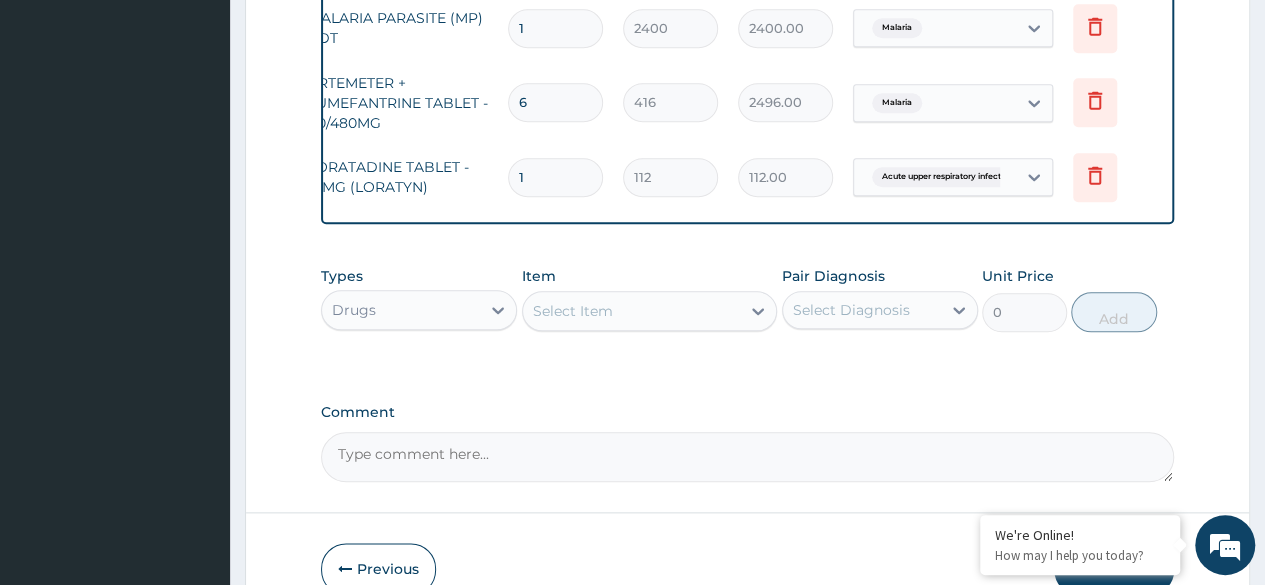 type 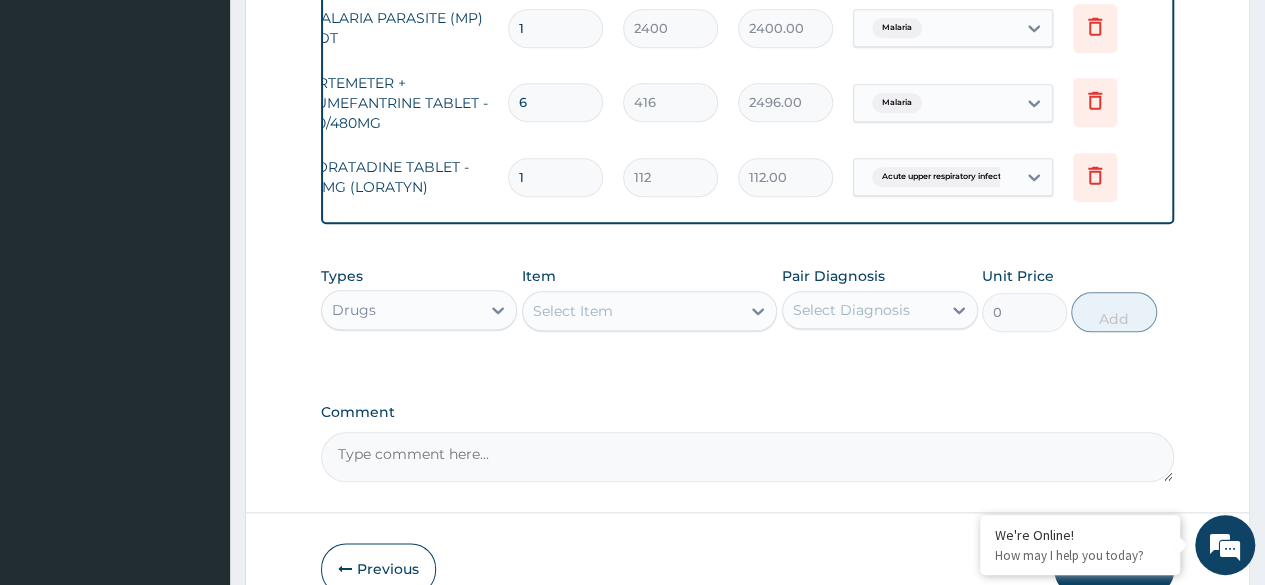 type on "0.00" 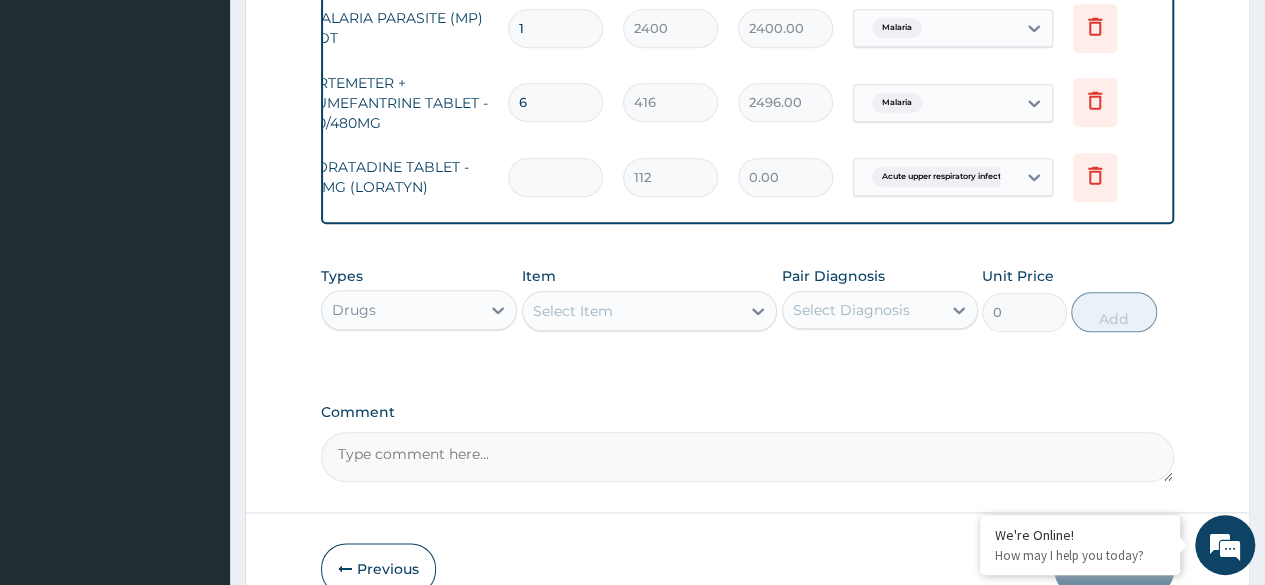 type on "5" 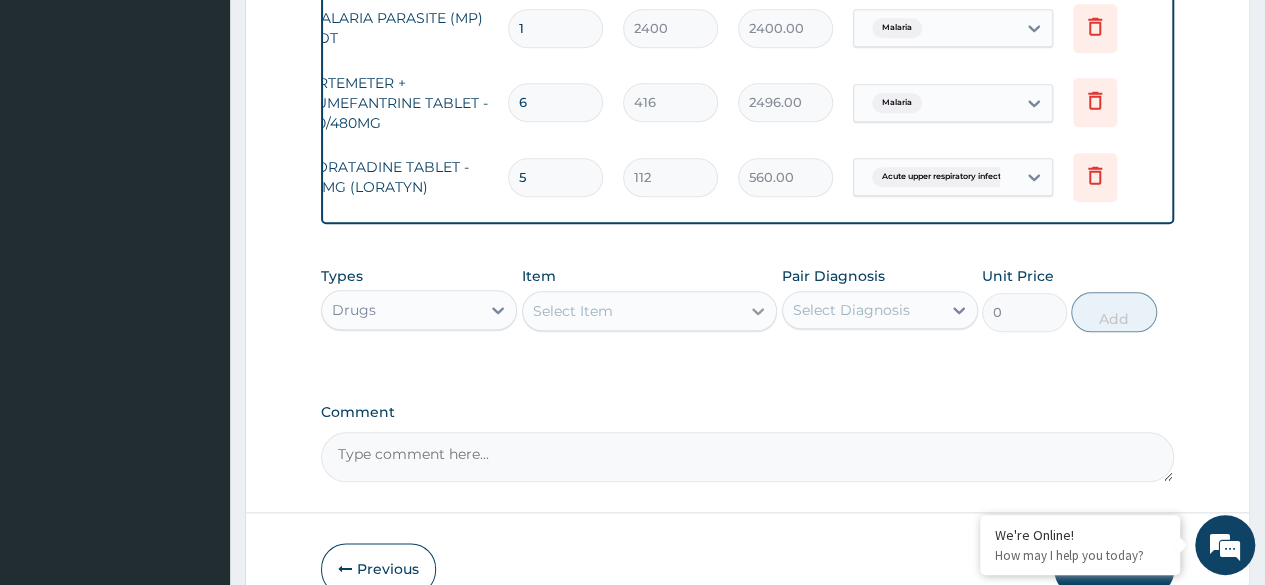 type on "5" 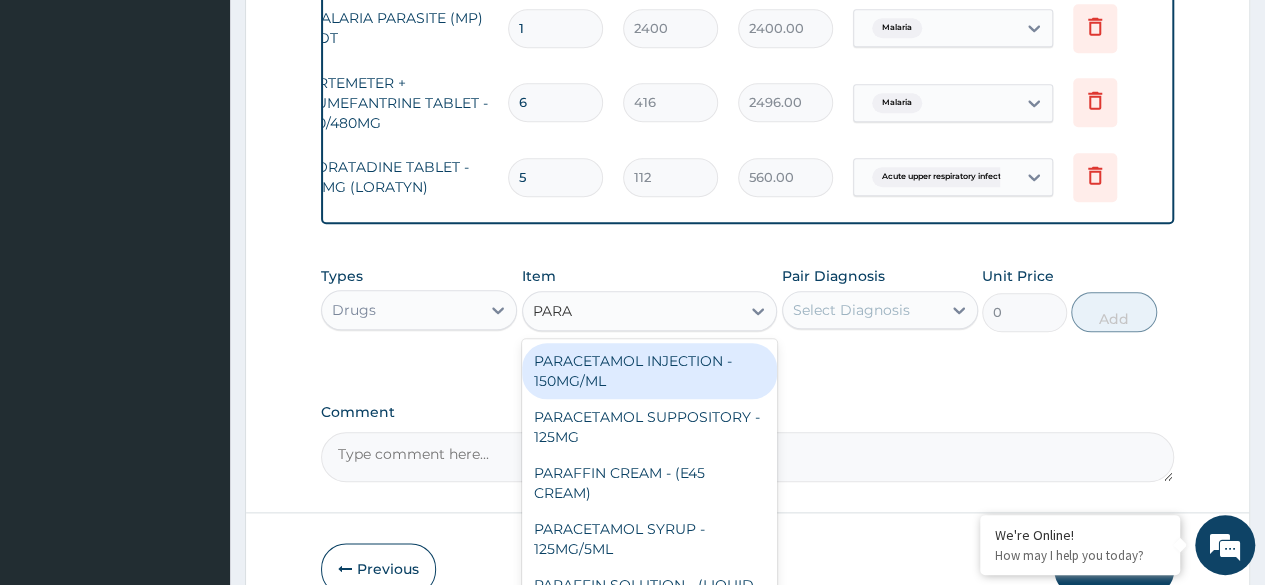type on "PARAC" 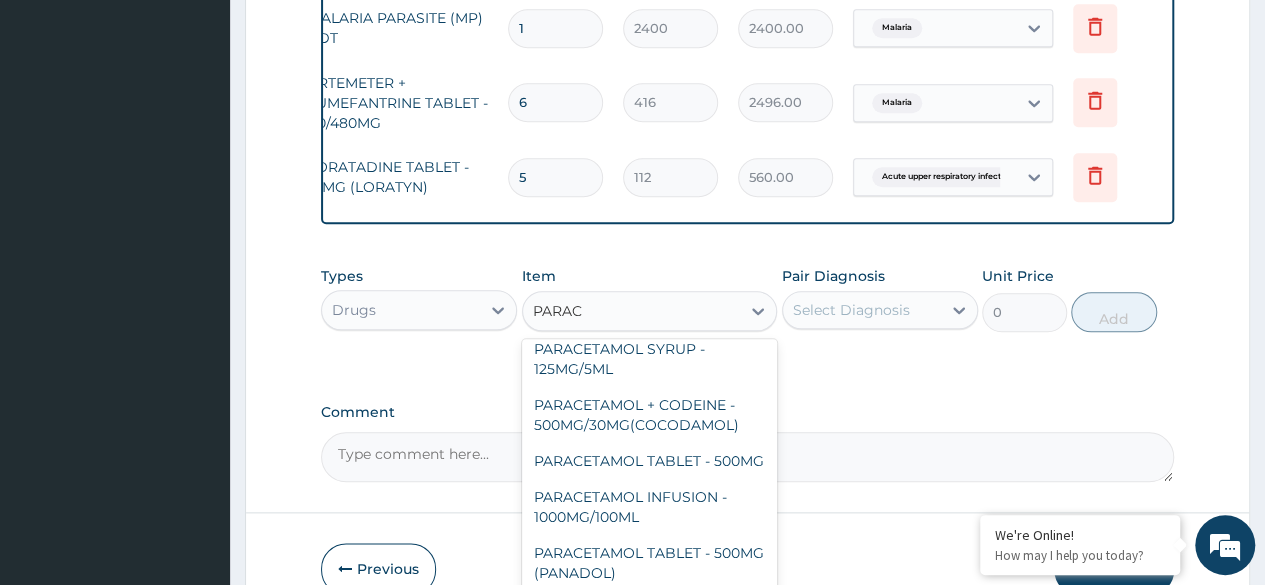 scroll, scrollTop: 200, scrollLeft: 0, axis: vertical 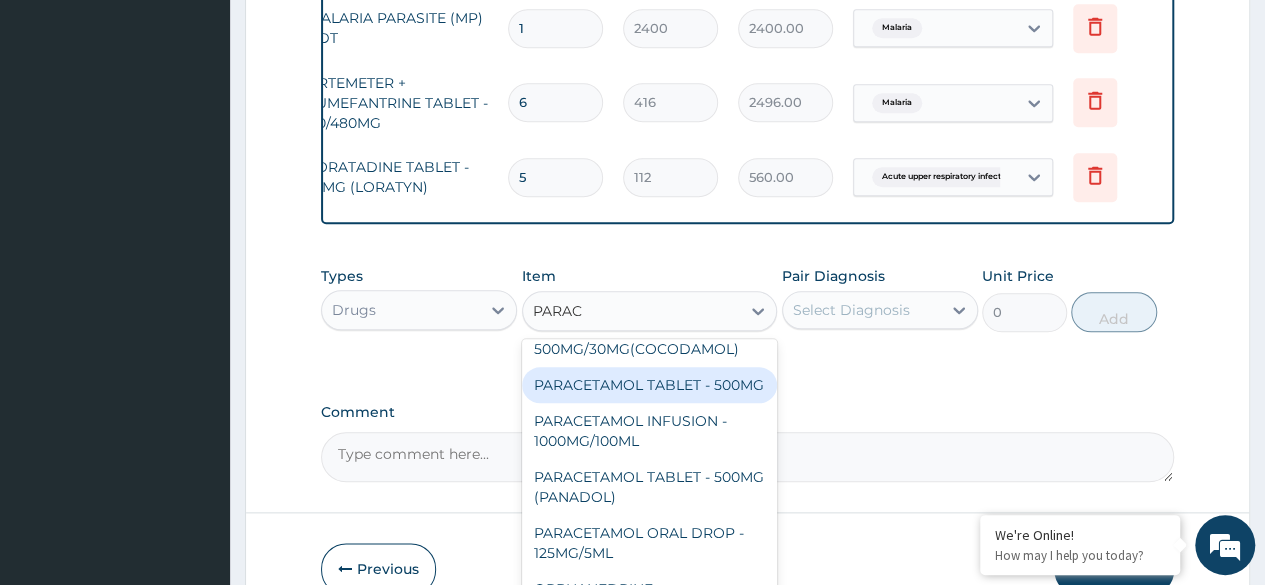 click on "PARACETAMOL TABLET - 500MG" at bounding box center (650, 385) 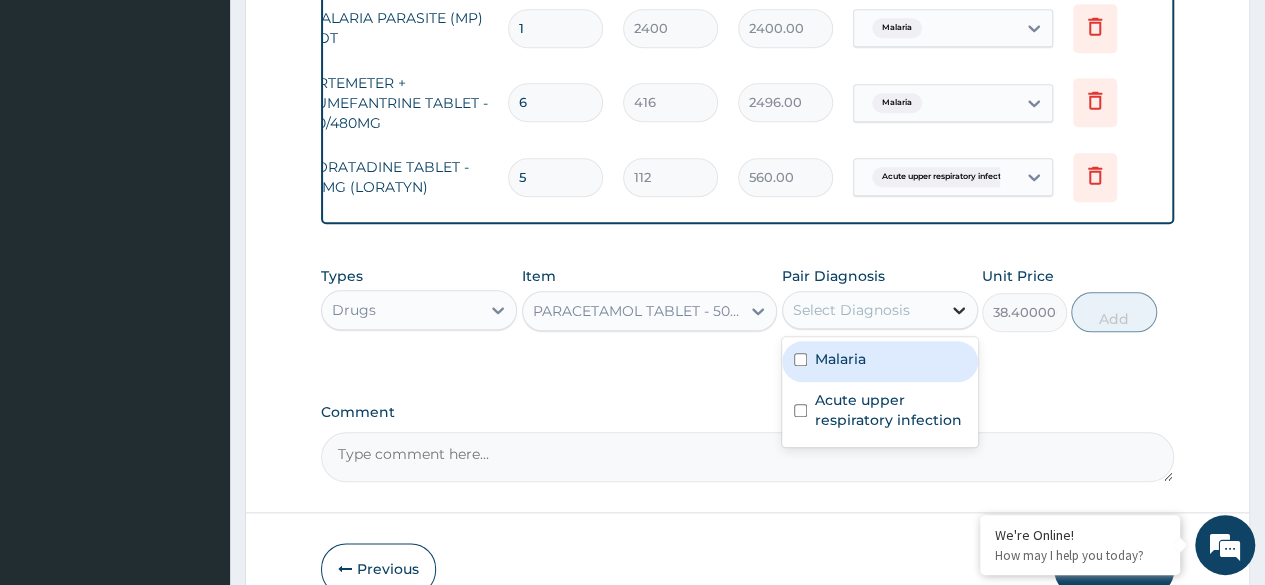 click at bounding box center (959, 310) 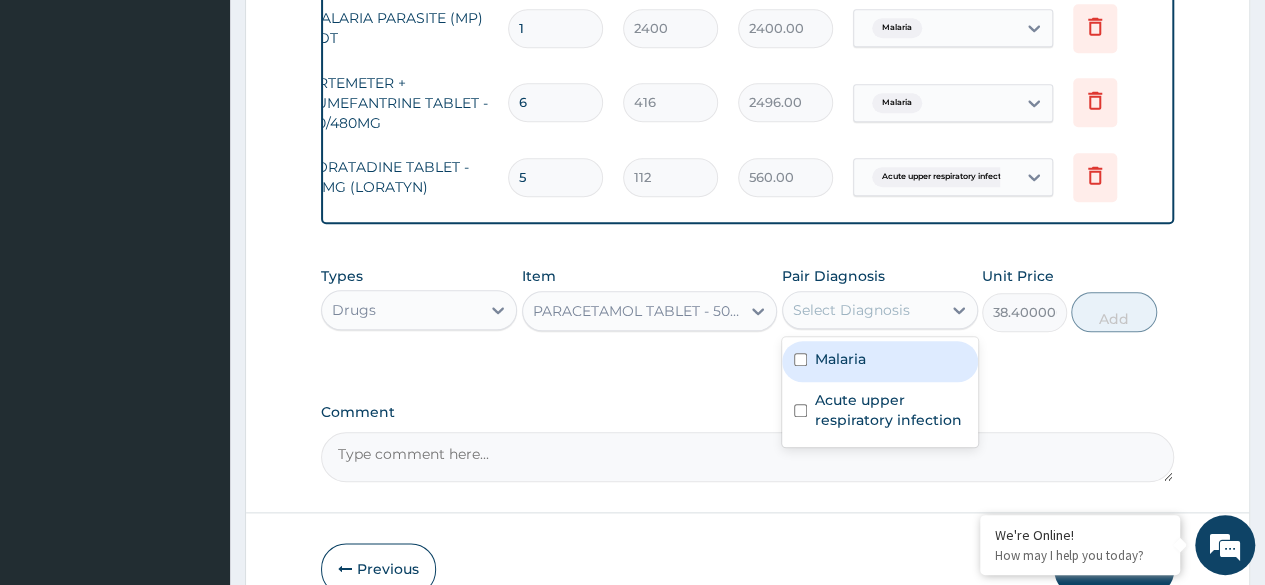 click on "Malaria" at bounding box center [880, 361] 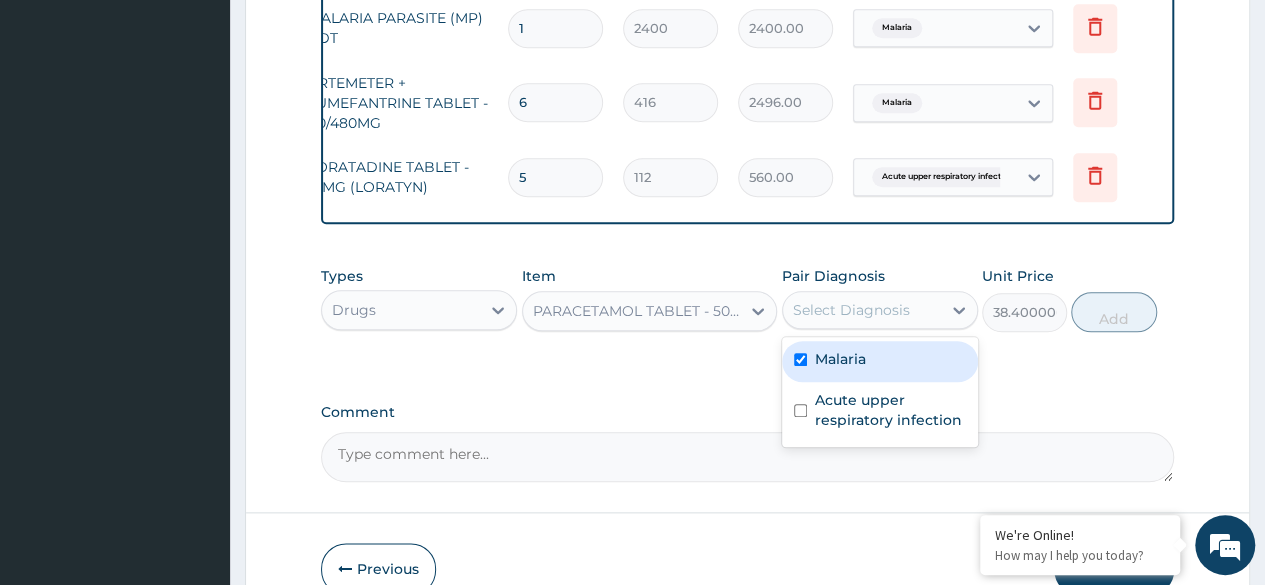 checkbox on "true" 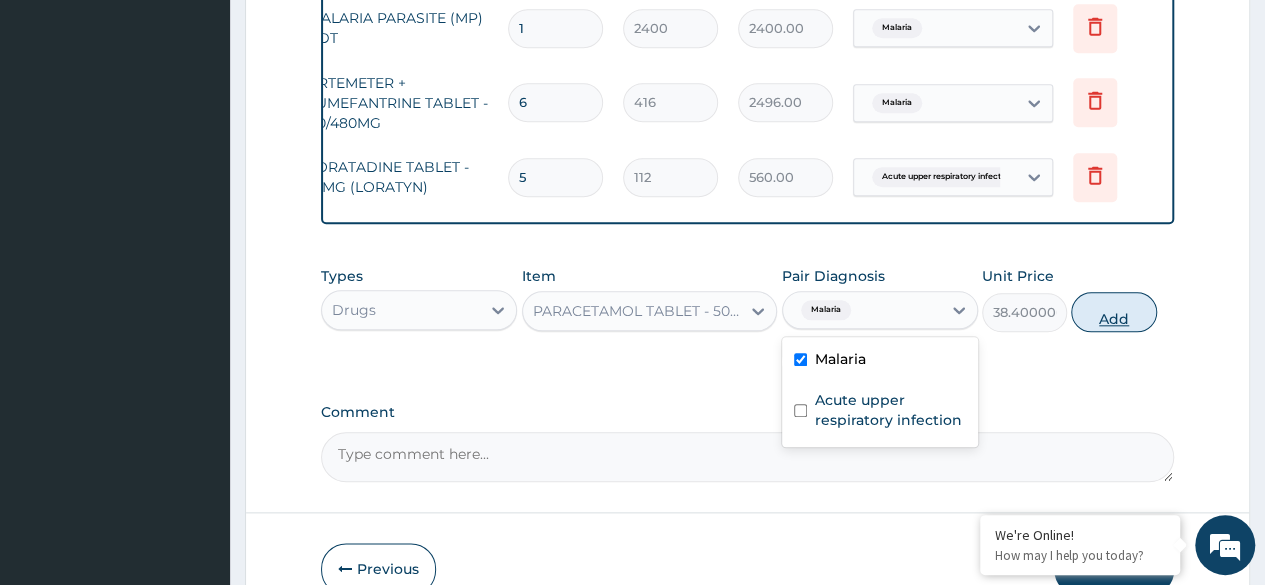 click on "Add" at bounding box center [1113, 312] 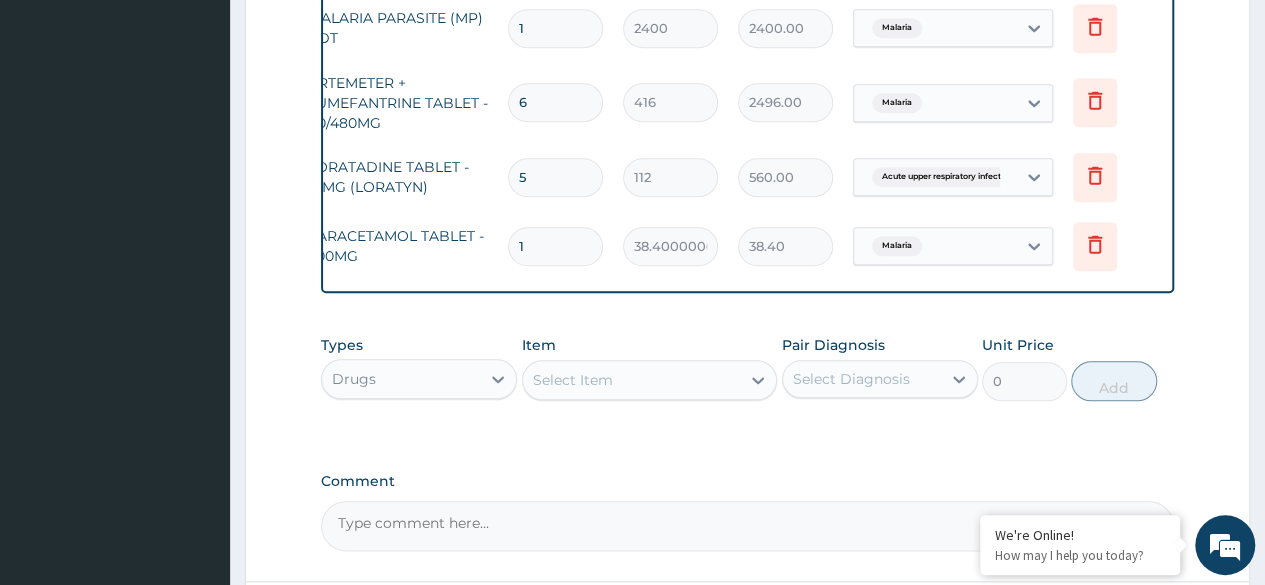 click on "1" at bounding box center (555, 246) 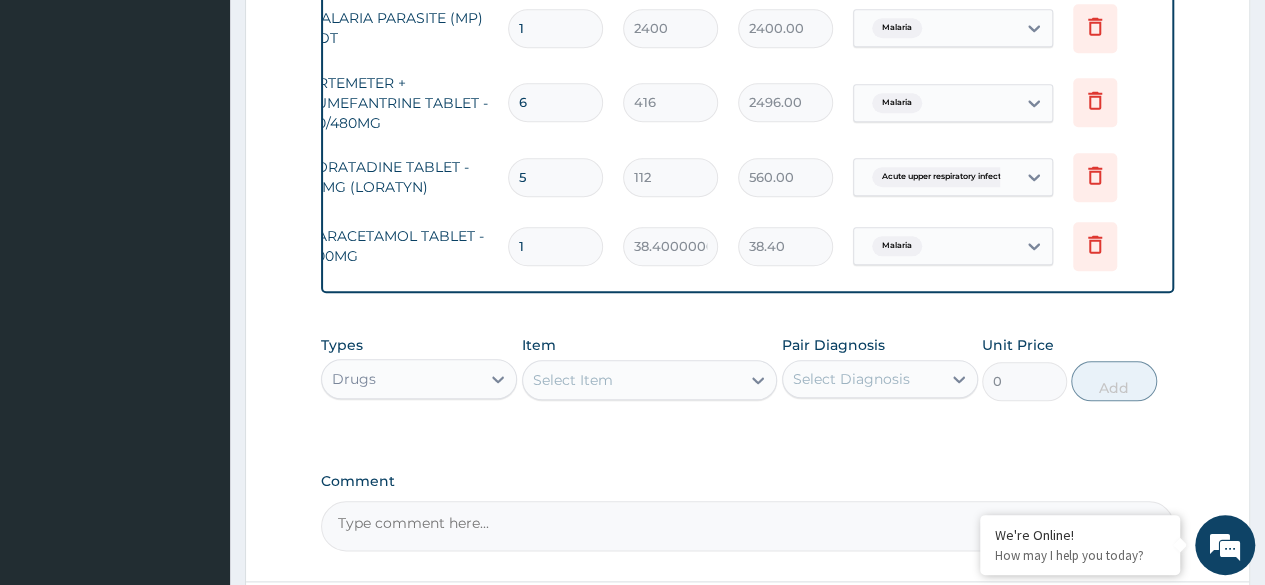 type on "18" 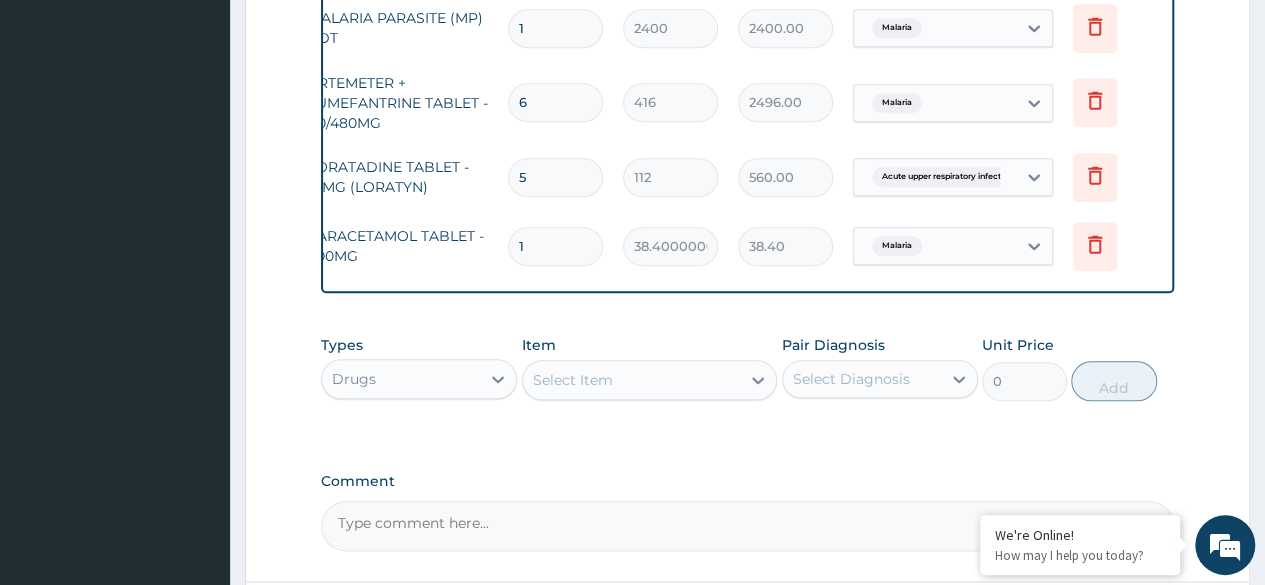 type on "691.20" 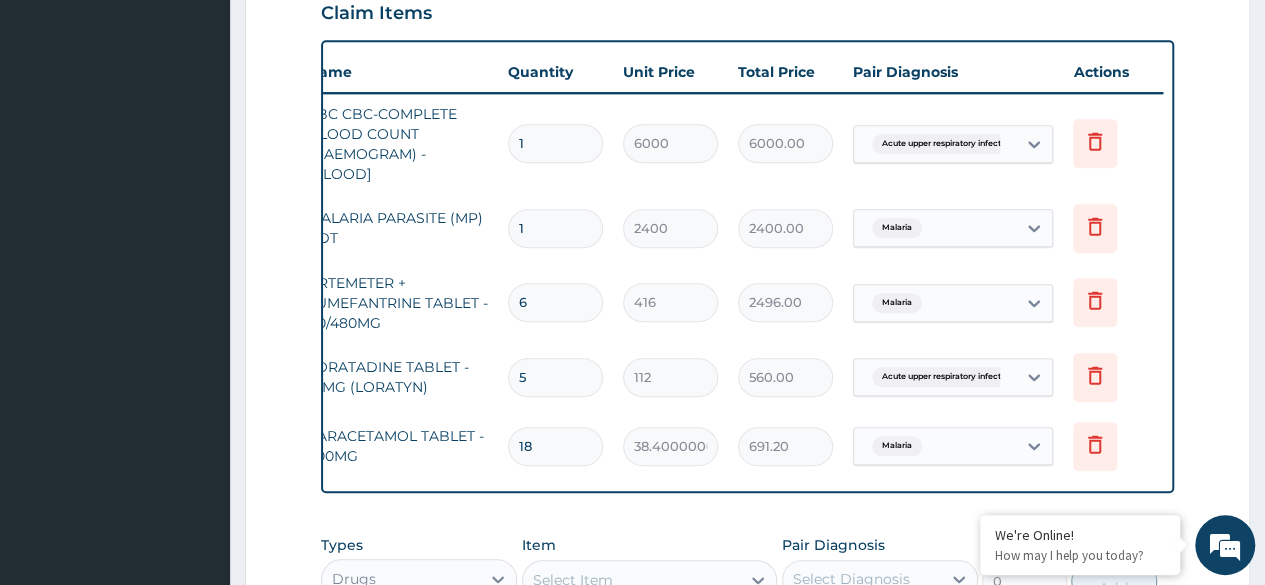 scroll, scrollTop: 1004, scrollLeft: 0, axis: vertical 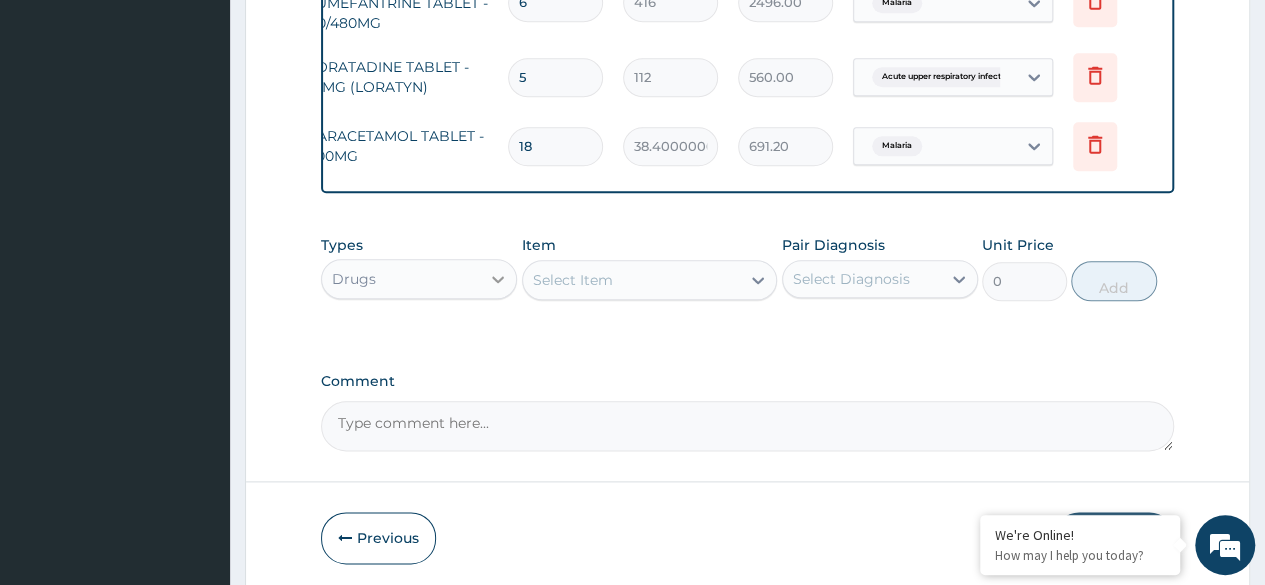 type on "18" 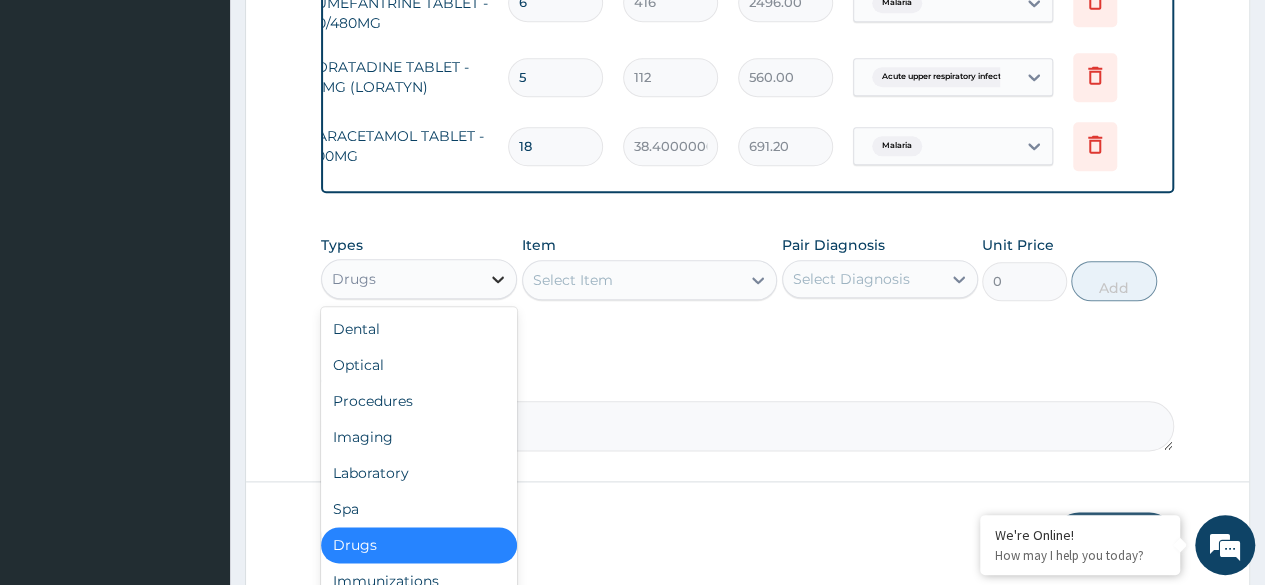 click 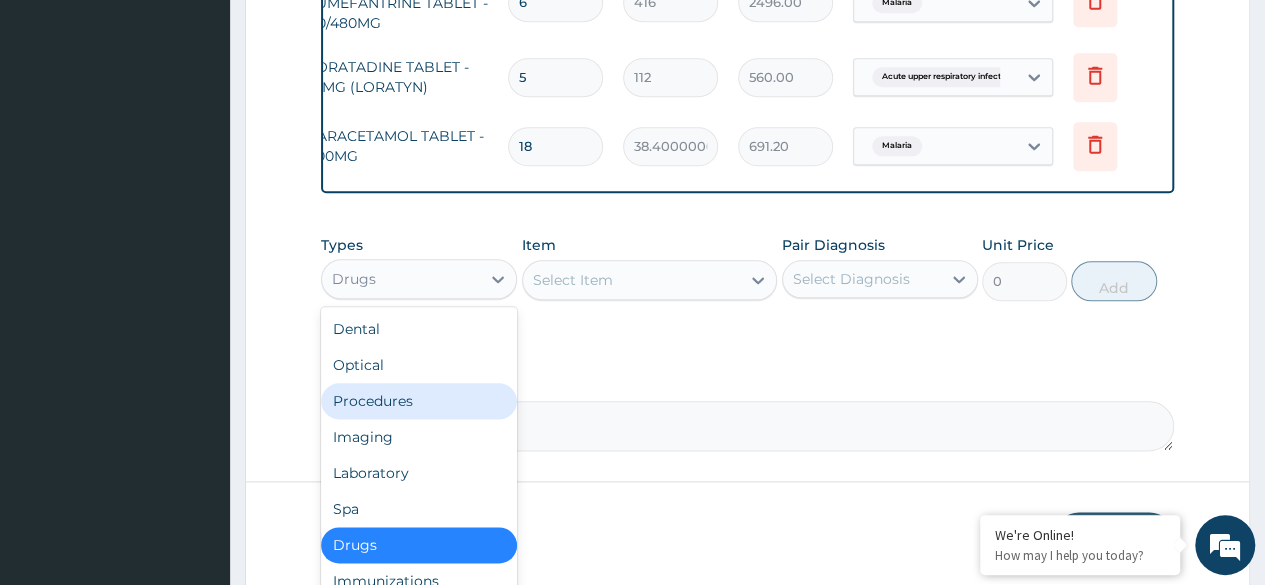 click on "Procedures" at bounding box center [419, 401] 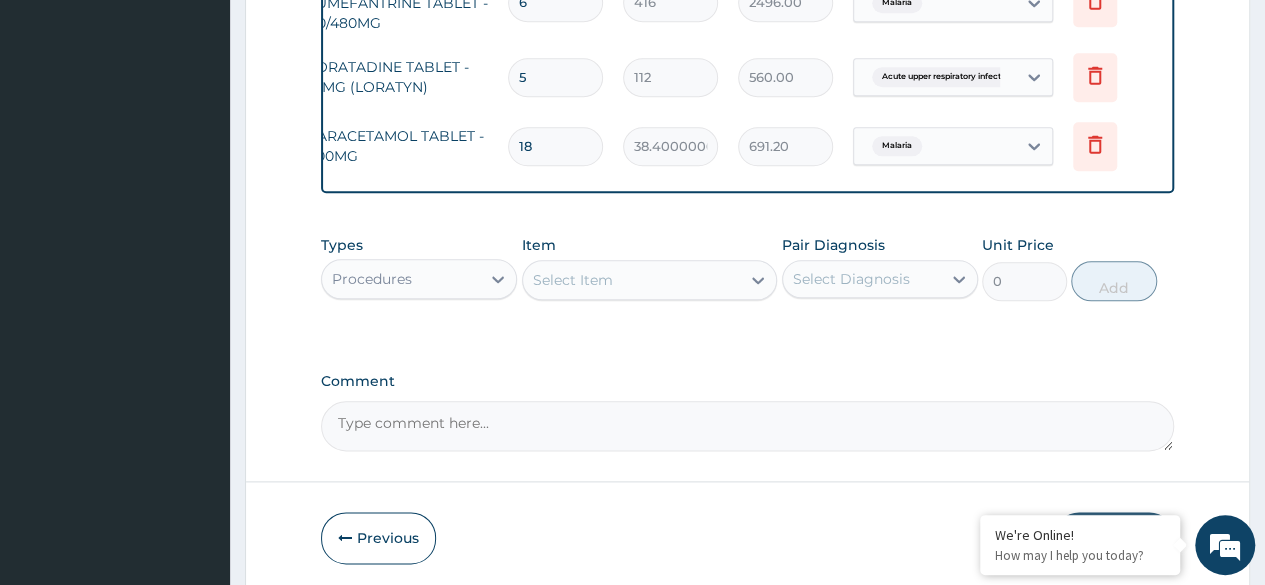 click 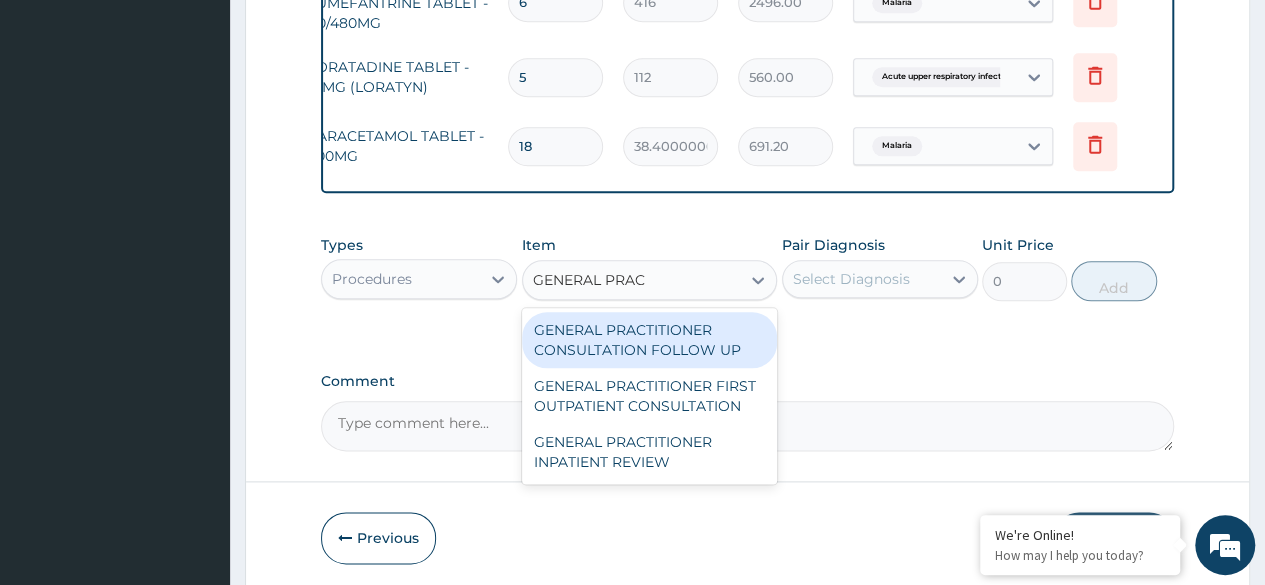 type on "GENERAL PRACT" 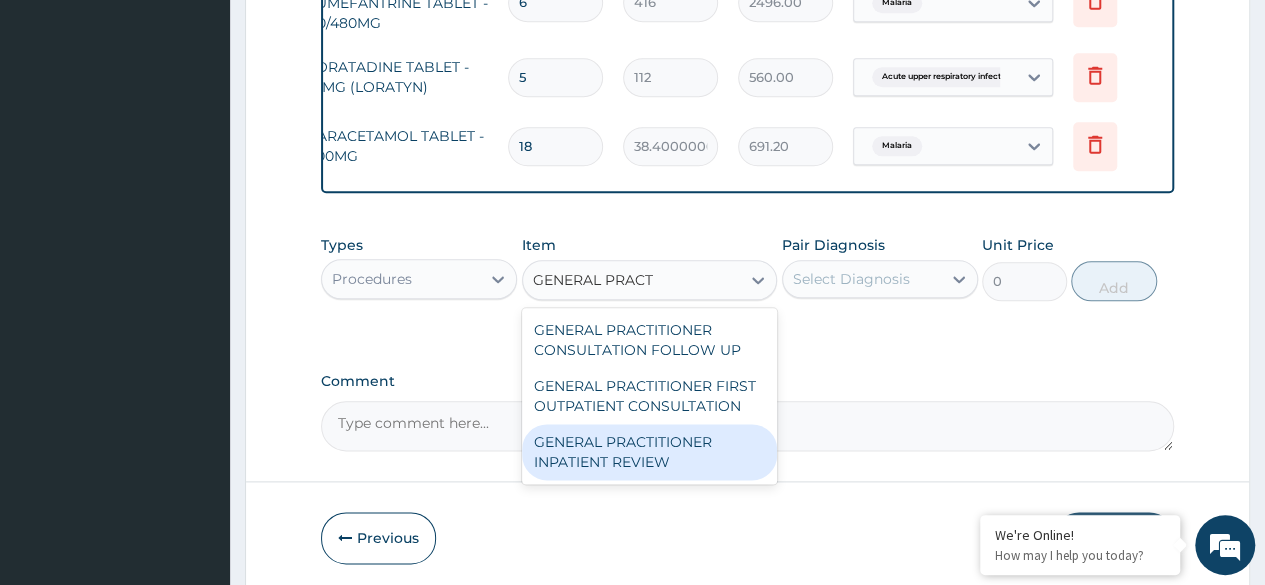 click on "GENERAL PRACTITIONER INPATIENT REVIEW" at bounding box center (650, 452) 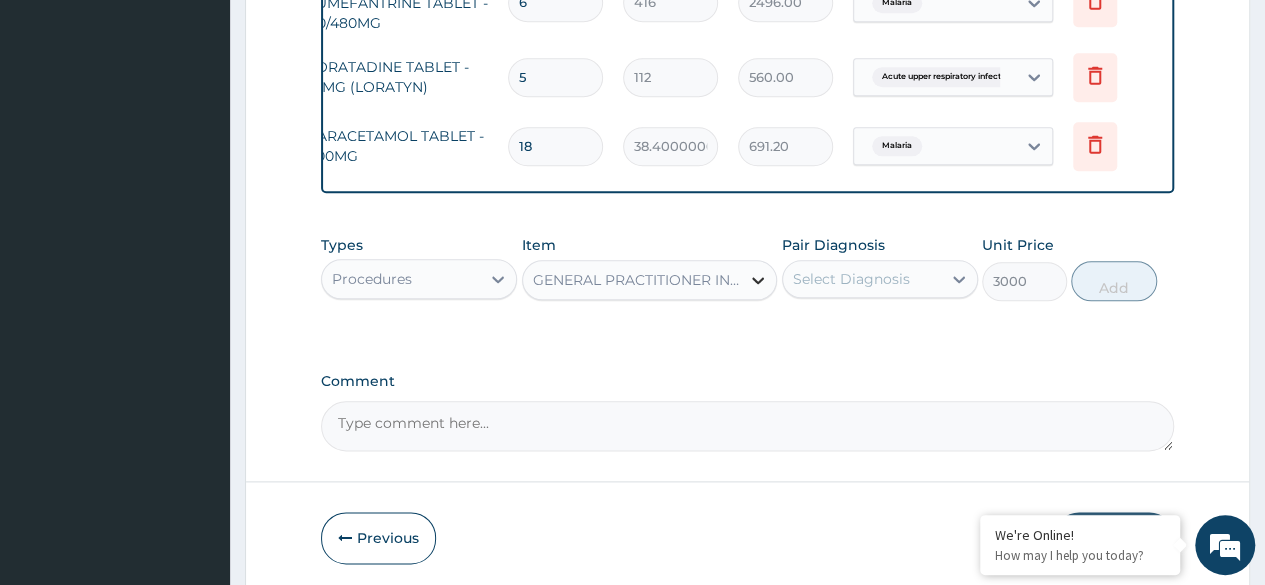 click 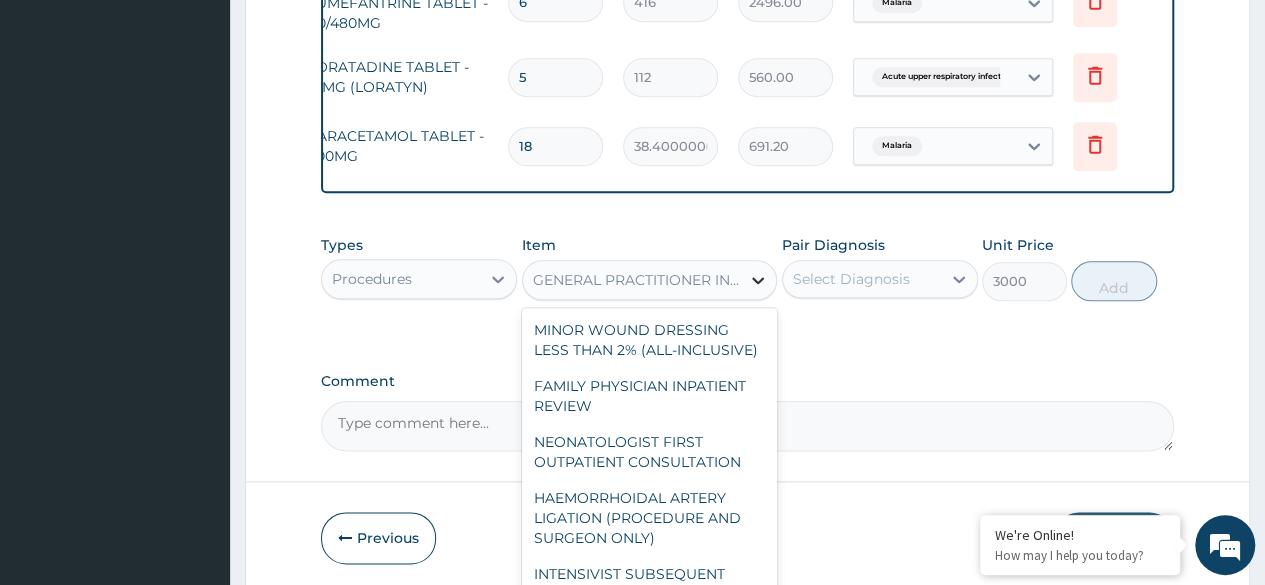 scroll, scrollTop: 26054, scrollLeft: 0, axis: vertical 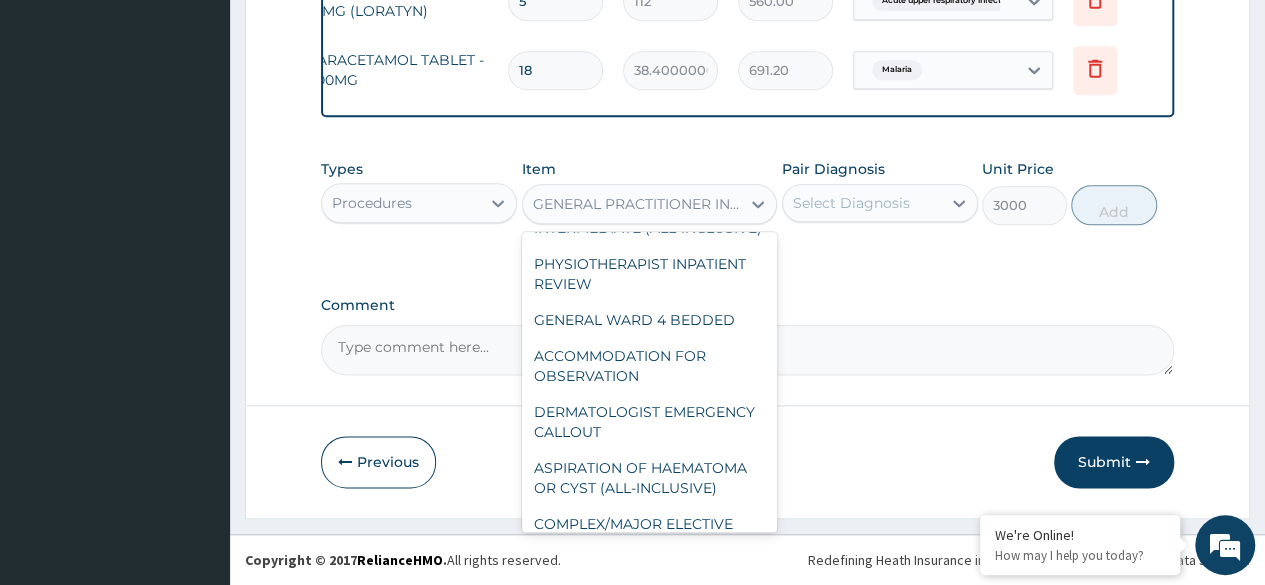 click on "GENERAL PRACTITIONER INPATIENT REVIEW" at bounding box center (638, 204) 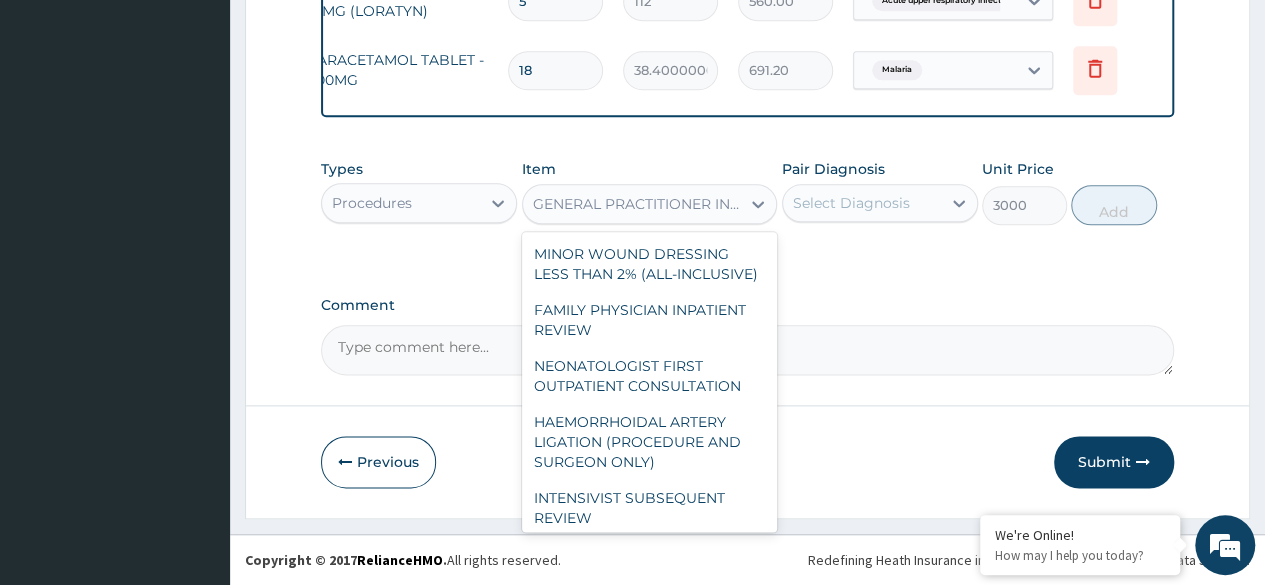 click on "GENERAL PRACTITIONER INPATIENT REVIEW" at bounding box center [638, 204] 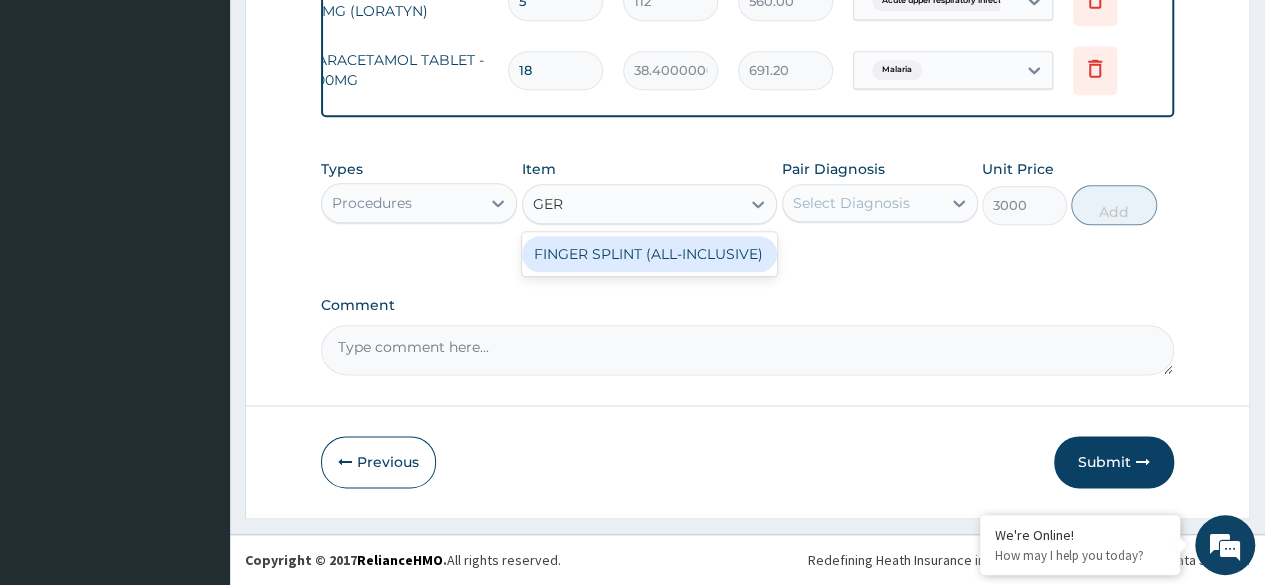 scroll, scrollTop: 0, scrollLeft: 0, axis: both 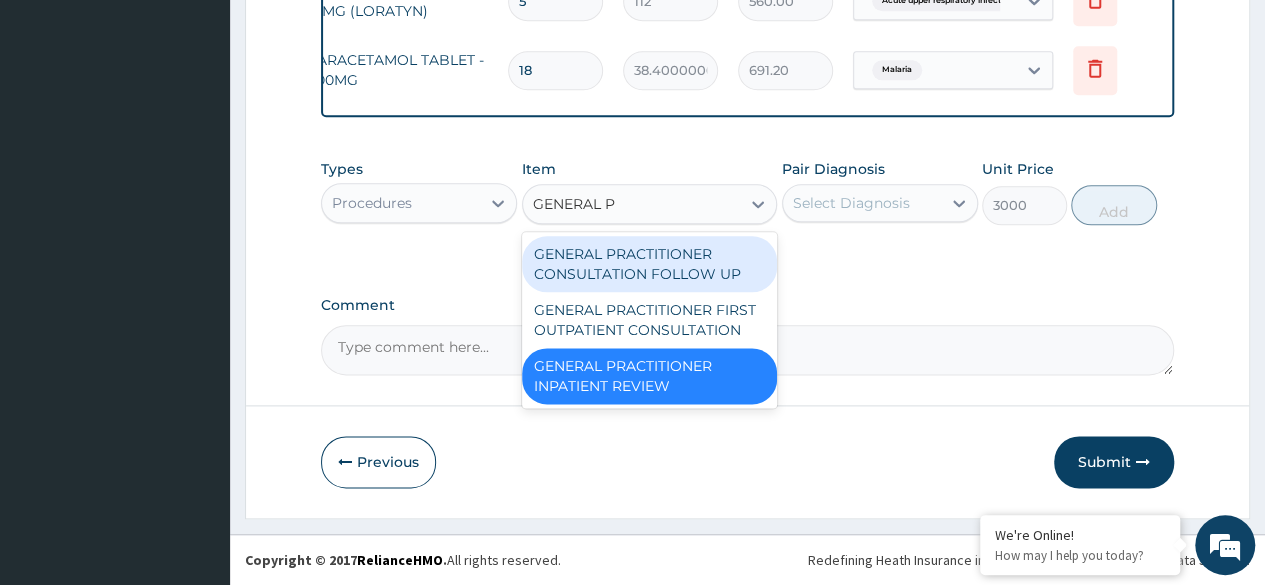 type on "GENERAL PR" 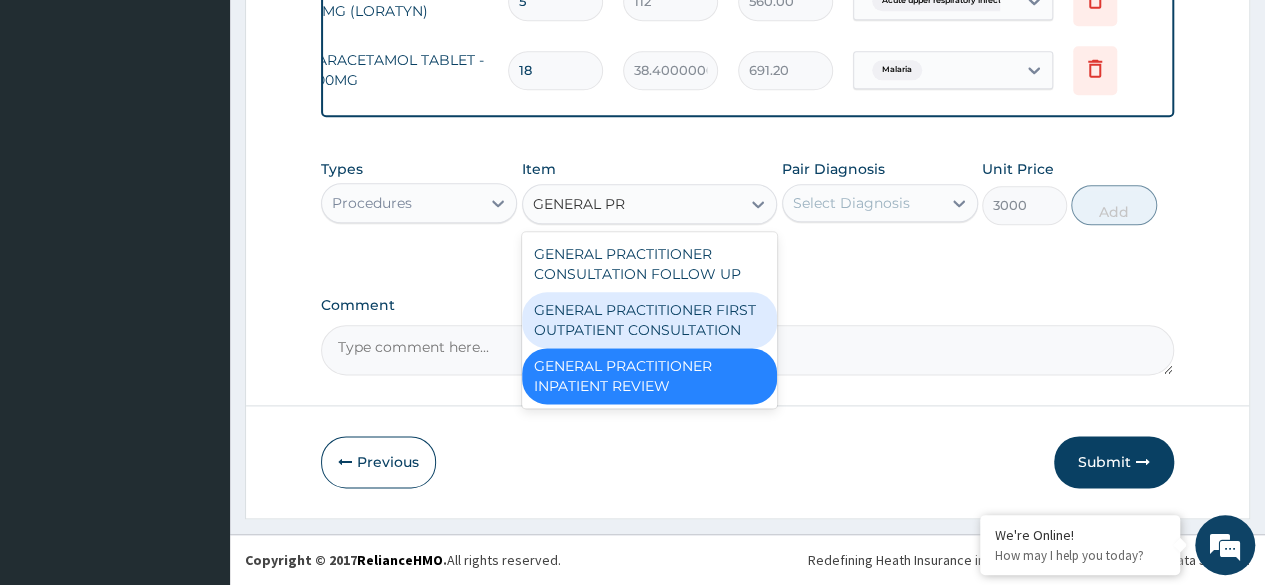 click on "GENERAL PRACTITIONER FIRST OUTPATIENT CONSULTATION" at bounding box center (650, 320) 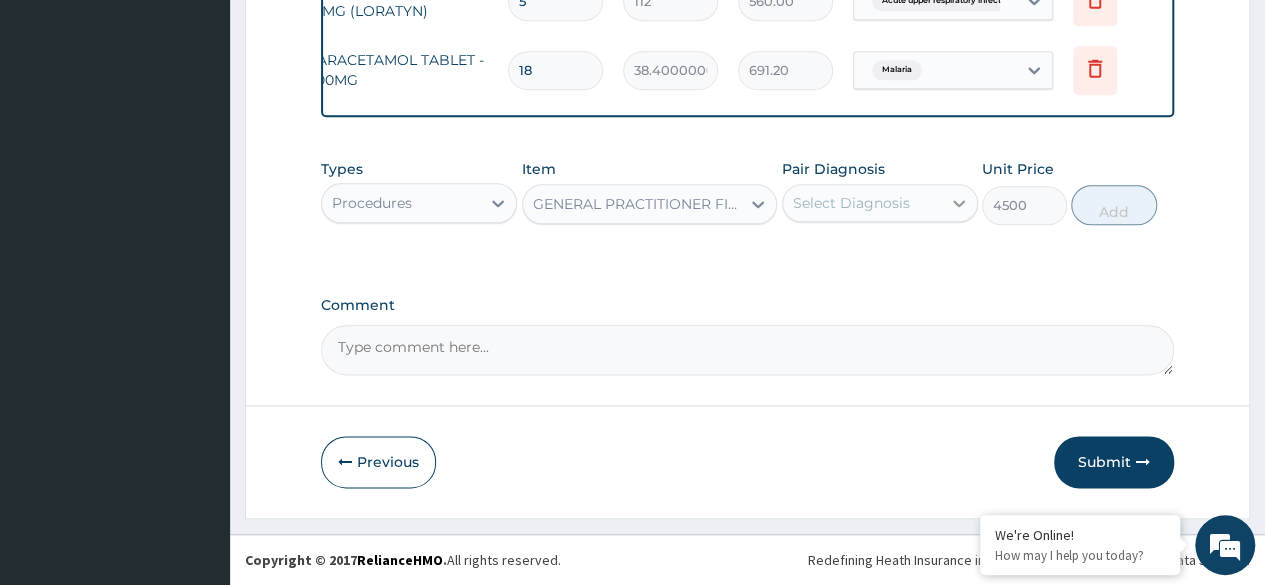 click 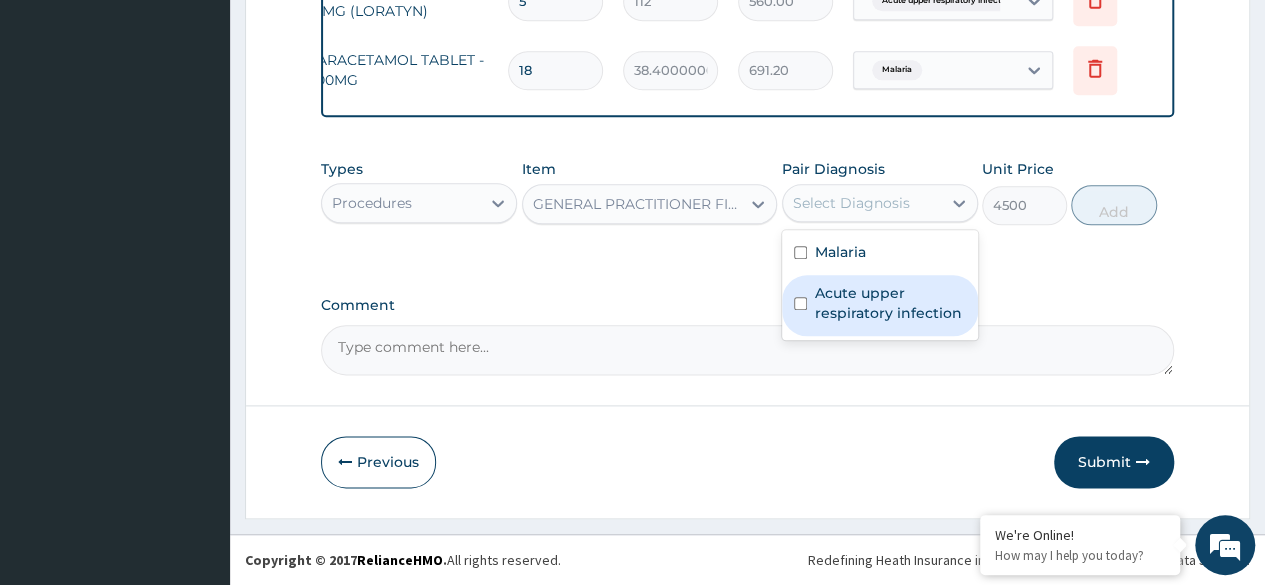 click on "Acute upper respiratory infection" at bounding box center [890, 303] 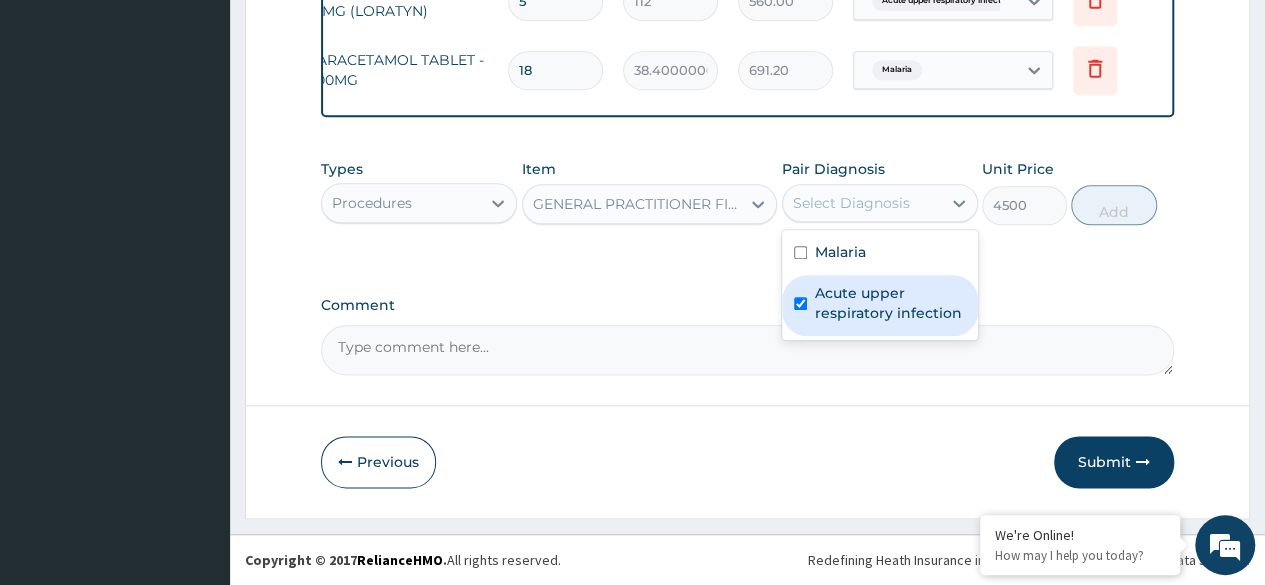checkbox on "true" 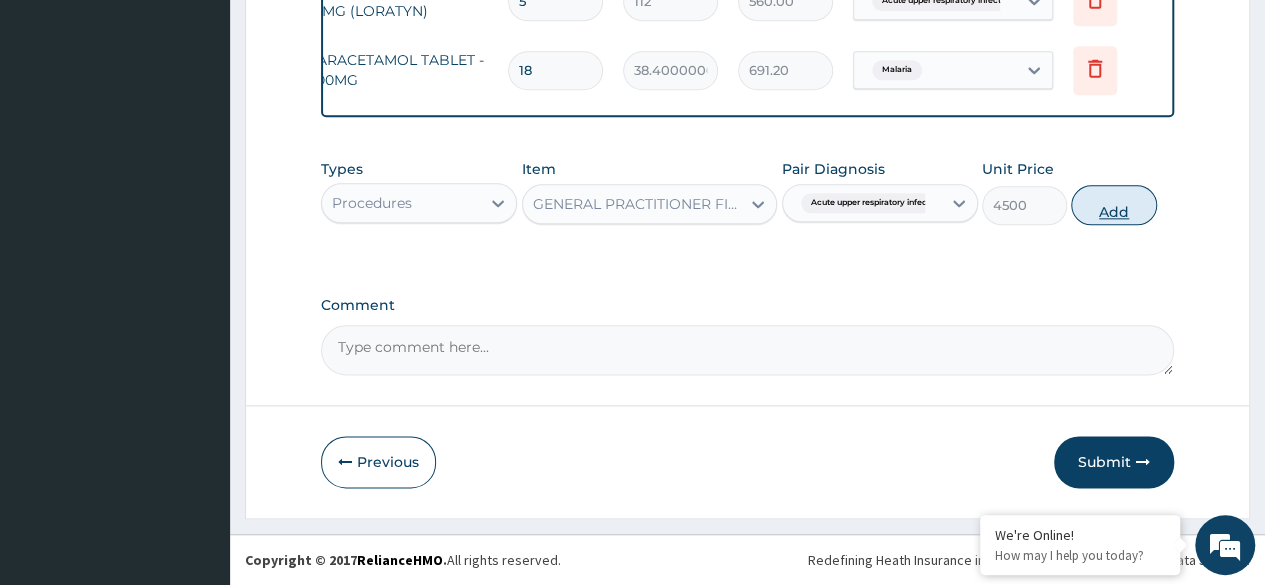 click on "Add" at bounding box center (1113, 205) 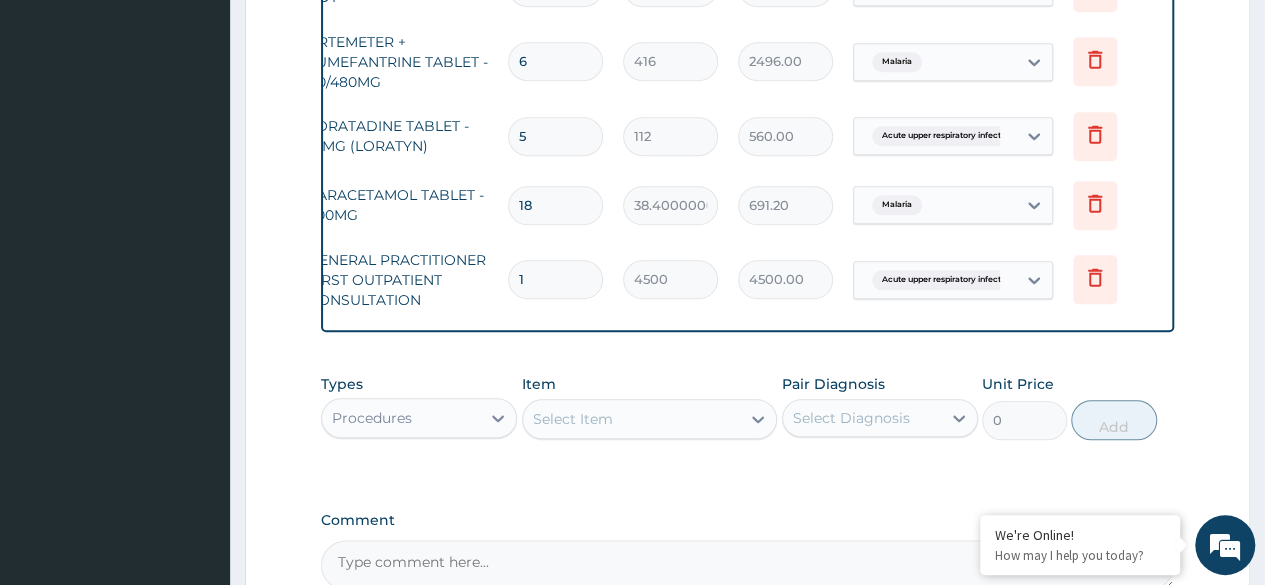 scroll, scrollTop: 972, scrollLeft: 0, axis: vertical 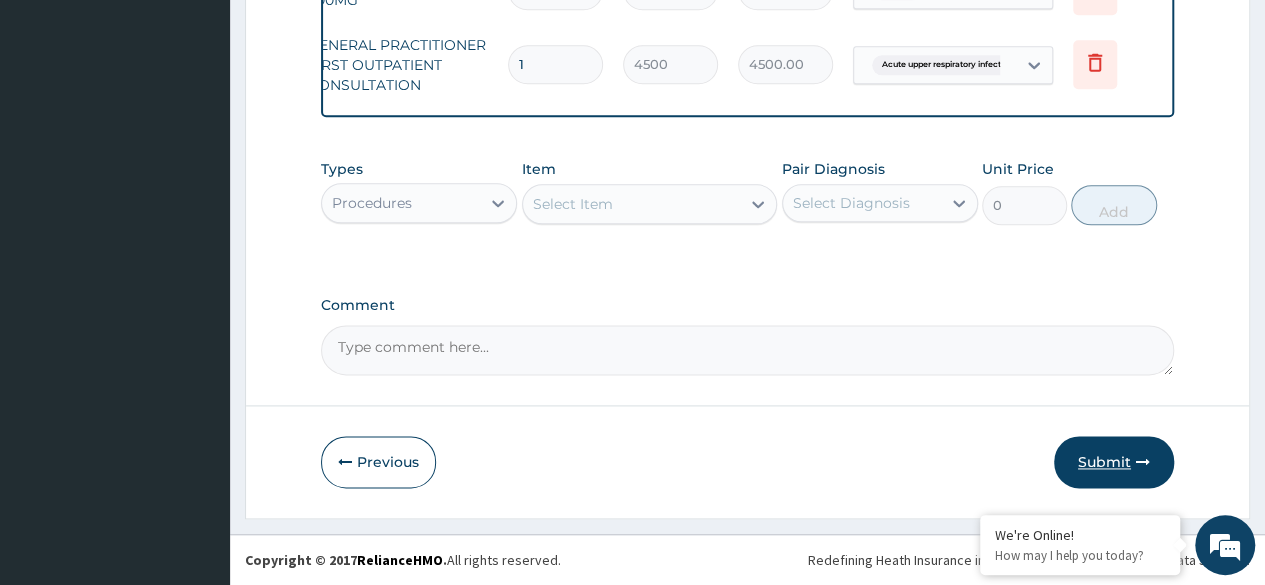 click on "Submit" at bounding box center [1114, 462] 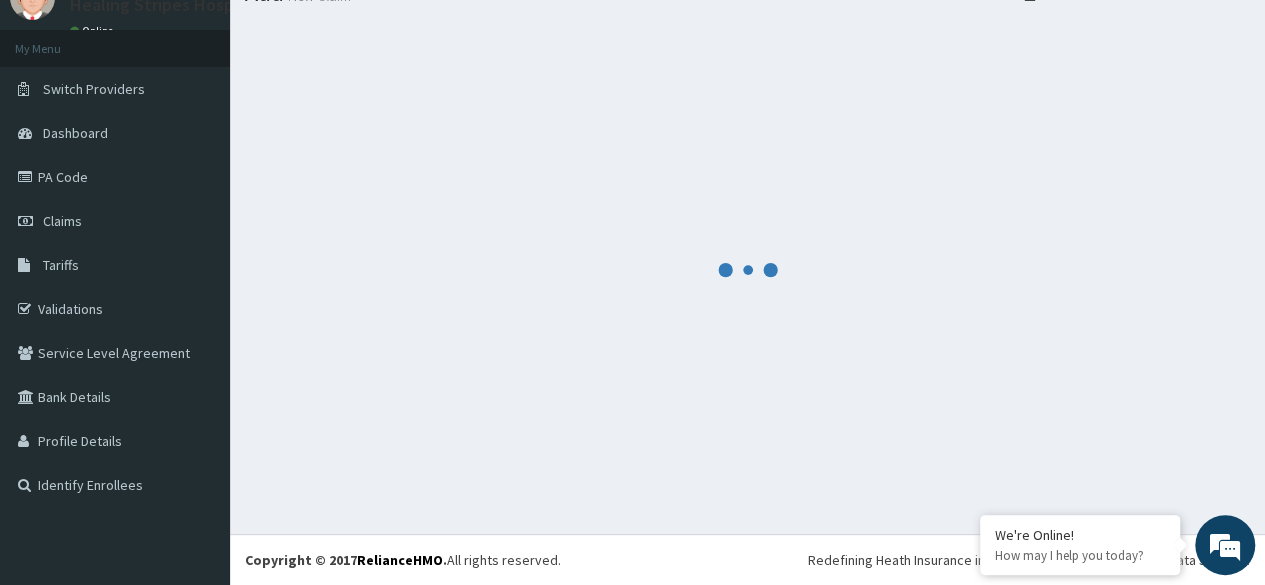 scroll, scrollTop: 84, scrollLeft: 0, axis: vertical 